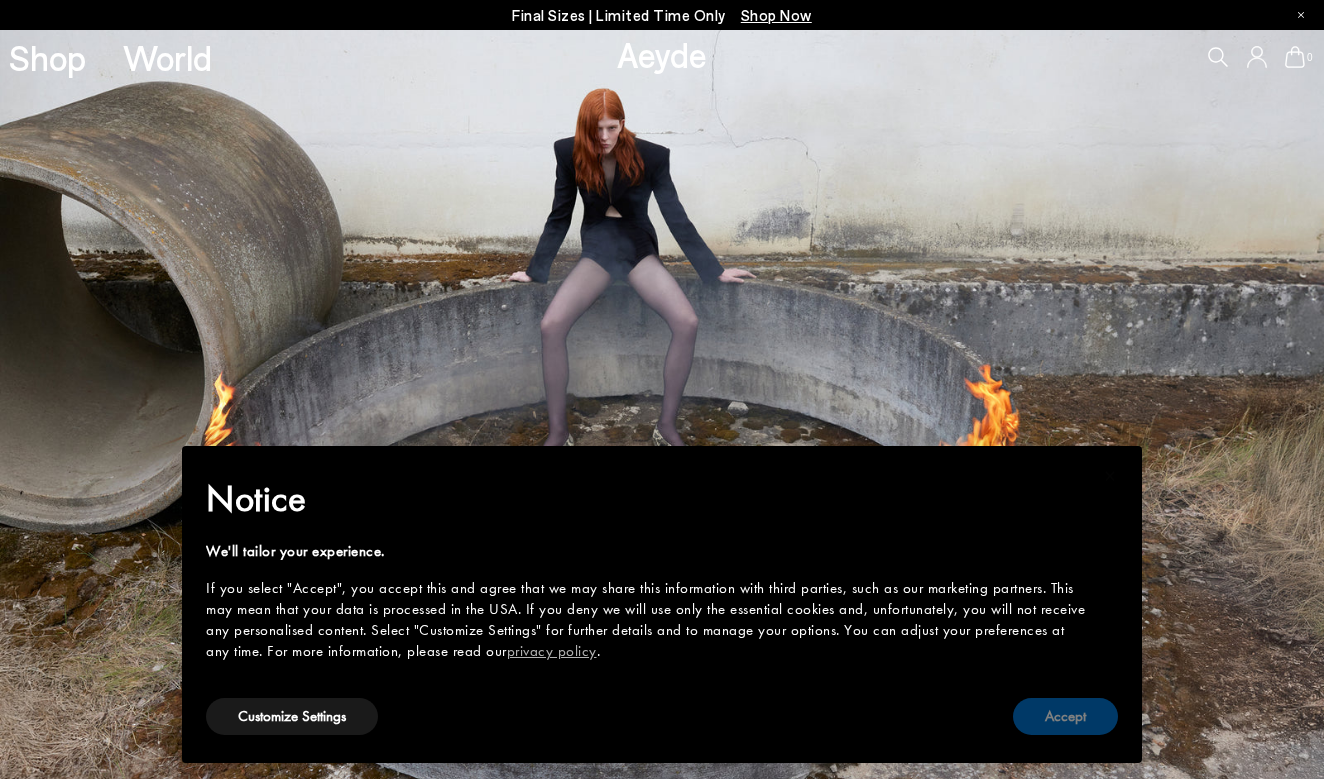 scroll, scrollTop: 0, scrollLeft: 0, axis: both 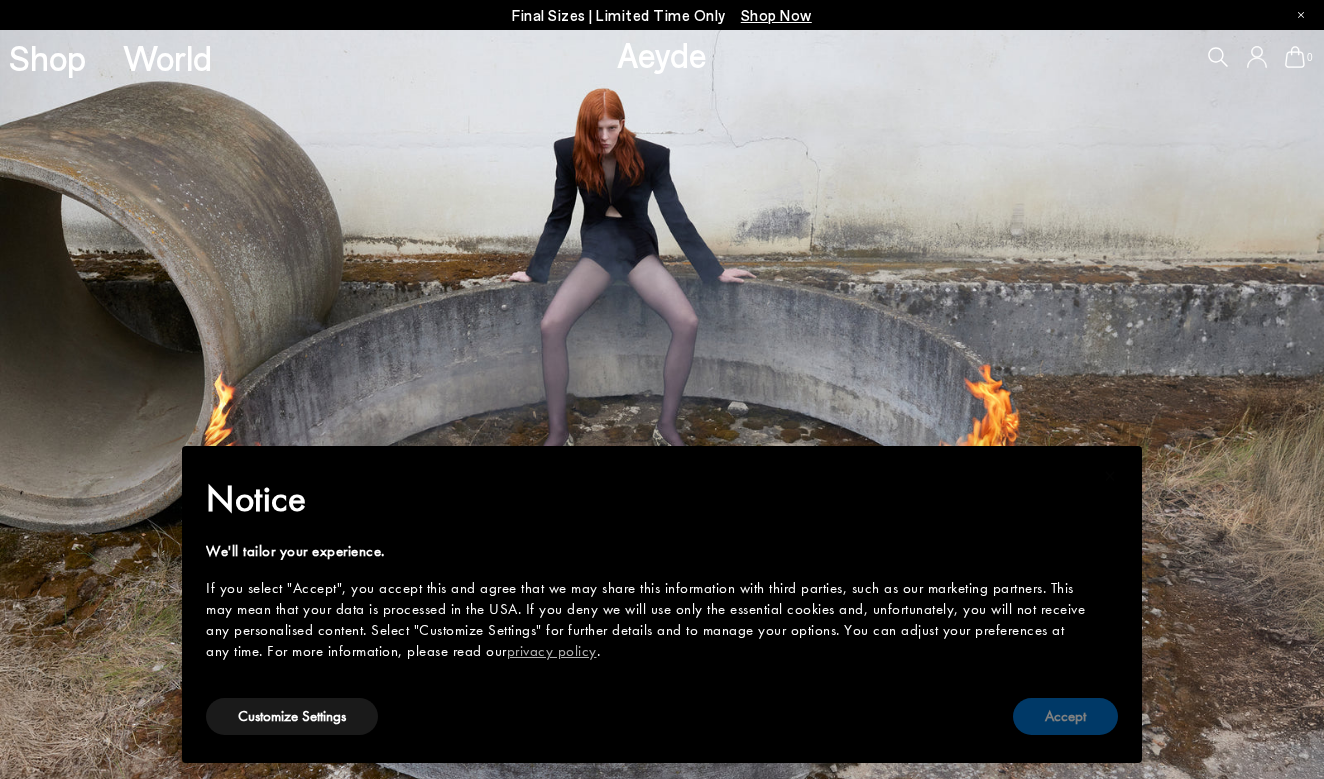 click on "Accept" at bounding box center [1065, 716] 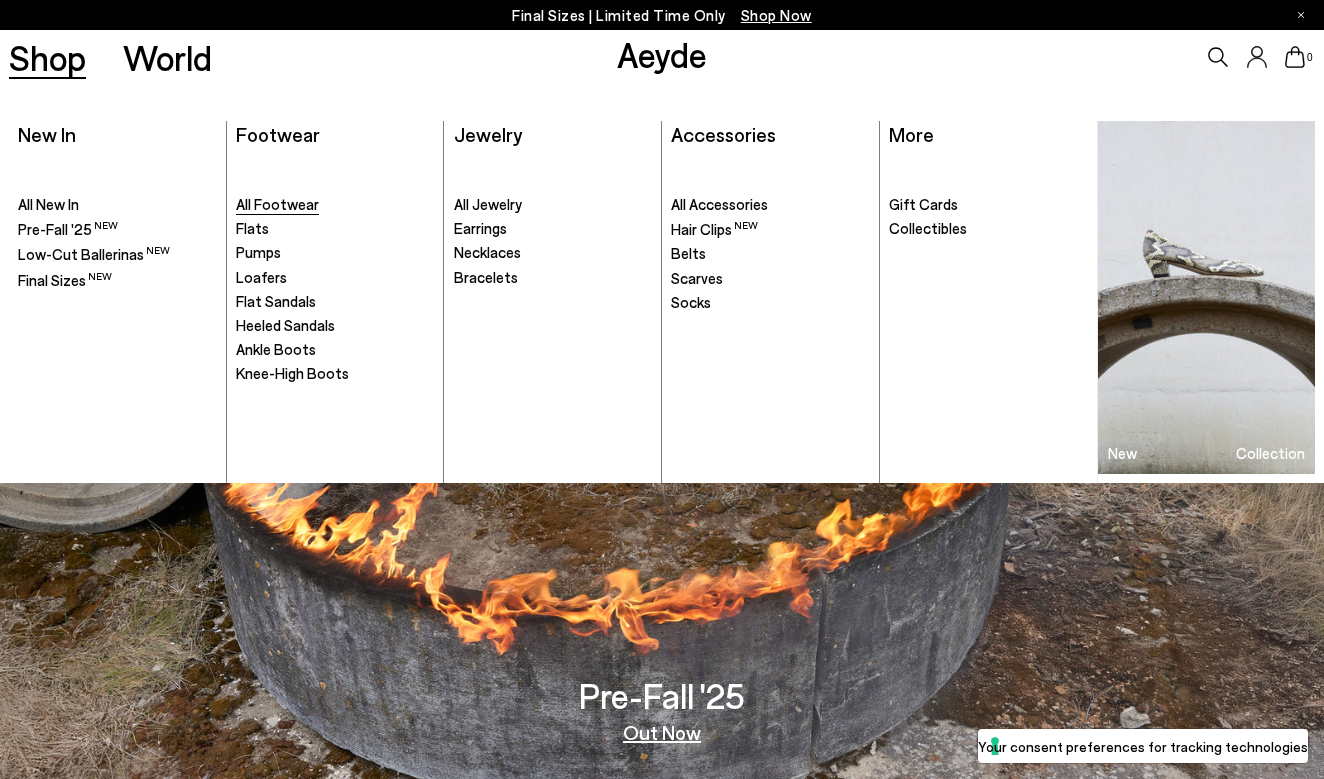 click on "All Footwear" at bounding box center [277, 204] 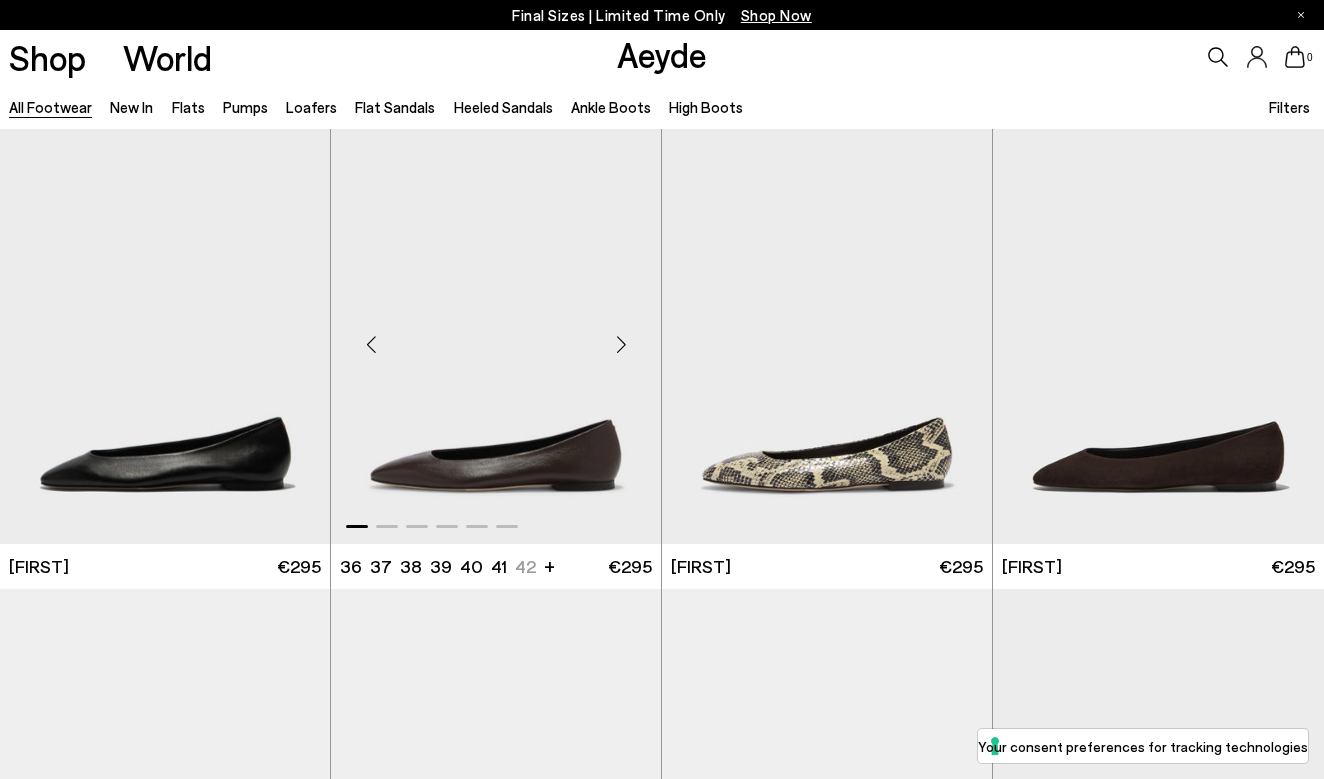 scroll, scrollTop: 0, scrollLeft: 0, axis: both 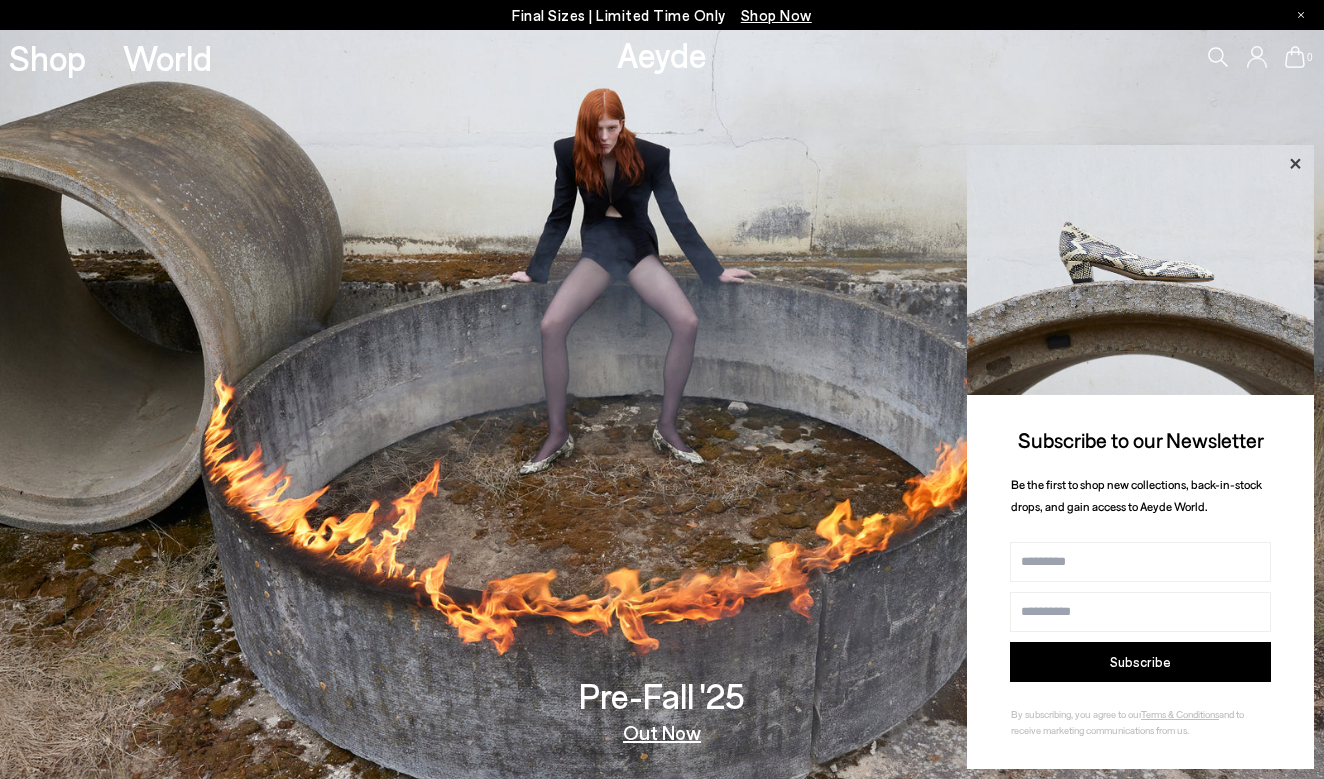 click 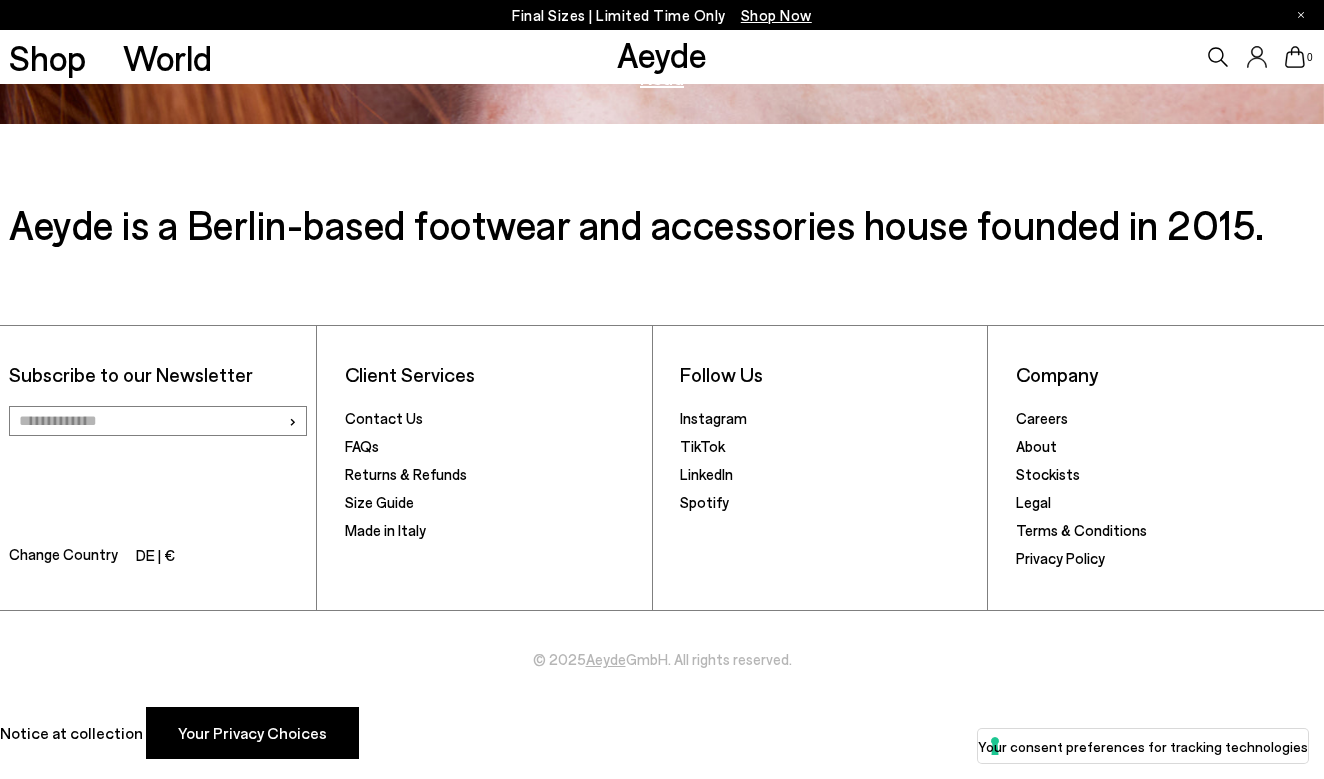 scroll, scrollTop: 3312, scrollLeft: 0, axis: vertical 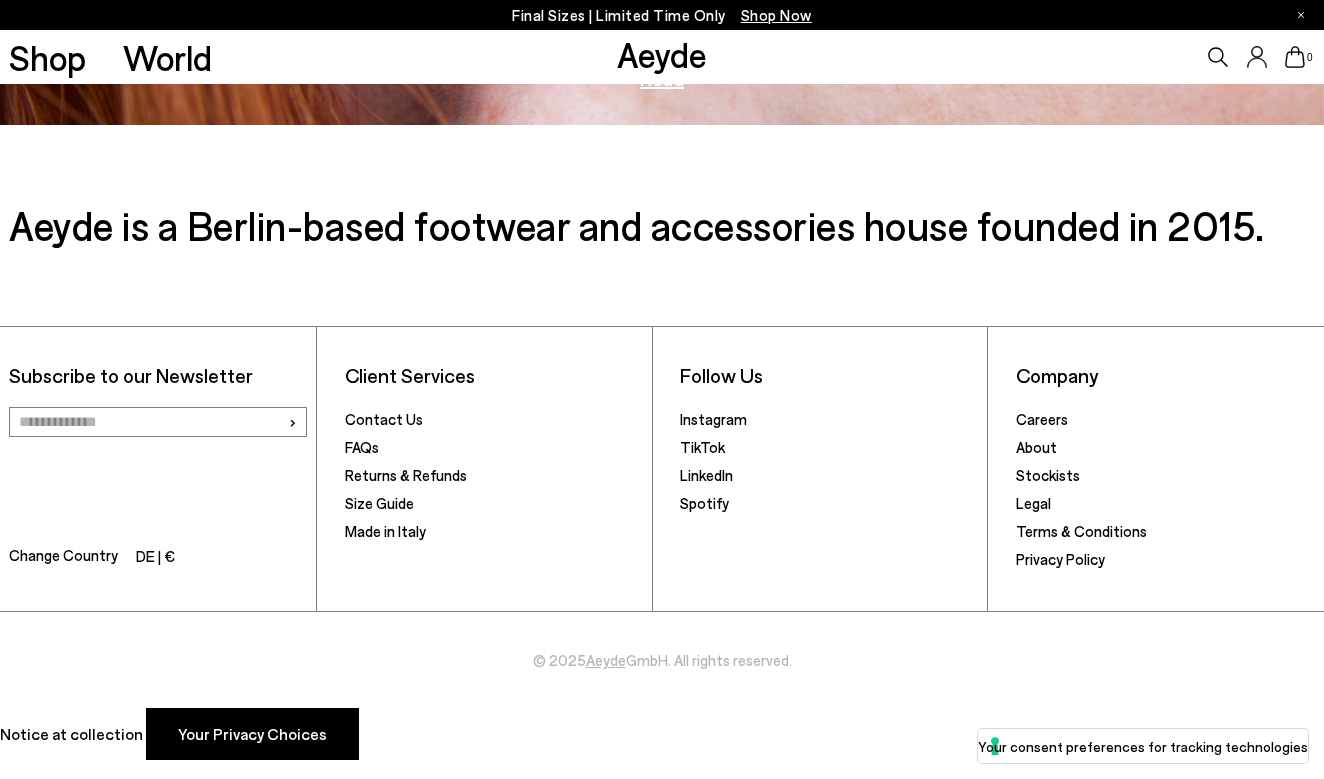 click on "Change Country" at bounding box center (63, 557) 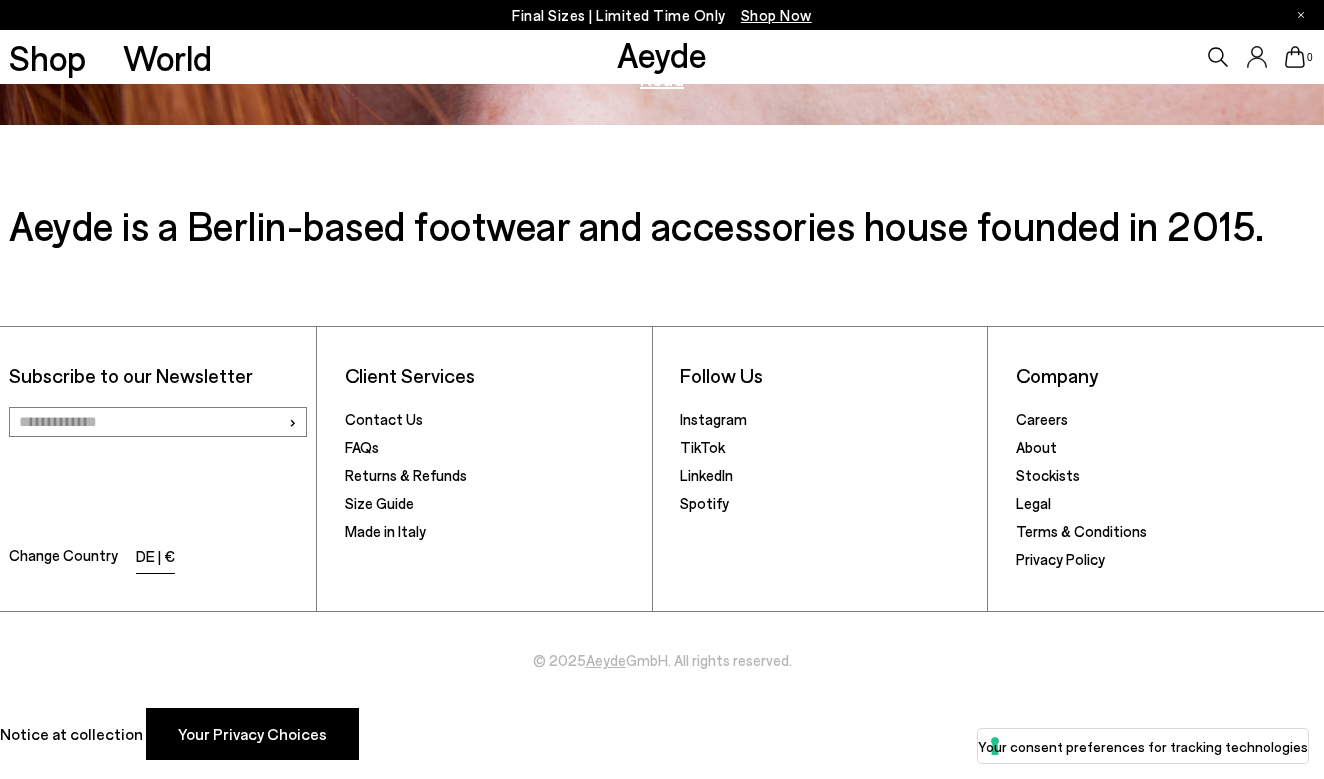 click on "DE  |  €" at bounding box center [155, 558] 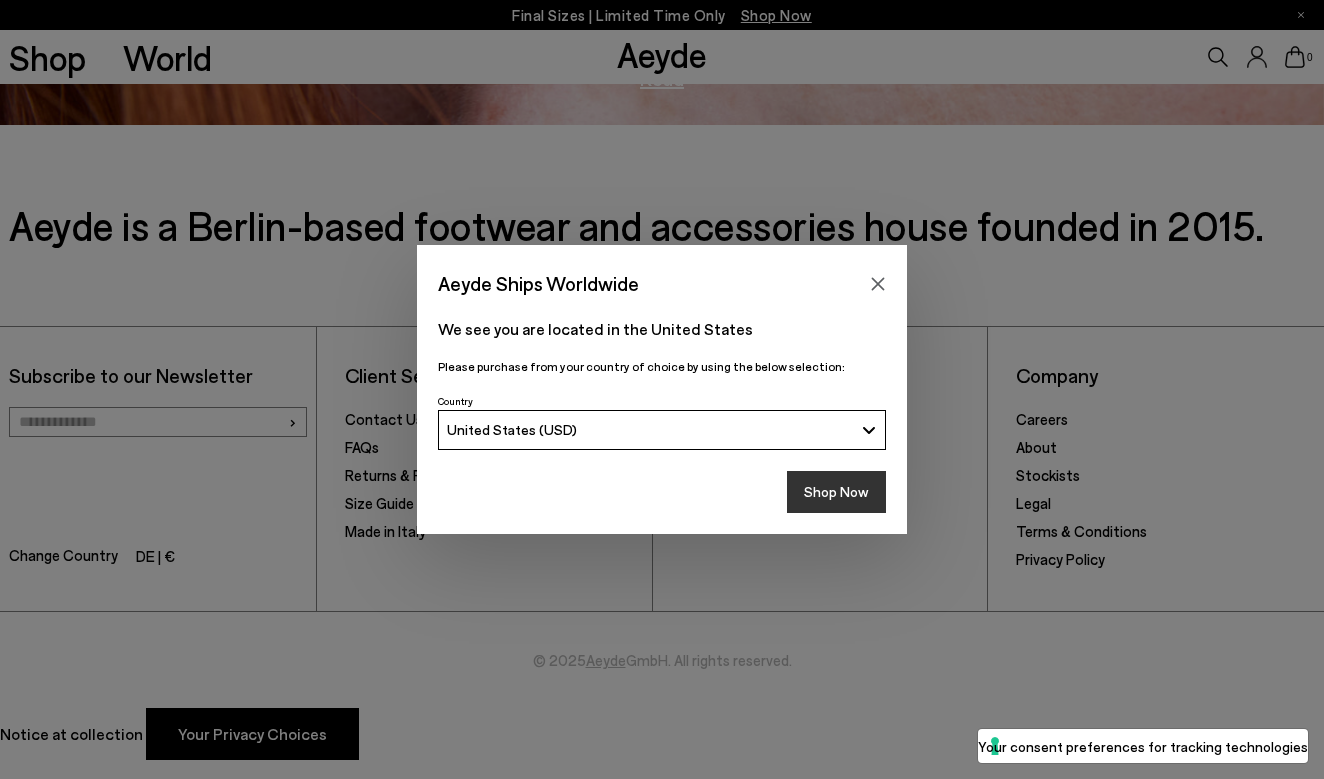 click on "Shop Now" at bounding box center (836, 492) 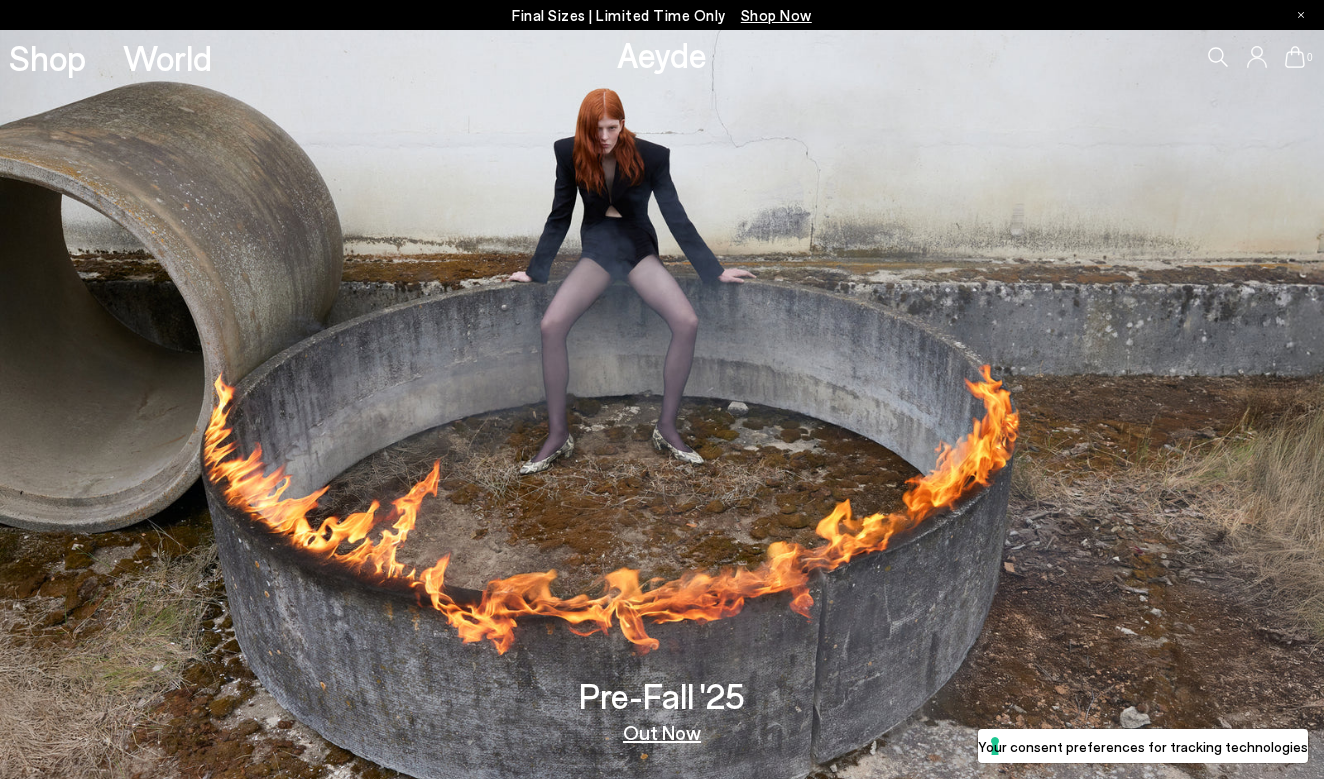 scroll, scrollTop: 0, scrollLeft: 0, axis: both 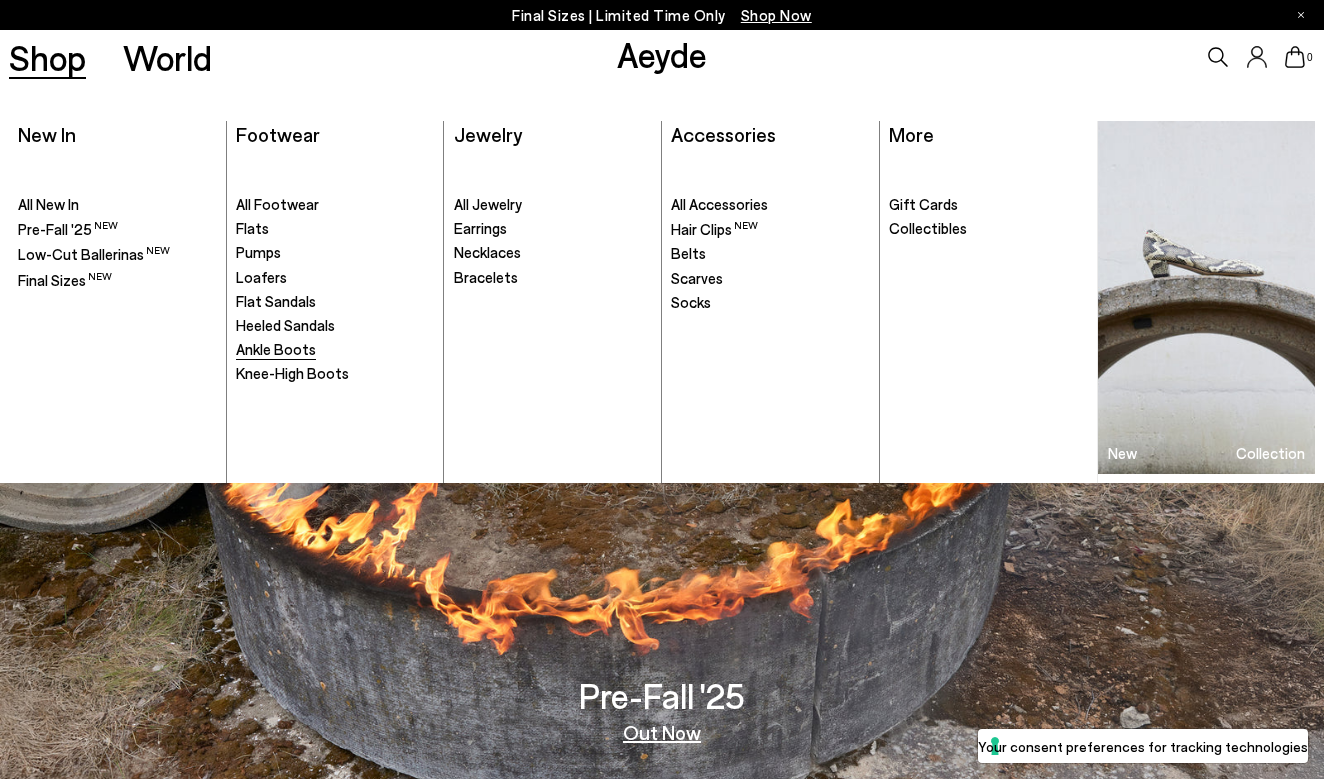 click on "Ankle Boots" at bounding box center (276, 349) 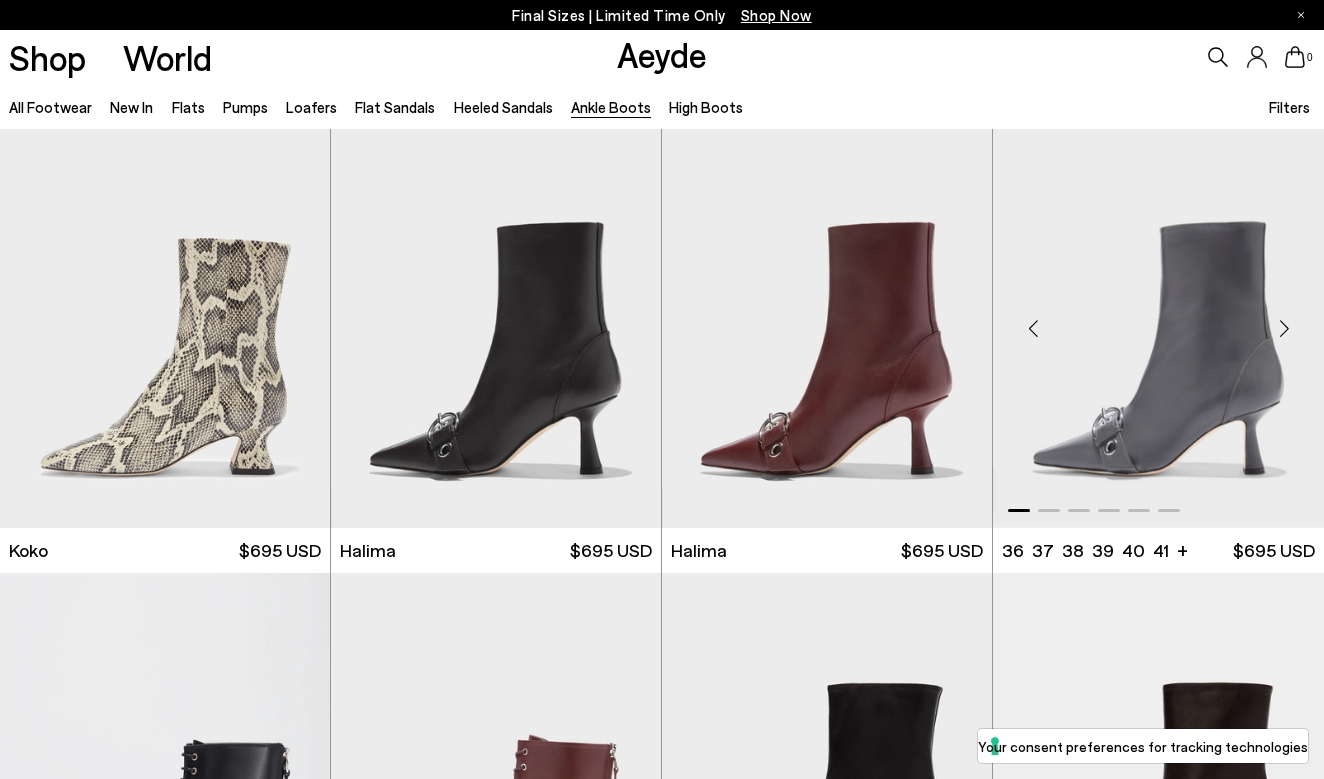scroll, scrollTop: 476, scrollLeft: 0, axis: vertical 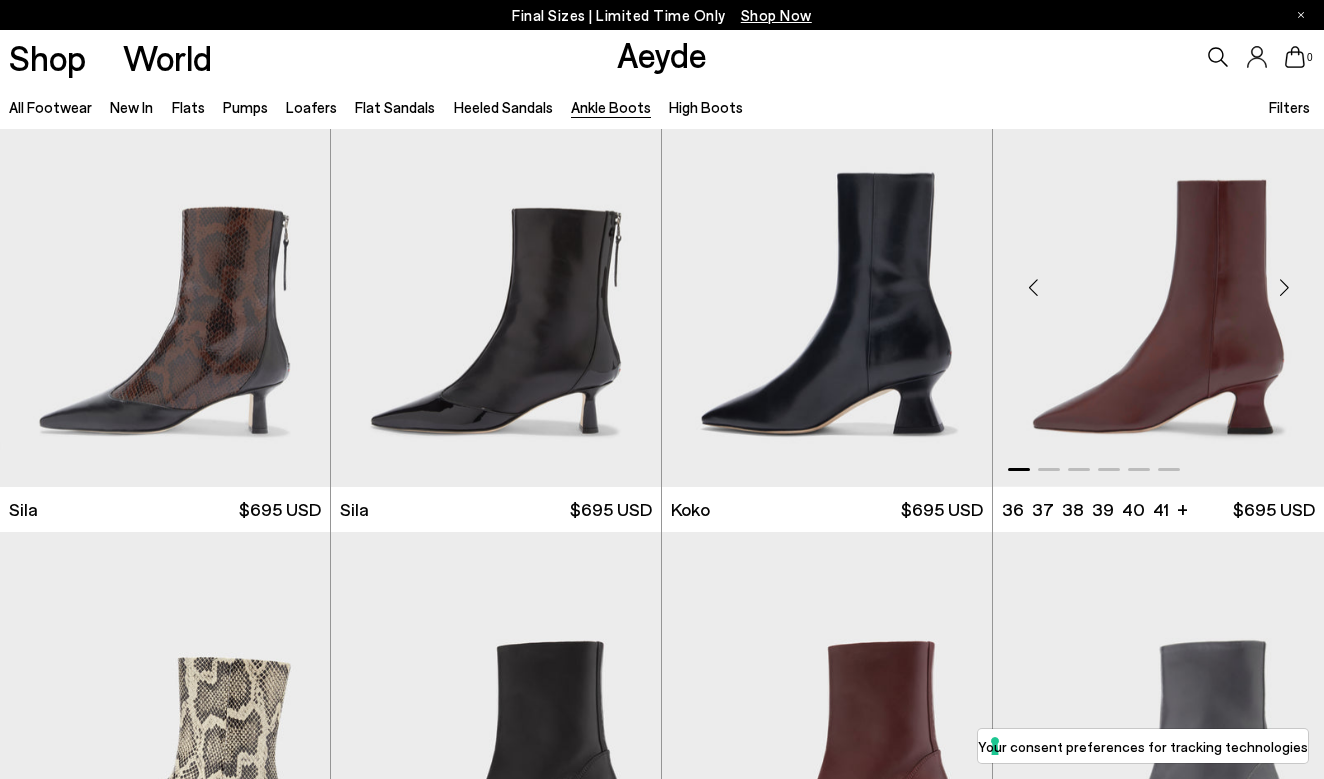 click at bounding box center (1158, 279) 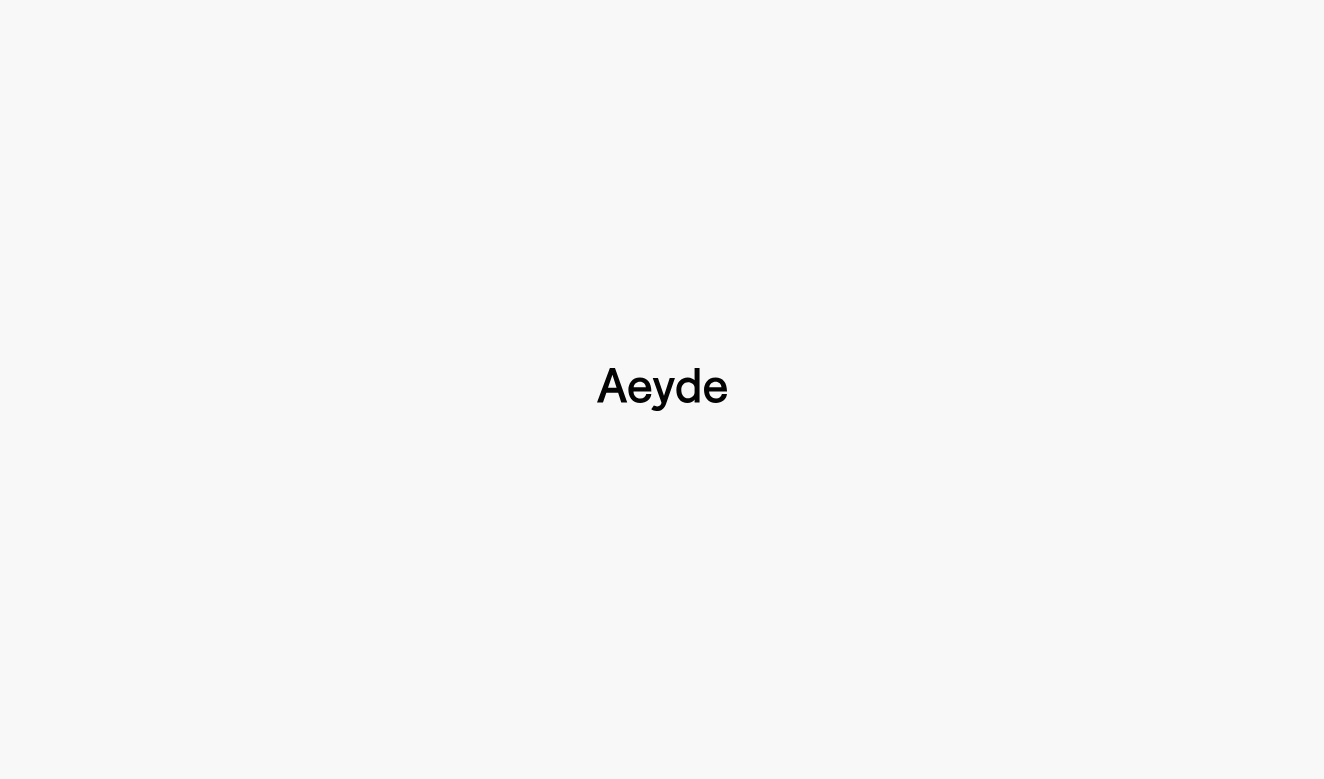 scroll, scrollTop: 0, scrollLeft: 0, axis: both 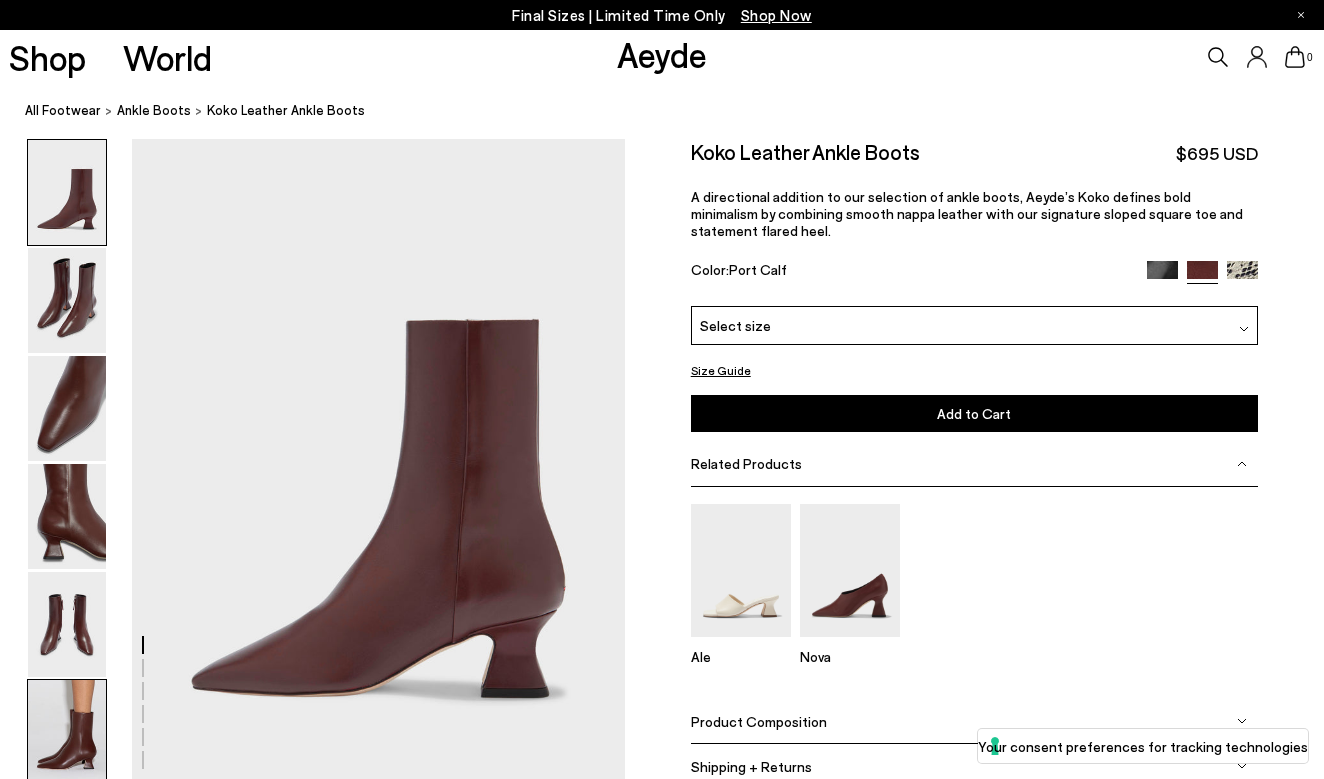 click at bounding box center (67, 732) 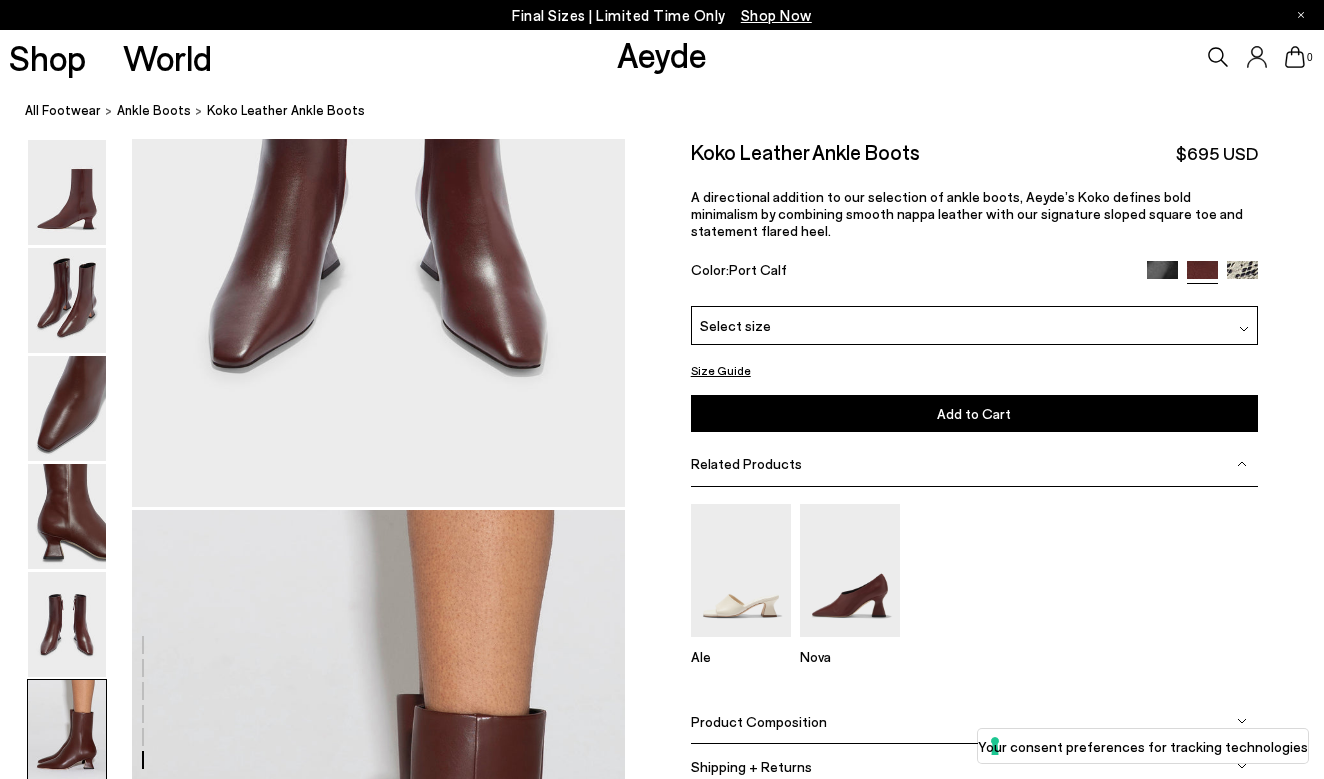 scroll, scrollTop: 3437, scrollLeft: 0, axis: vertical 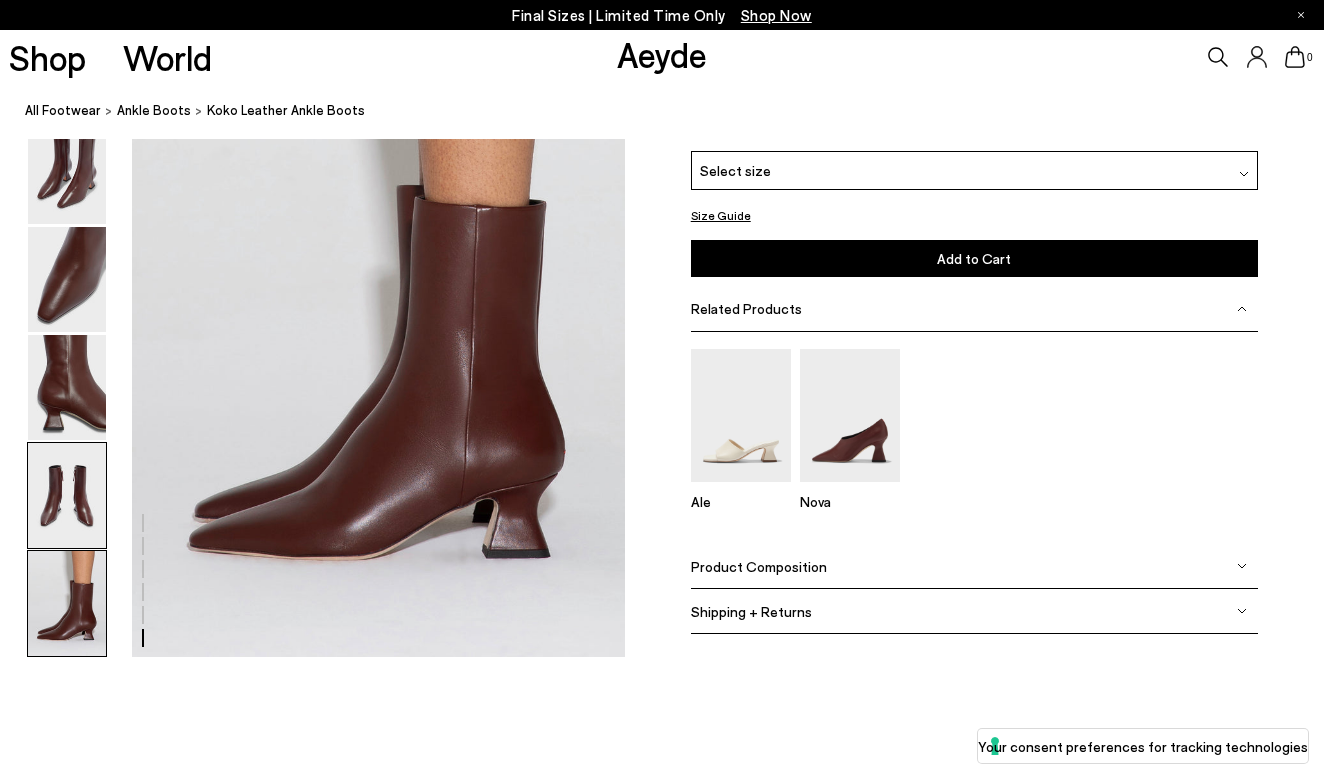 click at bounding box center (67, 495) 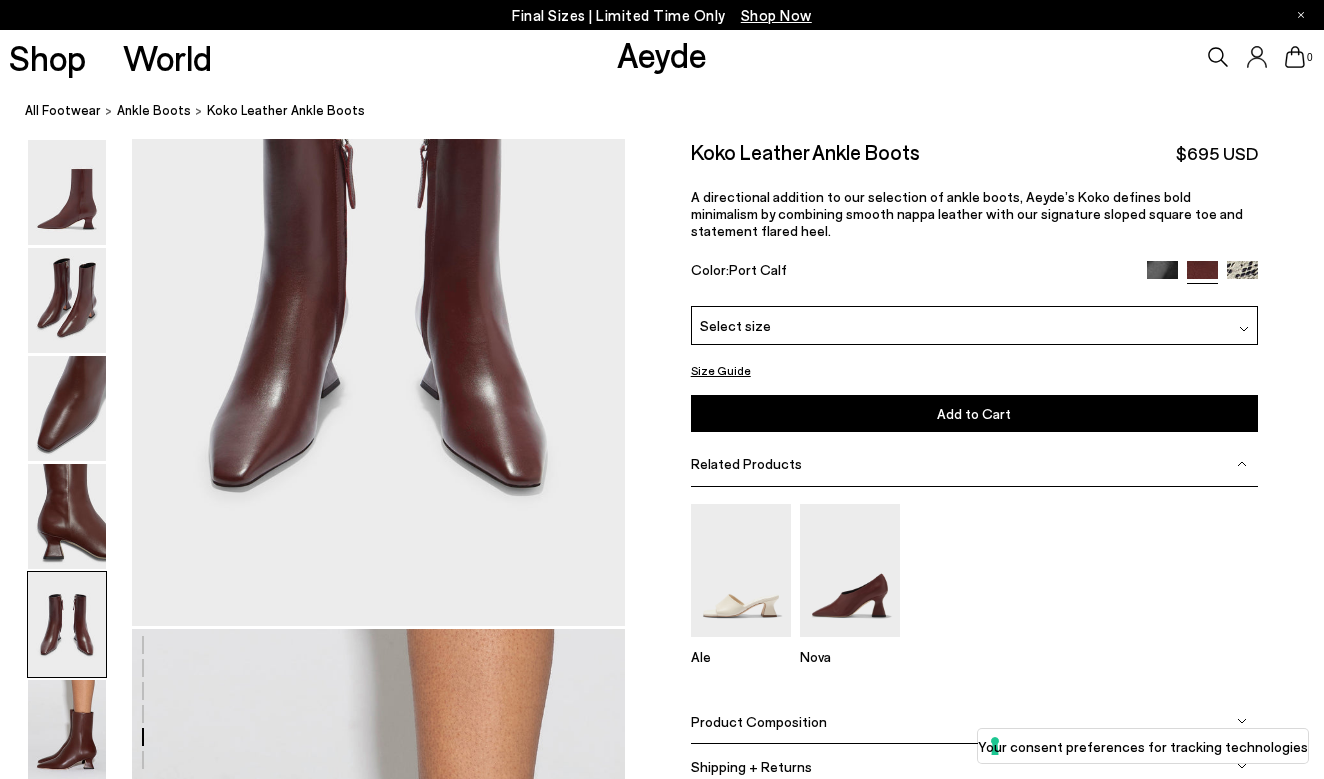 scroll, scrollTop: 2640, scrollLeft: 0, axis: vertical 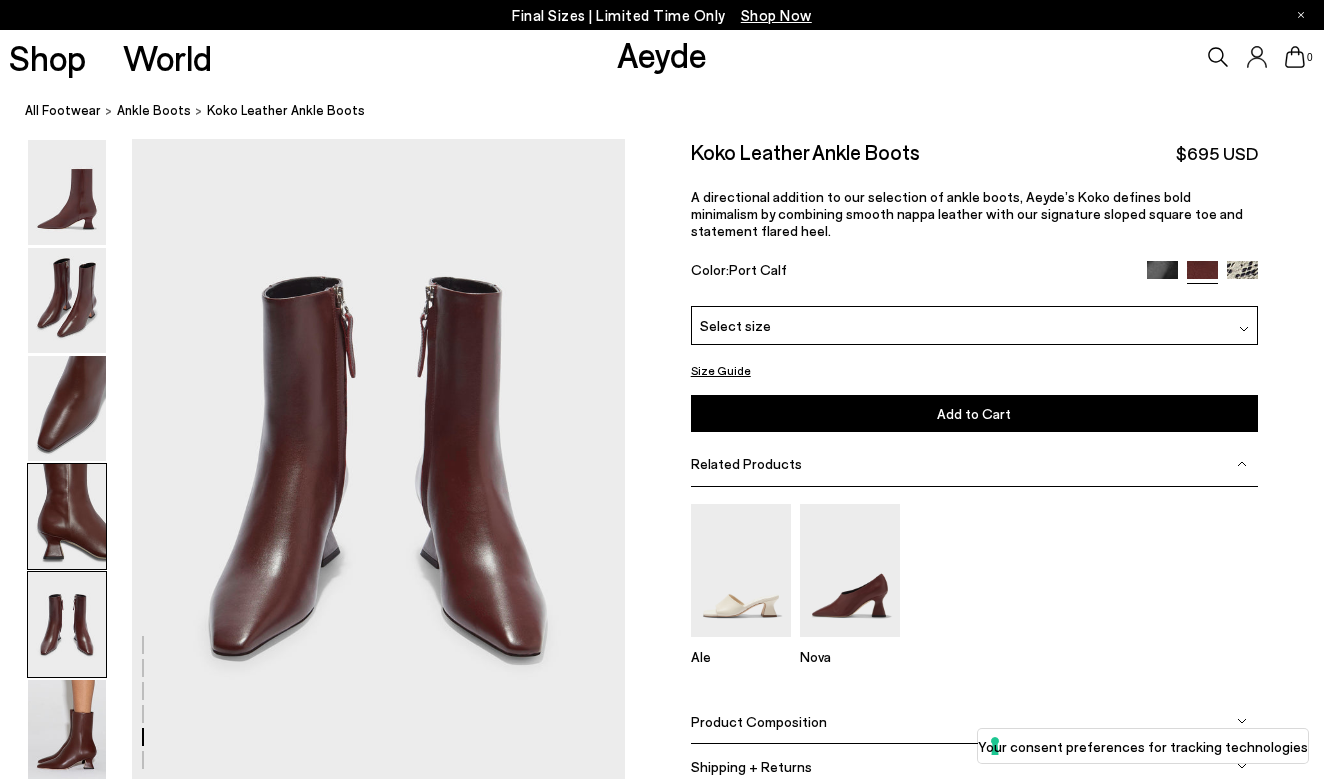 click at bounding box center [67, 516] 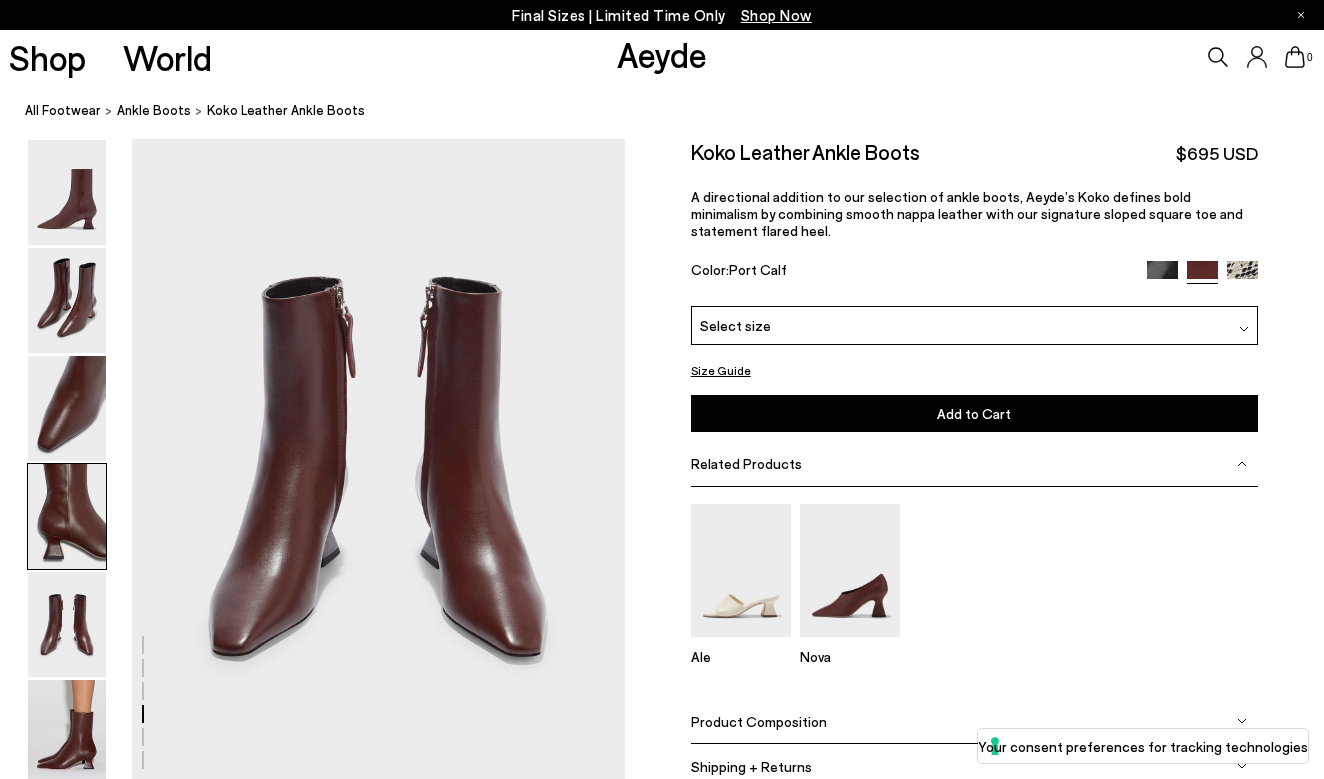 scroll, scrollTop: 1980, scrollLeft: 0, axis: vertical 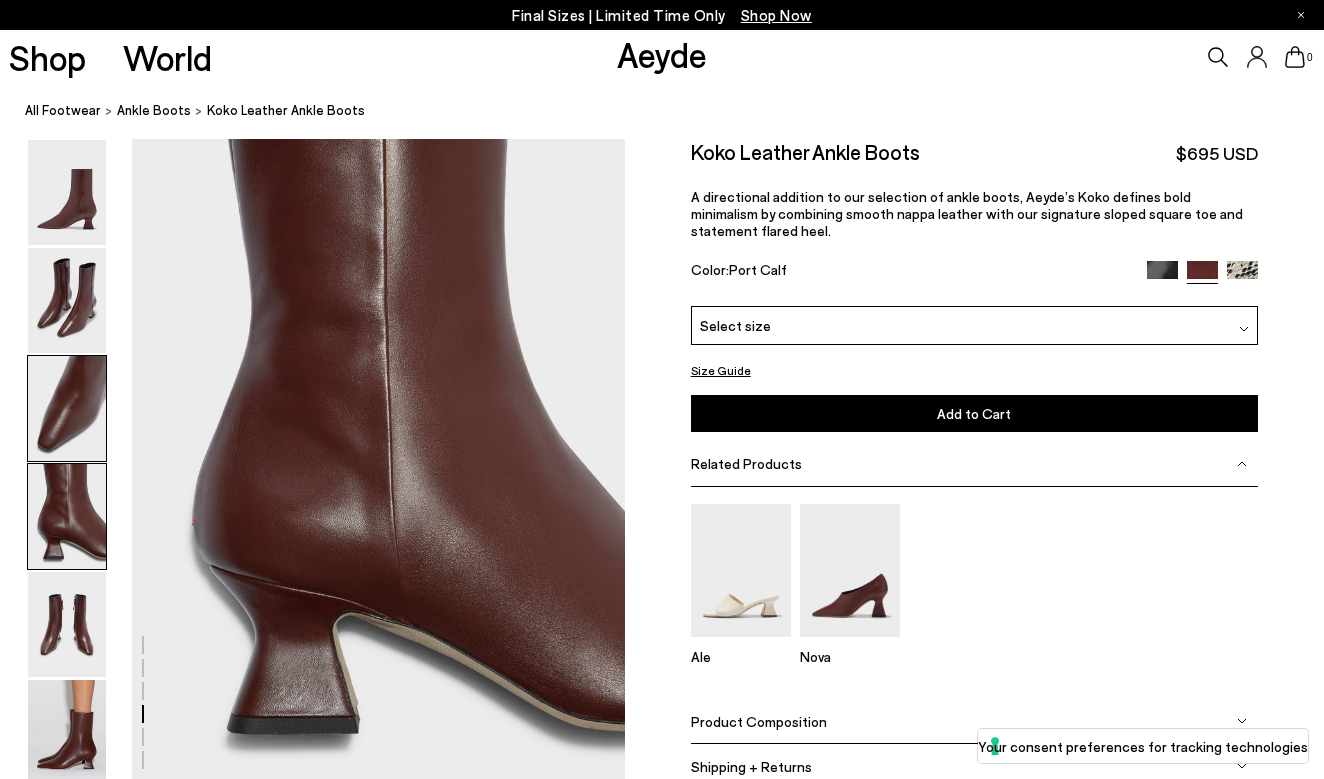 click at bounding box center (67, 408) 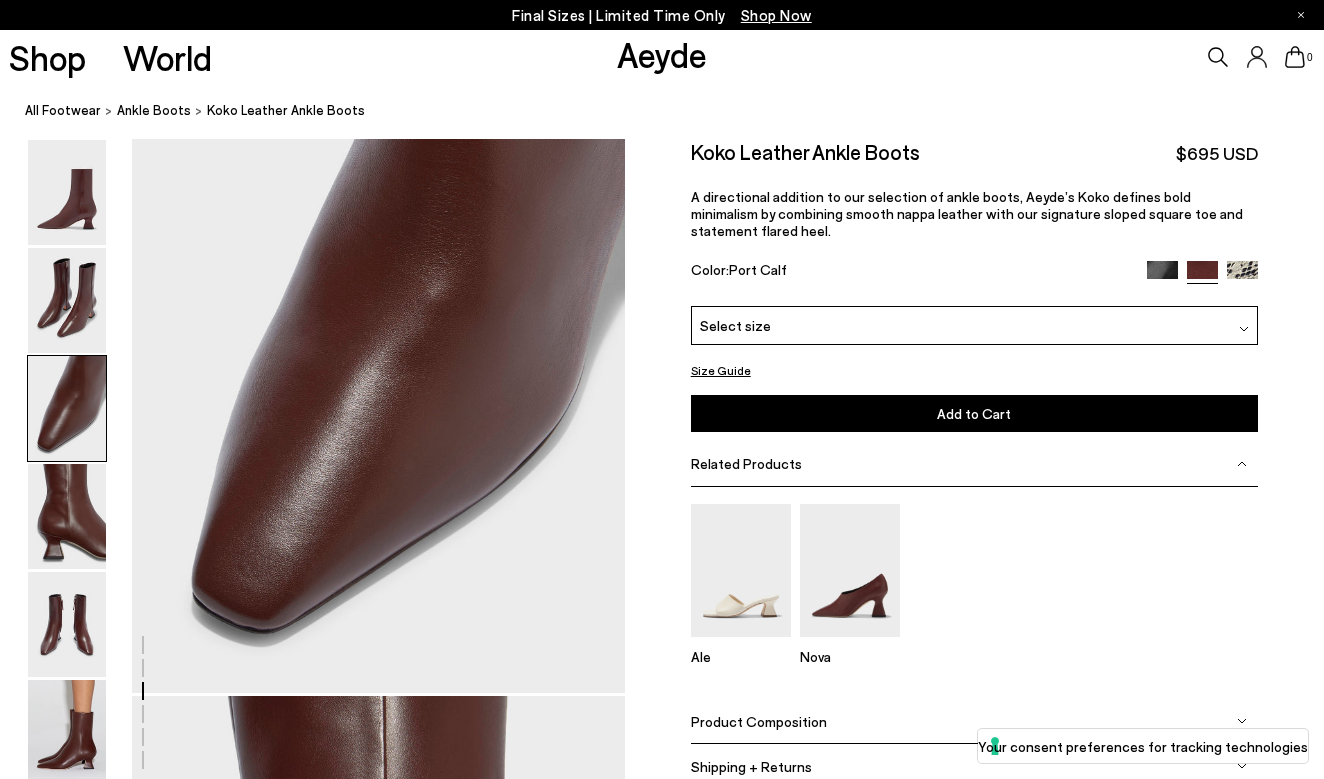 scroll, scrollTop: 1320, scrollLeft: 0, axis: vertical 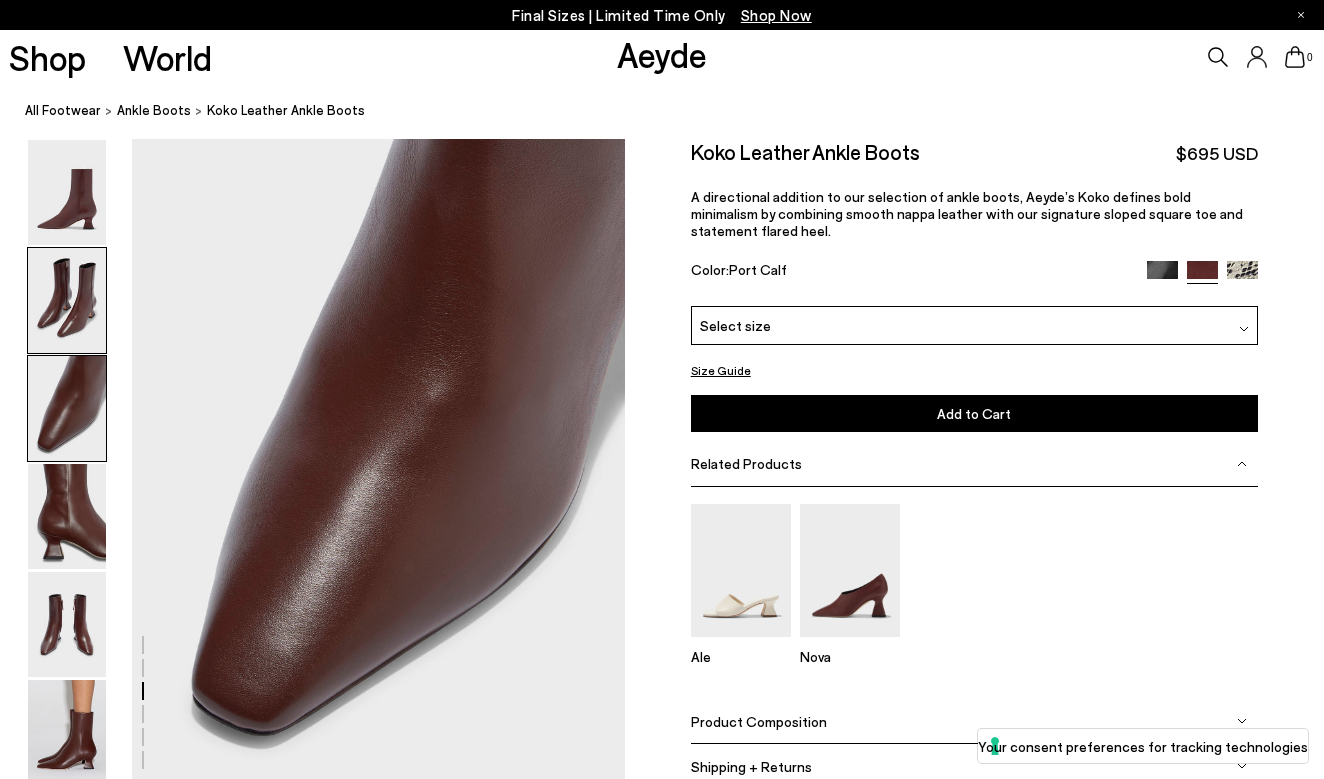 click at bounding box center [67, 300] 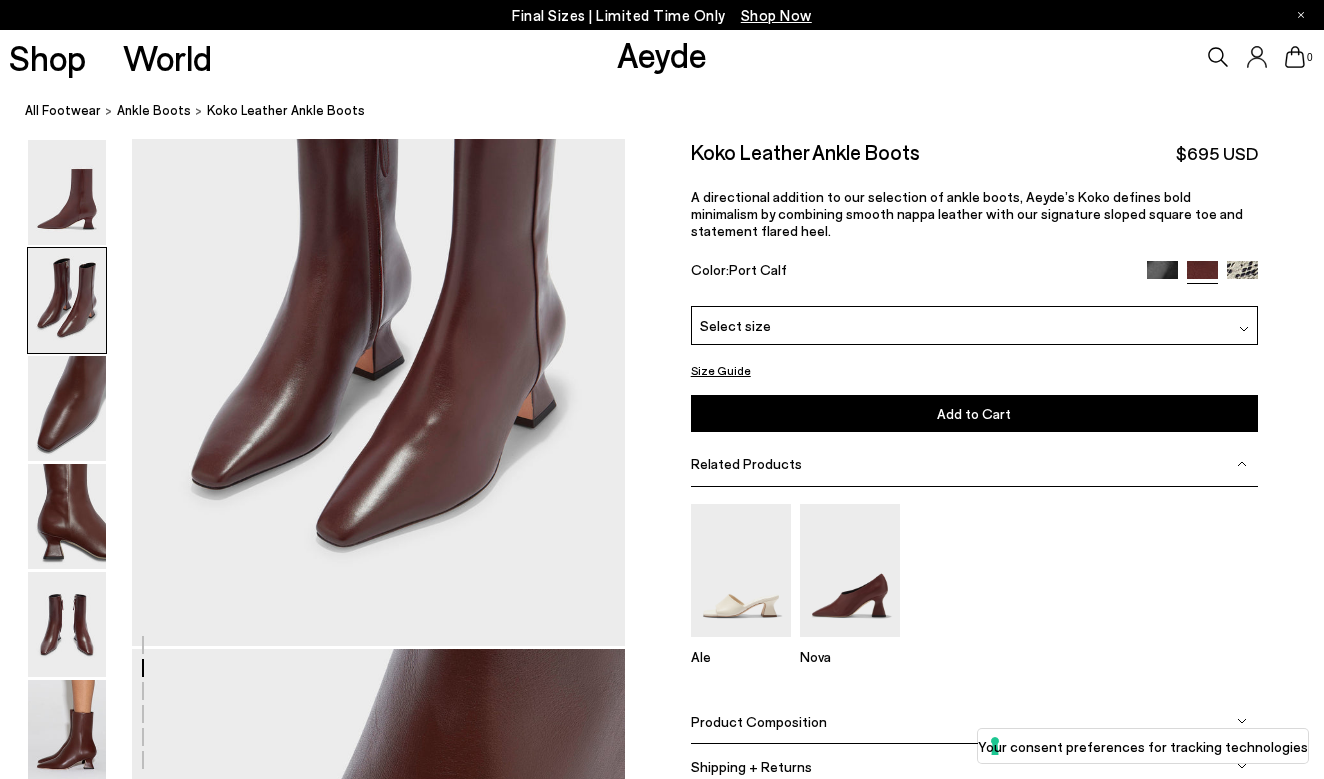 scroll, scrollTop: 661, scrollLeft: 0, axis: vertical 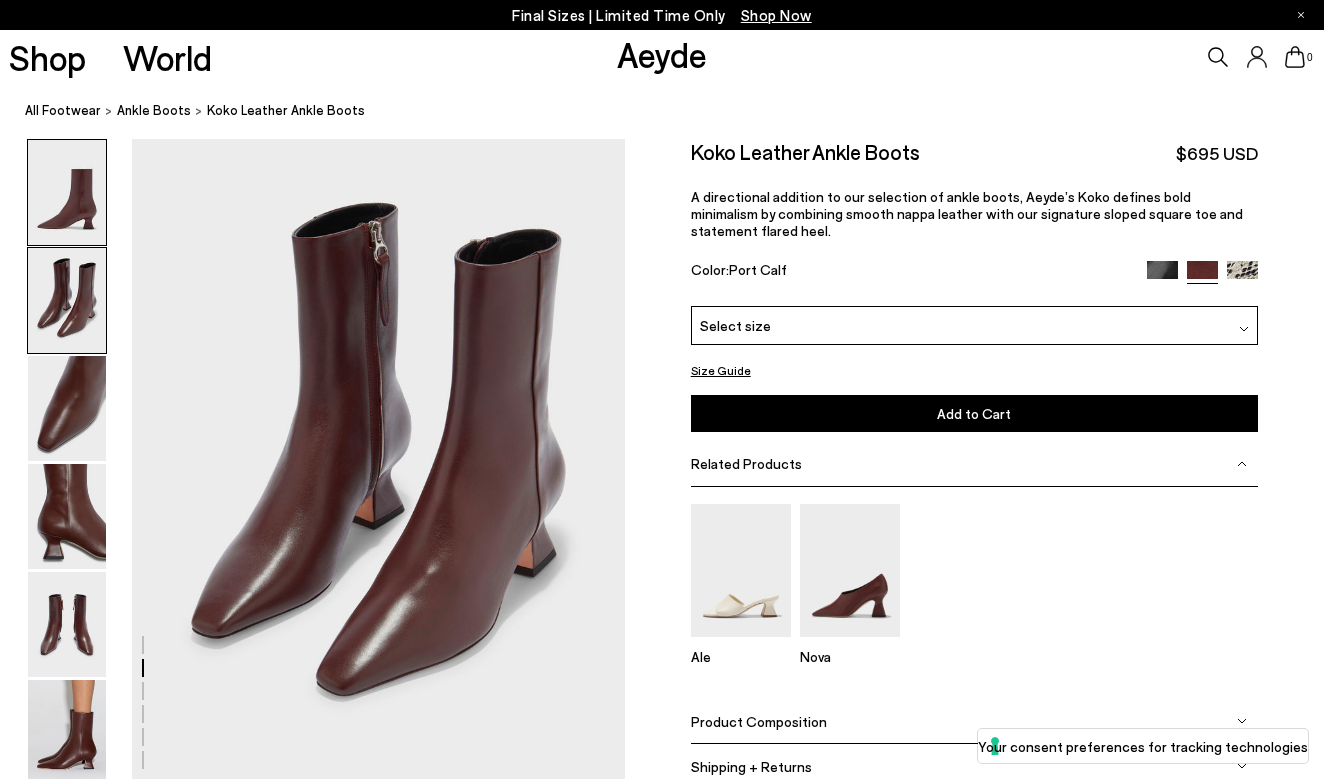 click at bounding box center (67, 192) 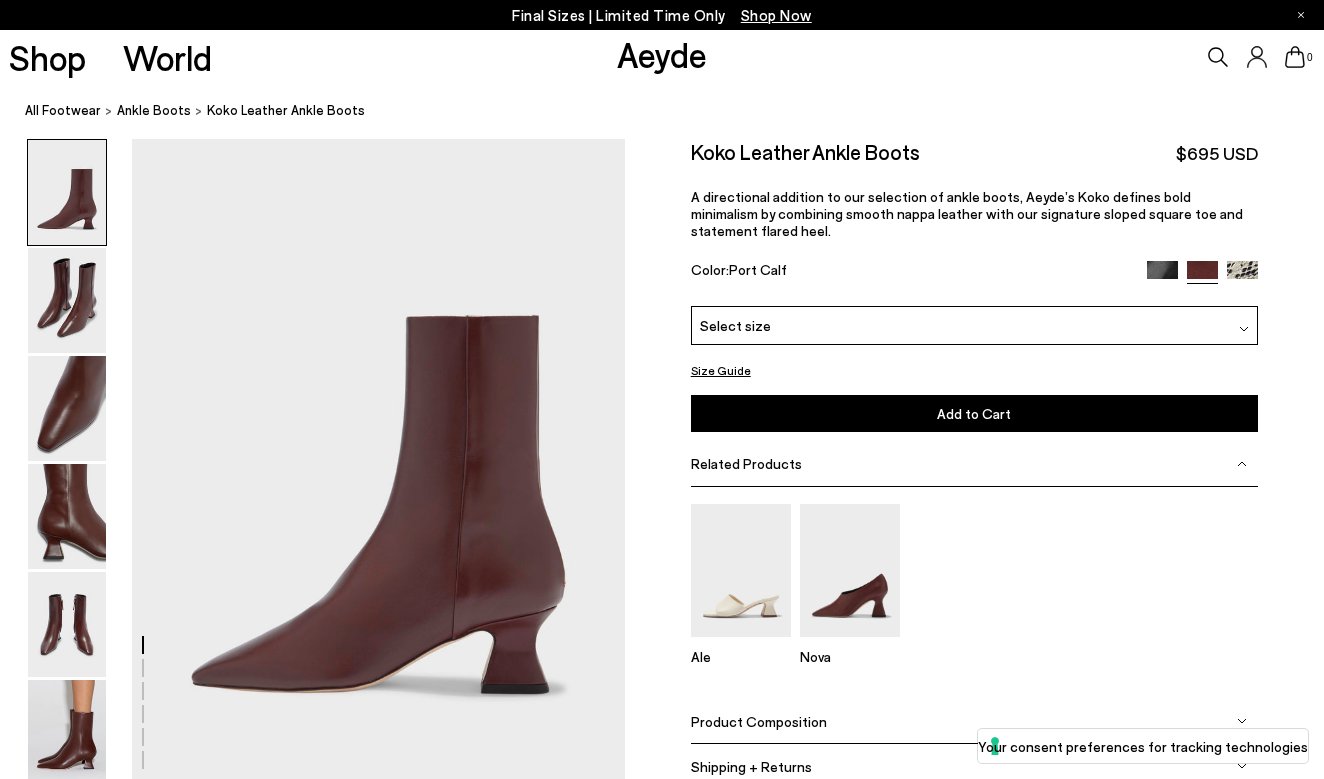 scroll, scrollTop: 0, scrollLeft: 0, axis: both 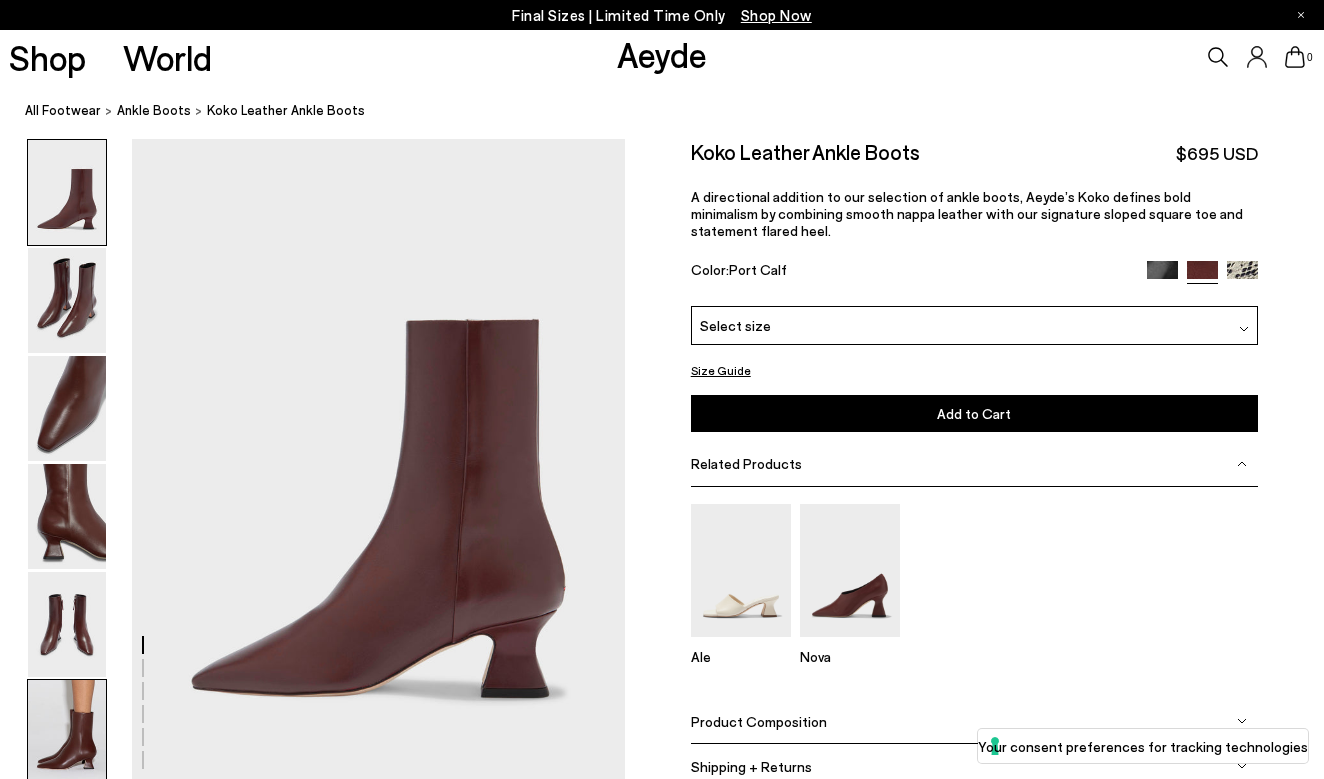click at bounding box center (67, 732) 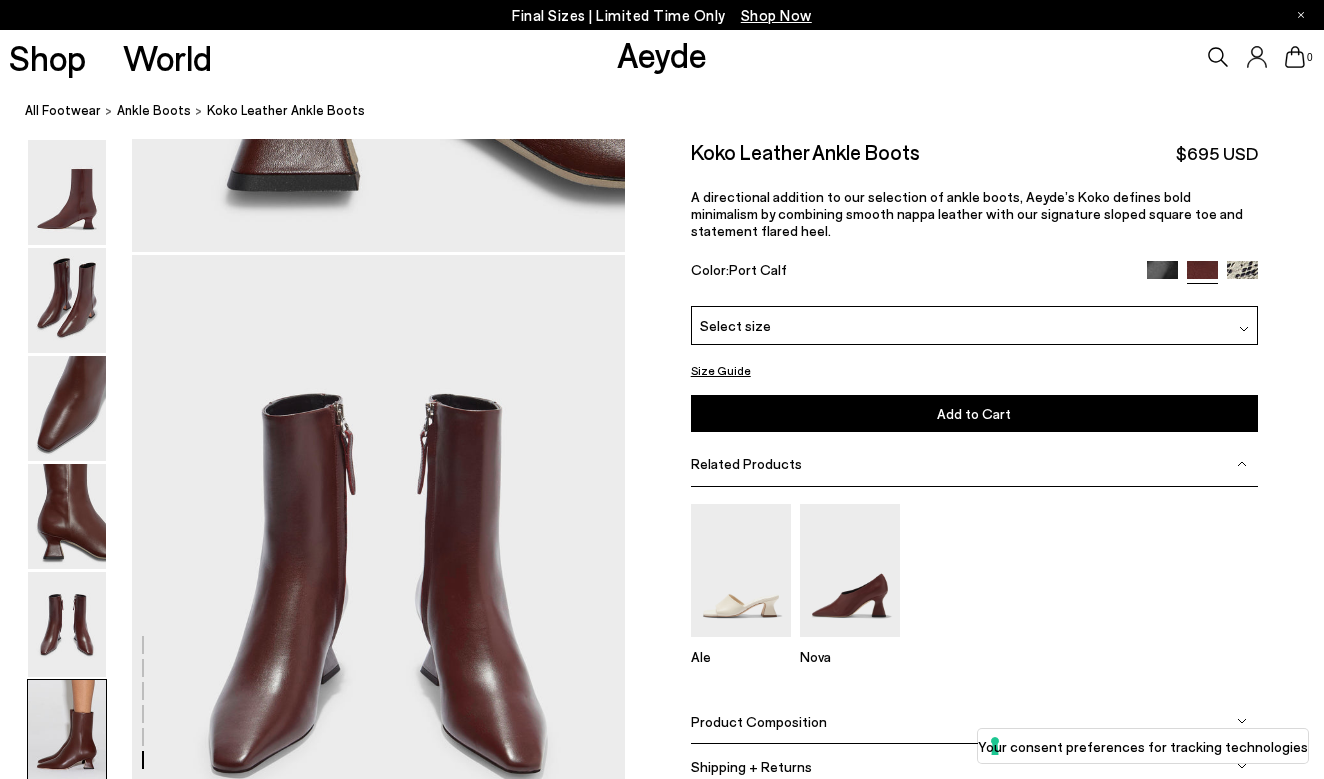 scroll, scrollTop: 3437, scrollLeft: 0, axis: vertical 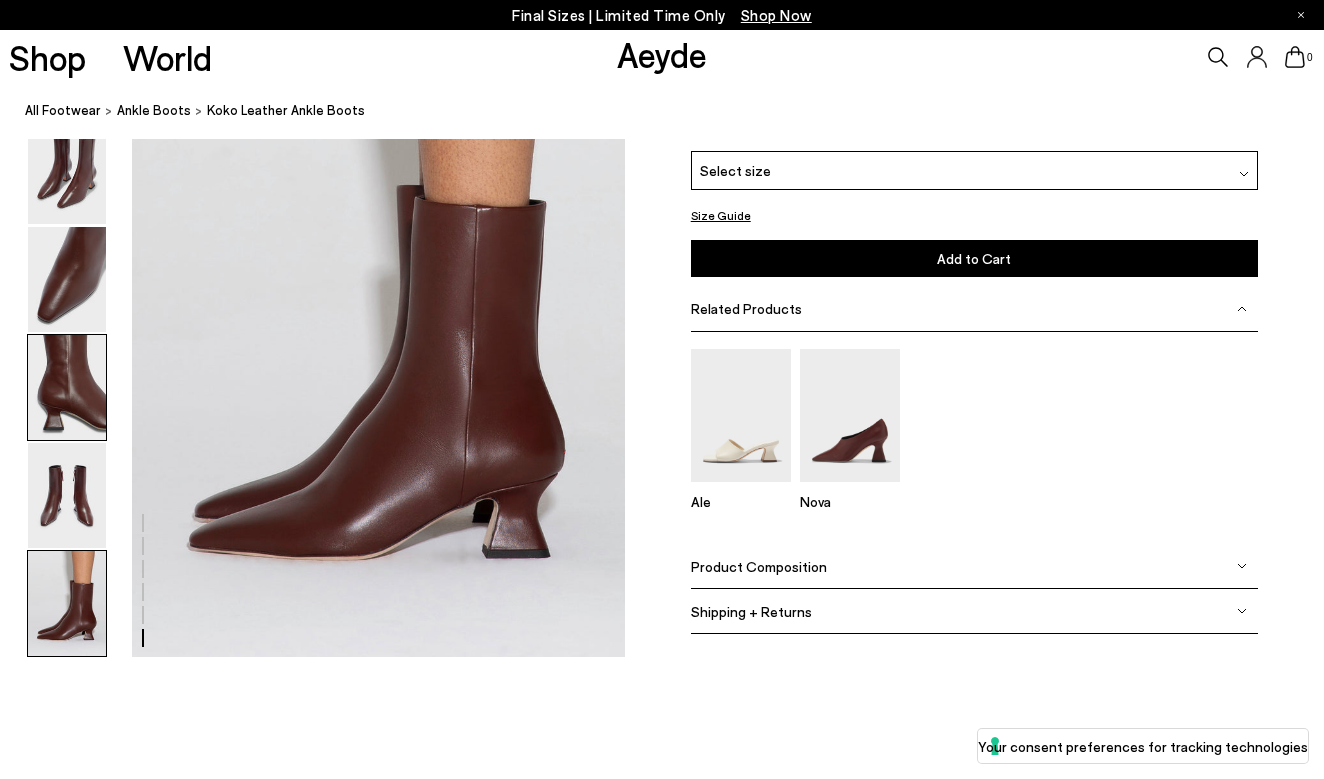 click at bounding box center (67, 387) 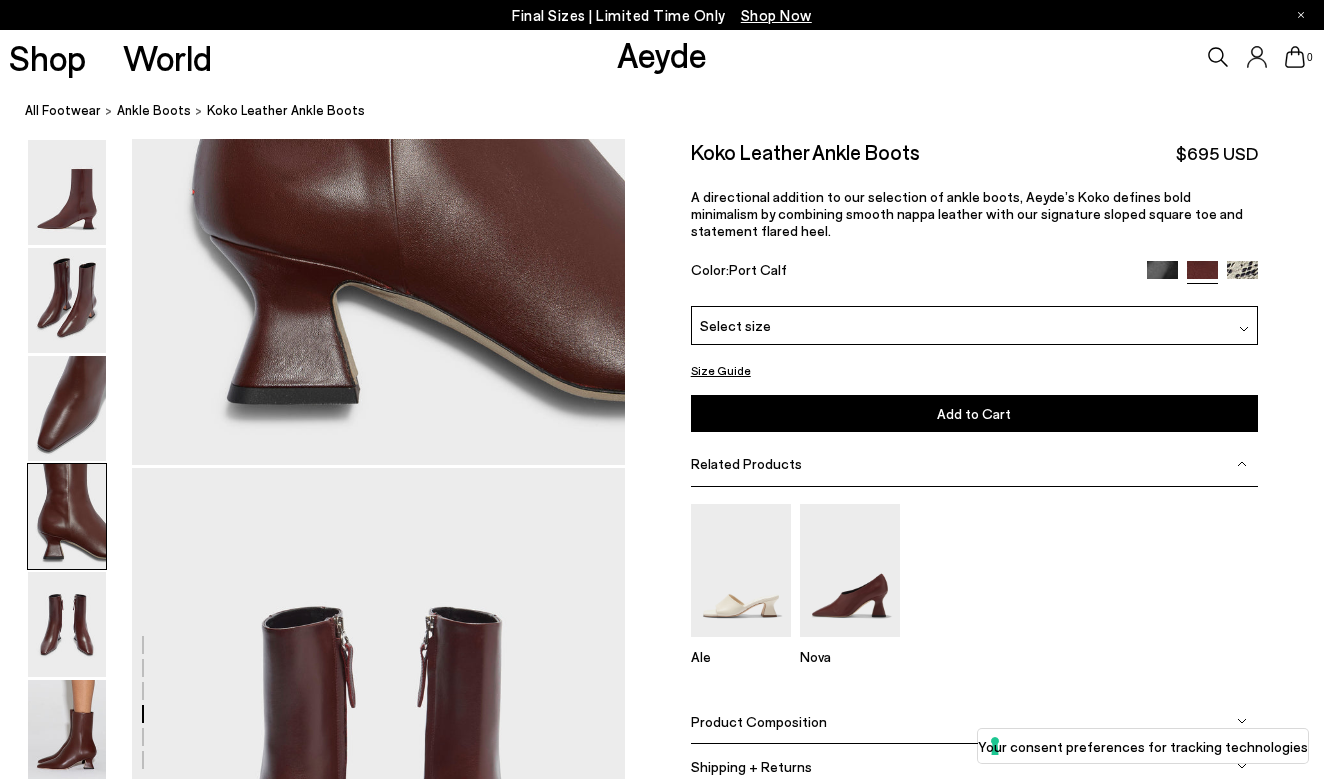 scroll, scrollTop: 1980, scrollLeft: 0, axis: vertical 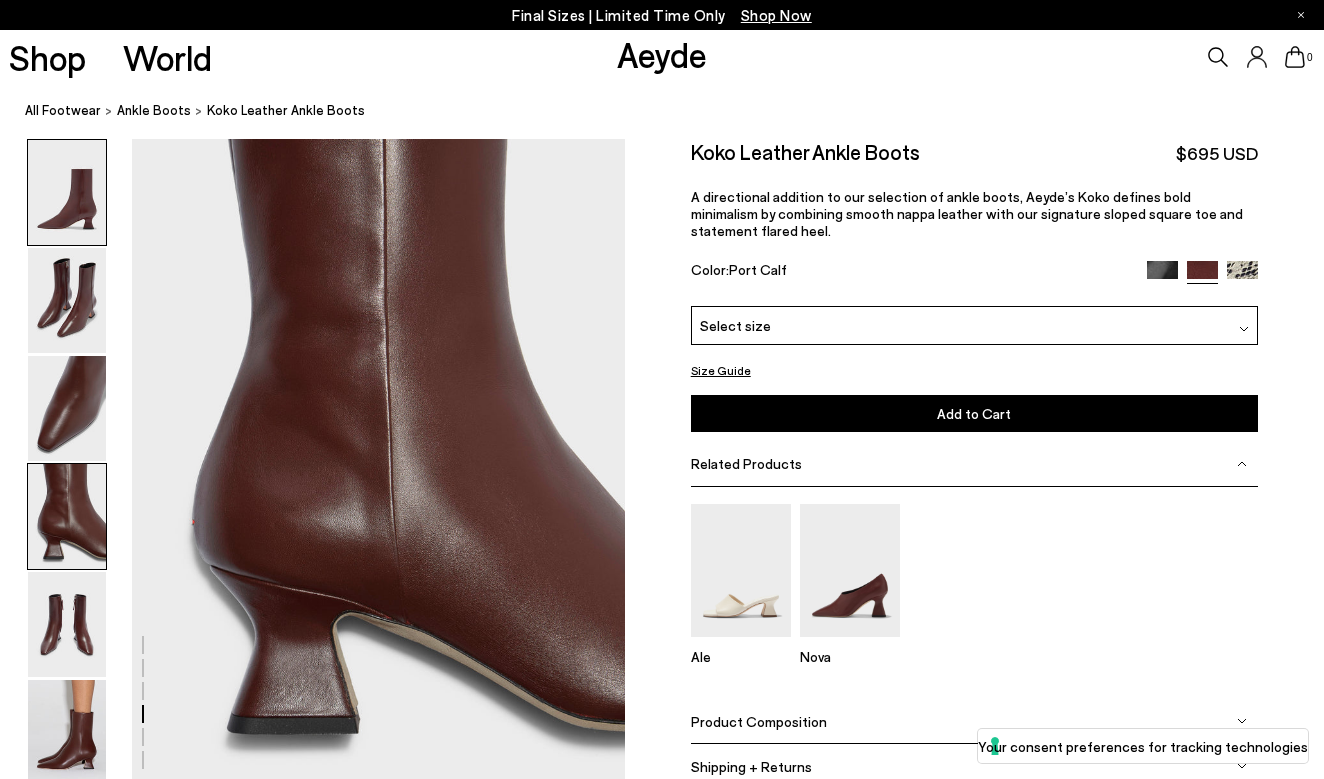 click at bounding box center [67, 192] 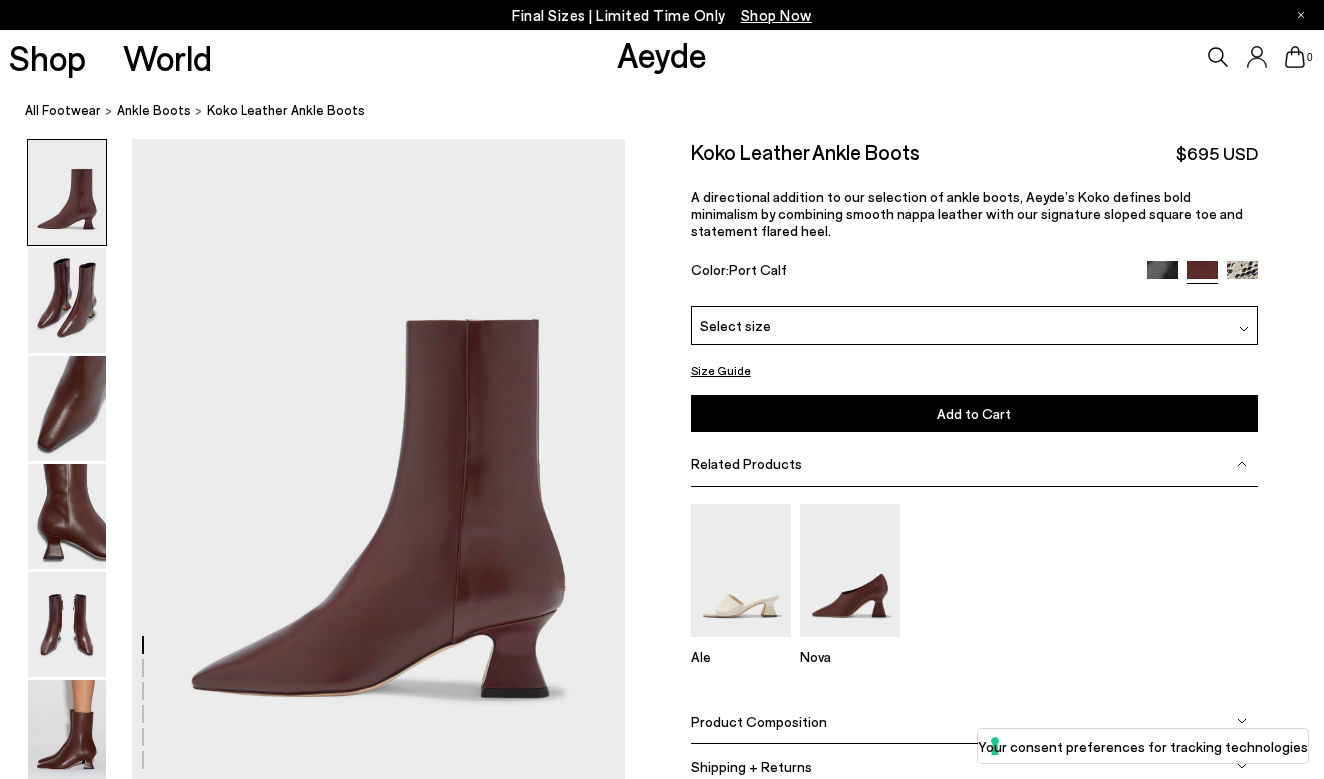 scroll, scrollTop: 0, scrollLeft: 0, axis: both 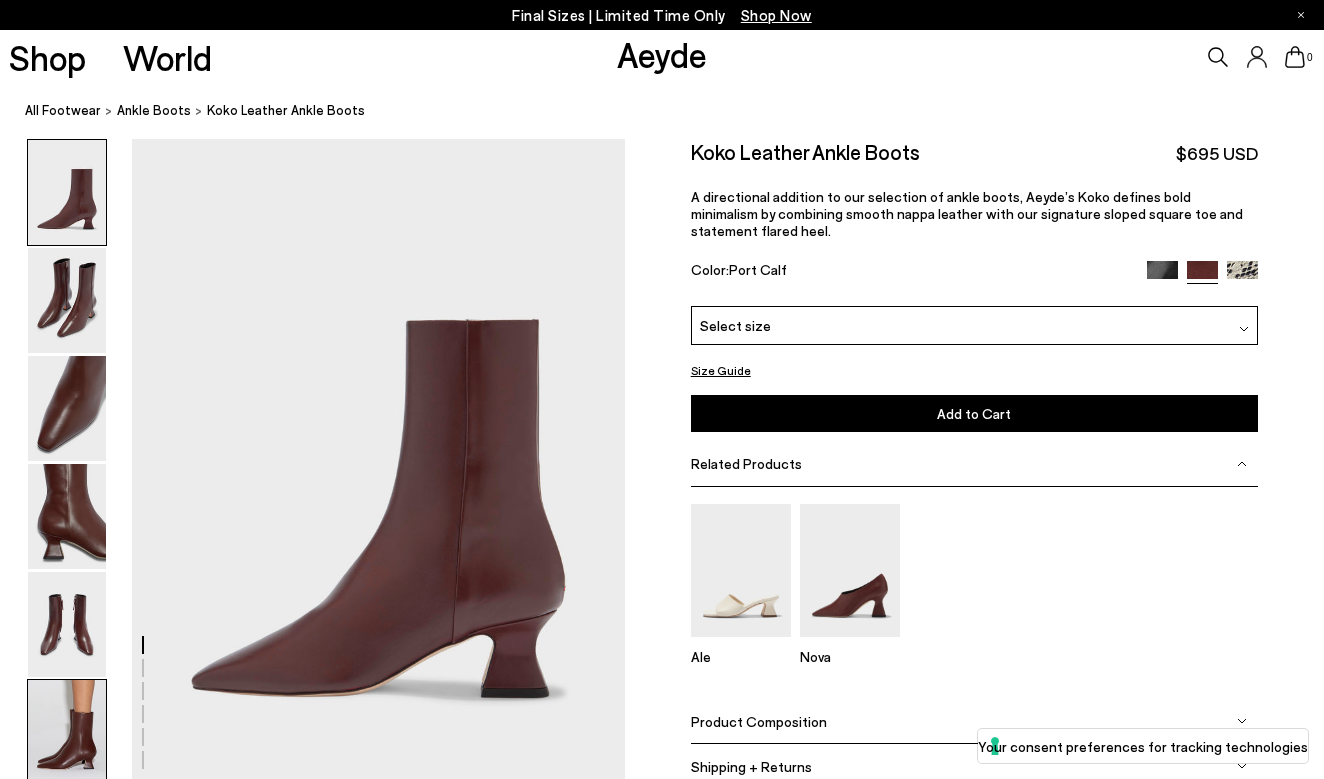 click at bounding box center (67, 732) 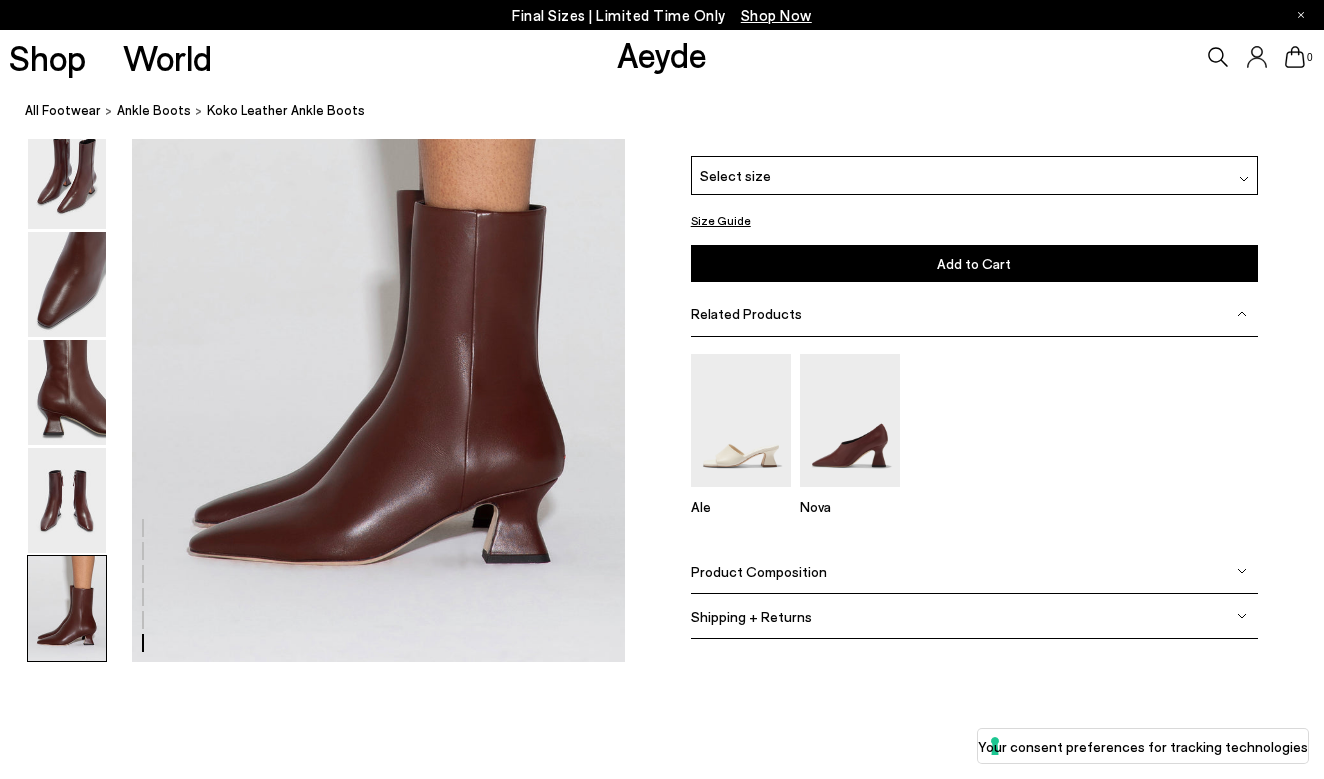 scroll, scrollTop: 3437, scrollLeft: 0, axis: vertical 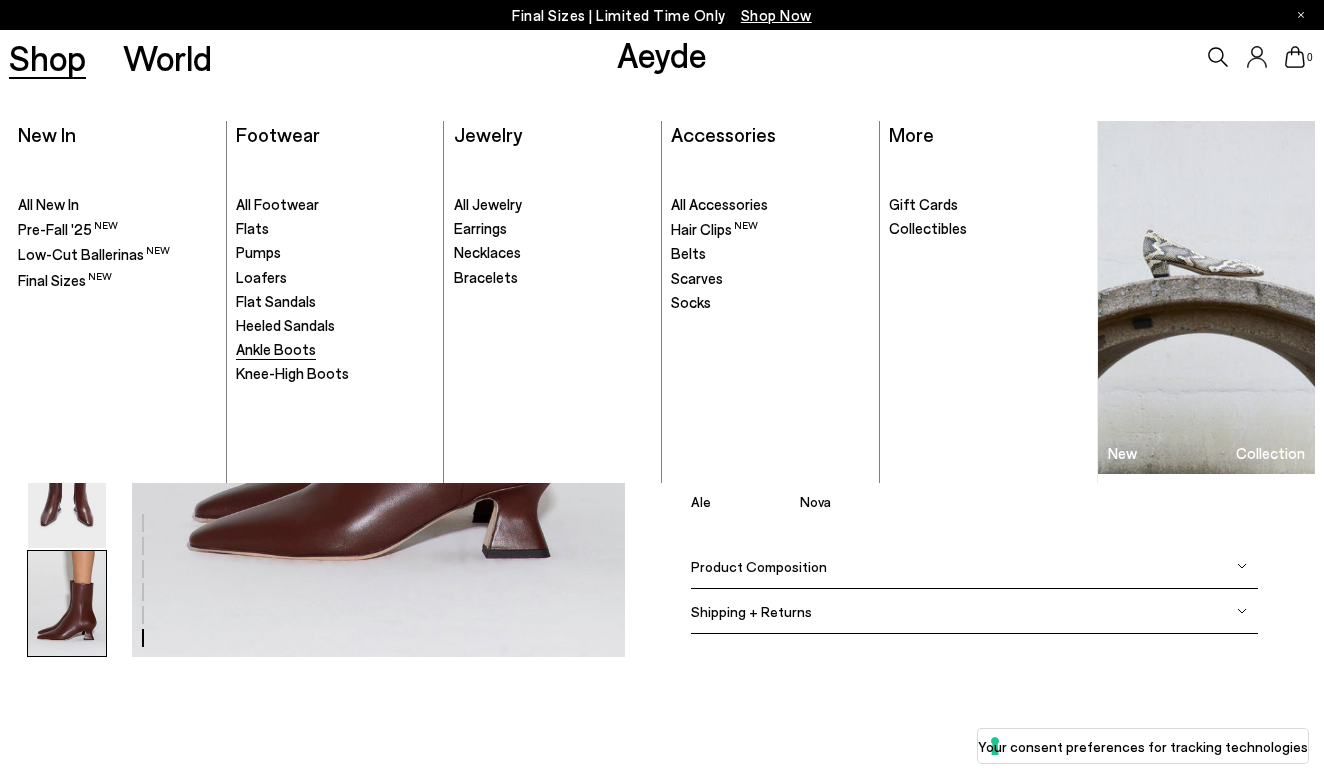 click on "Ankle Boots" at bounding box center (276, 349) 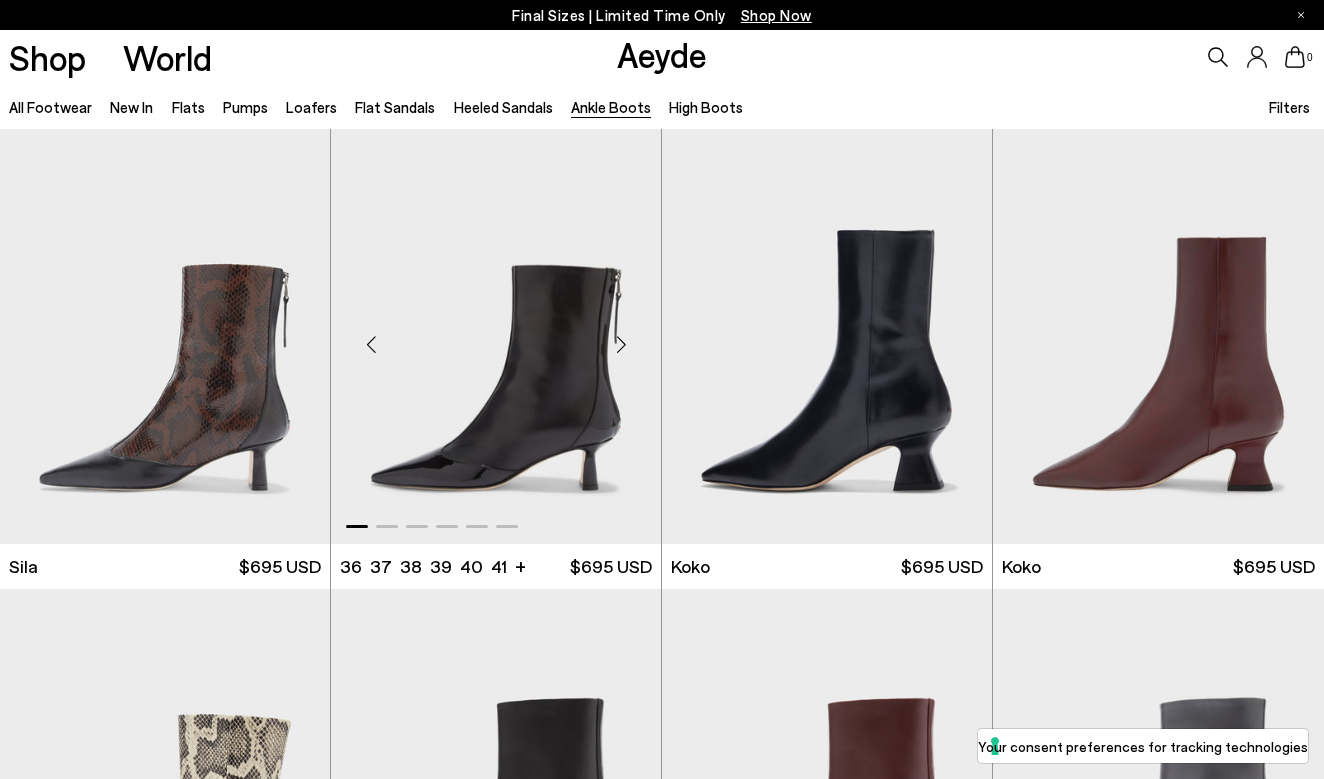 scroll, scrollTop: 0, scrollLeft: 0, axis: both 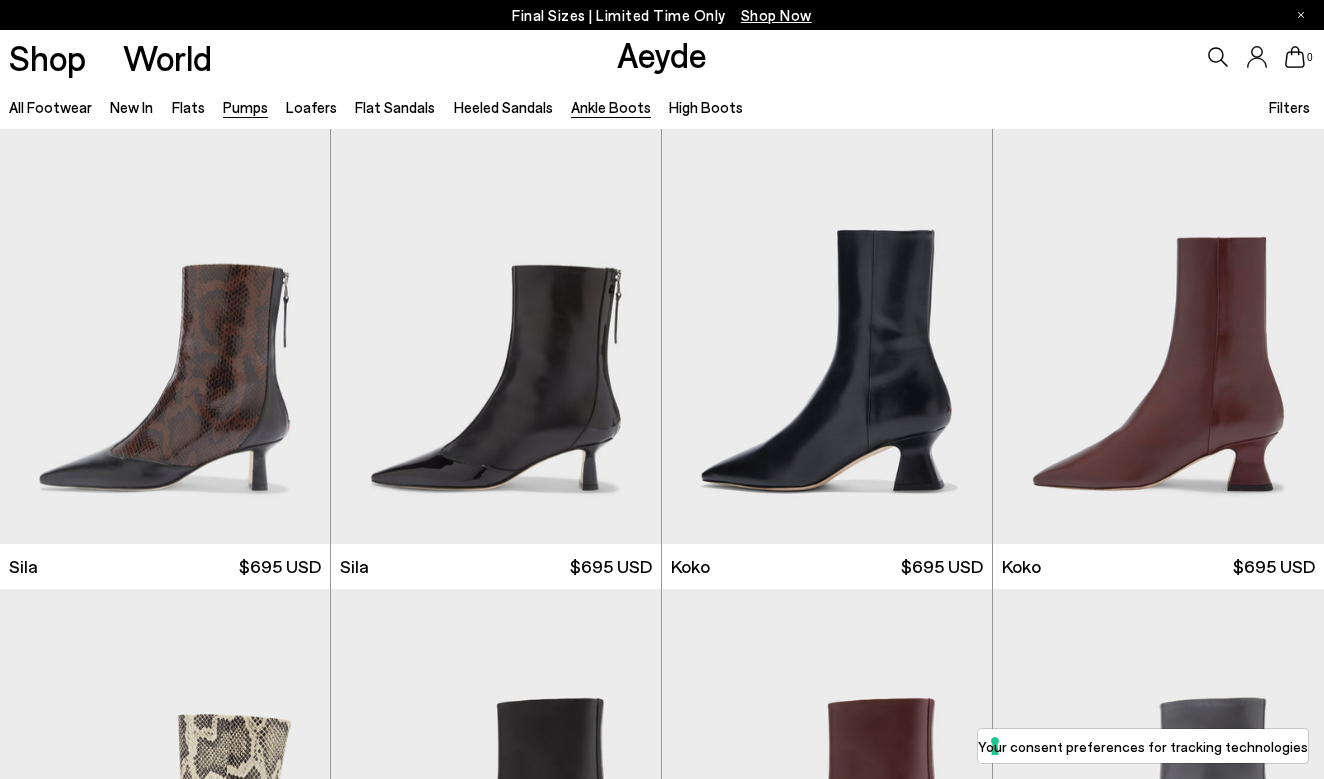 click on "Pumps" at bounding box center (245, 107) 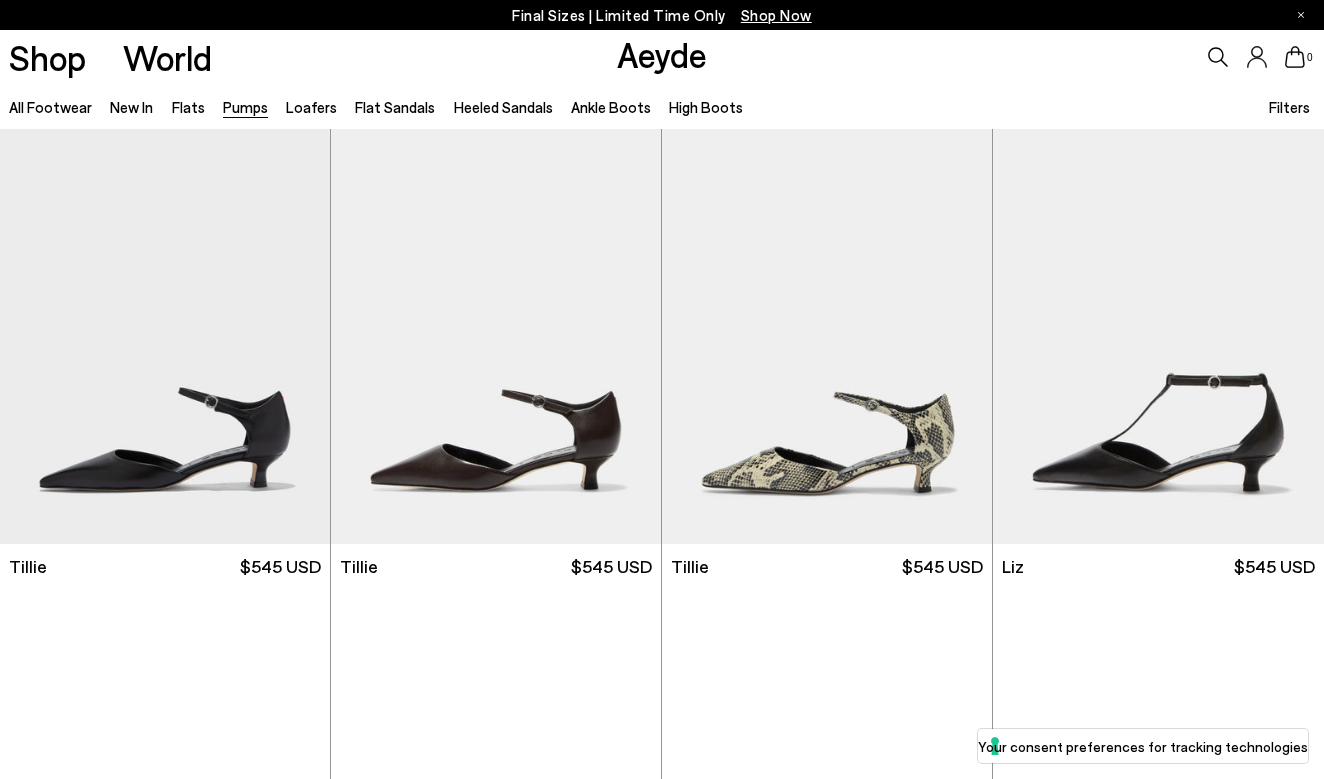 scroll, scrollTop: 0, scrollLeft: 0, axis: both 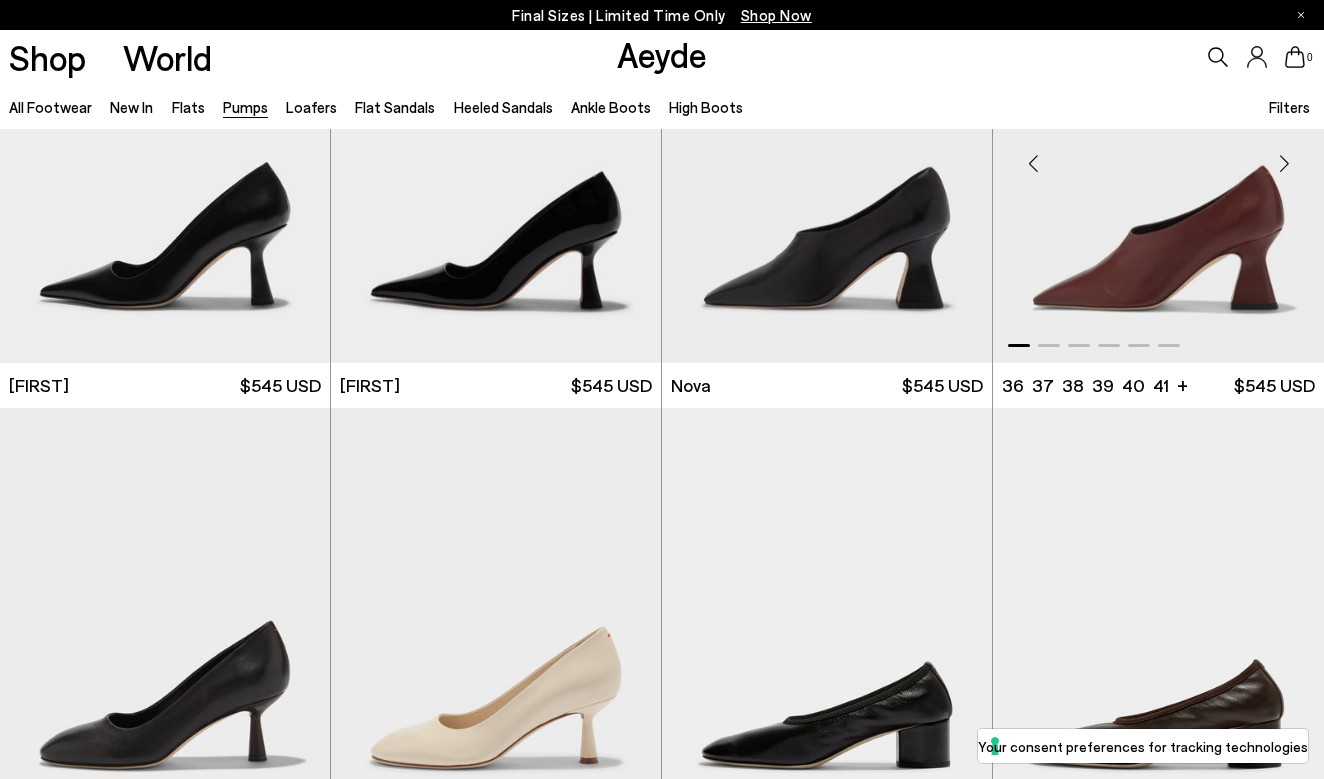 click at bounding box center [1284, 163] 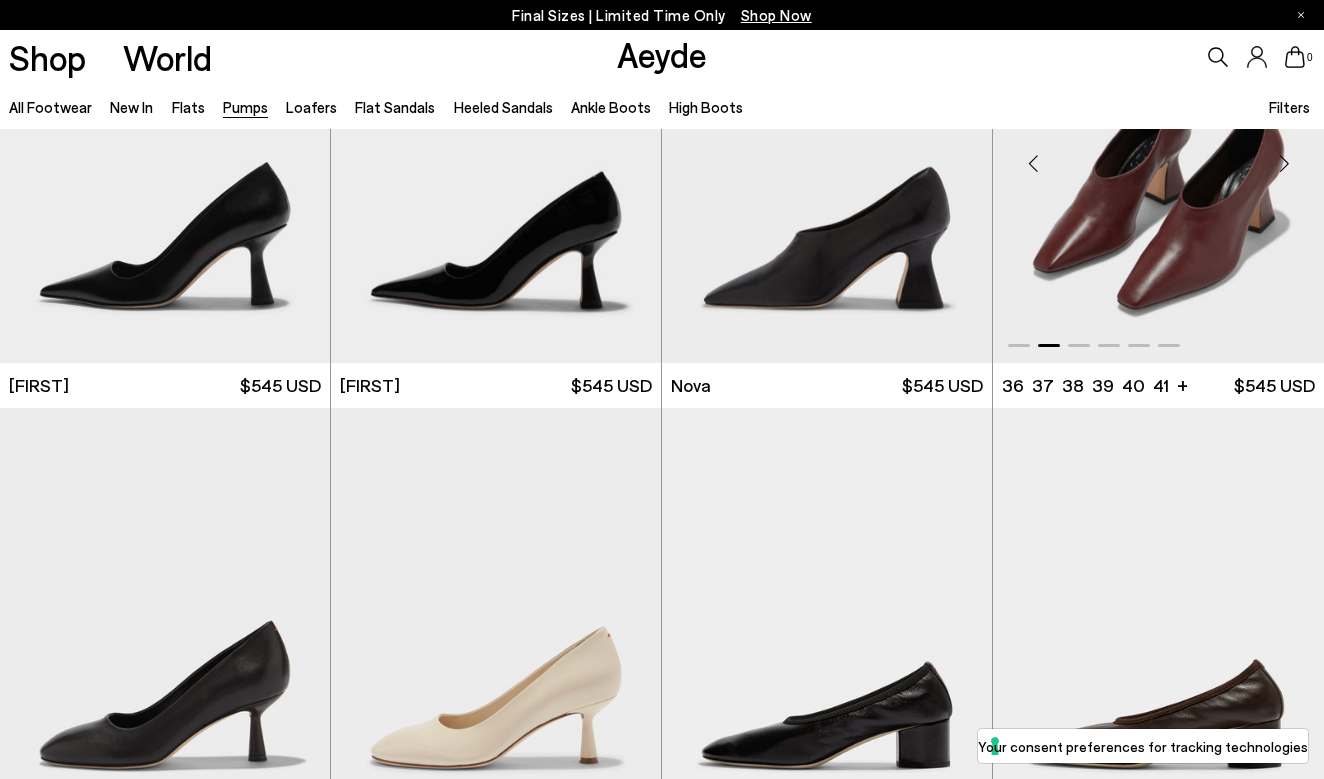 click at bounding box center (1284, 163) 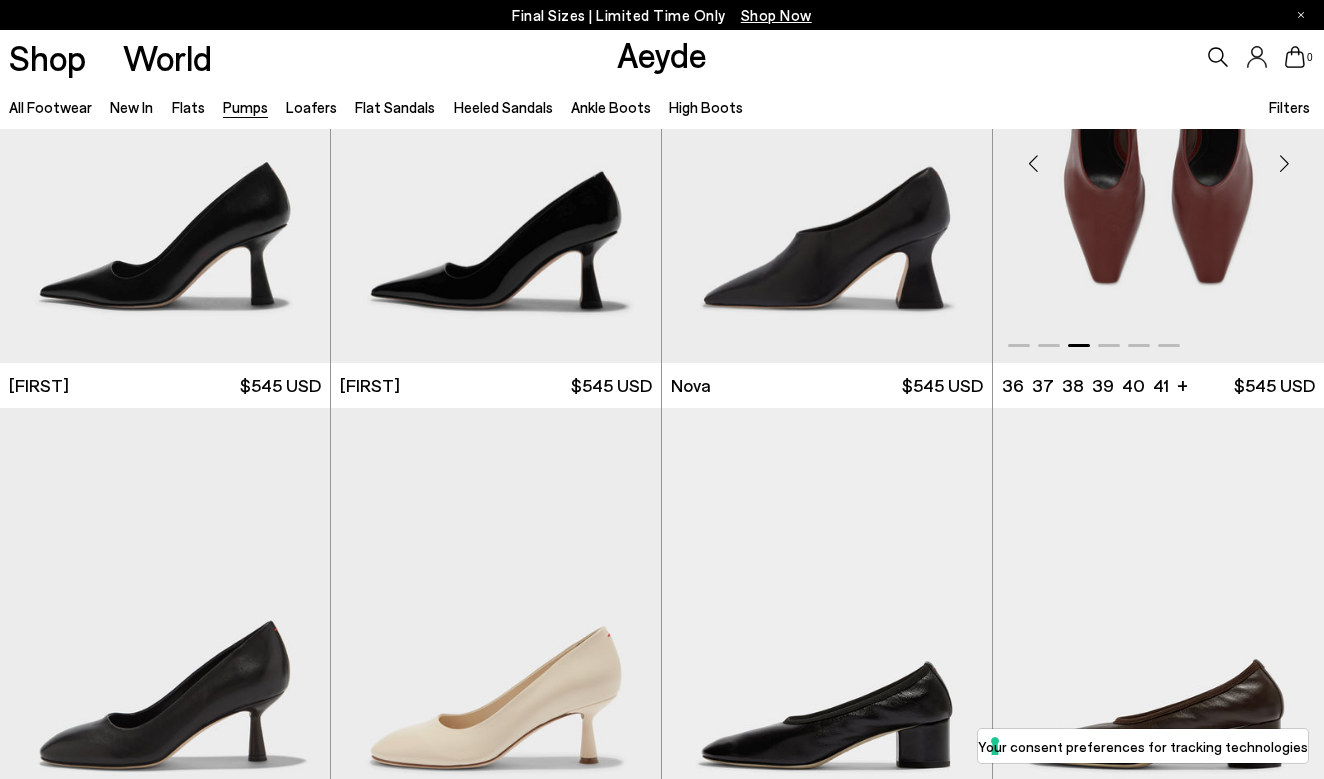 click at bounding box center (1284, 163) 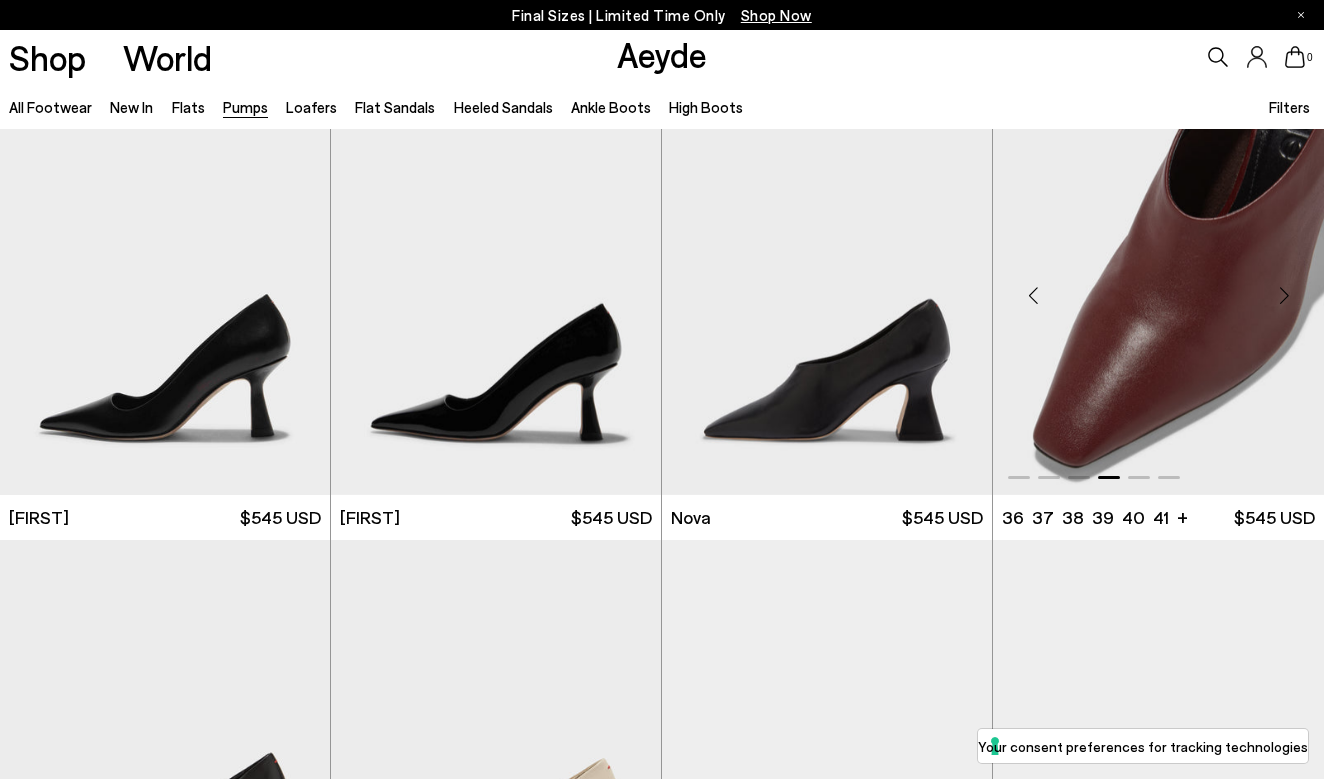 scroll, scrollTop: 5574, scrollLeft: 0, axis: vertical 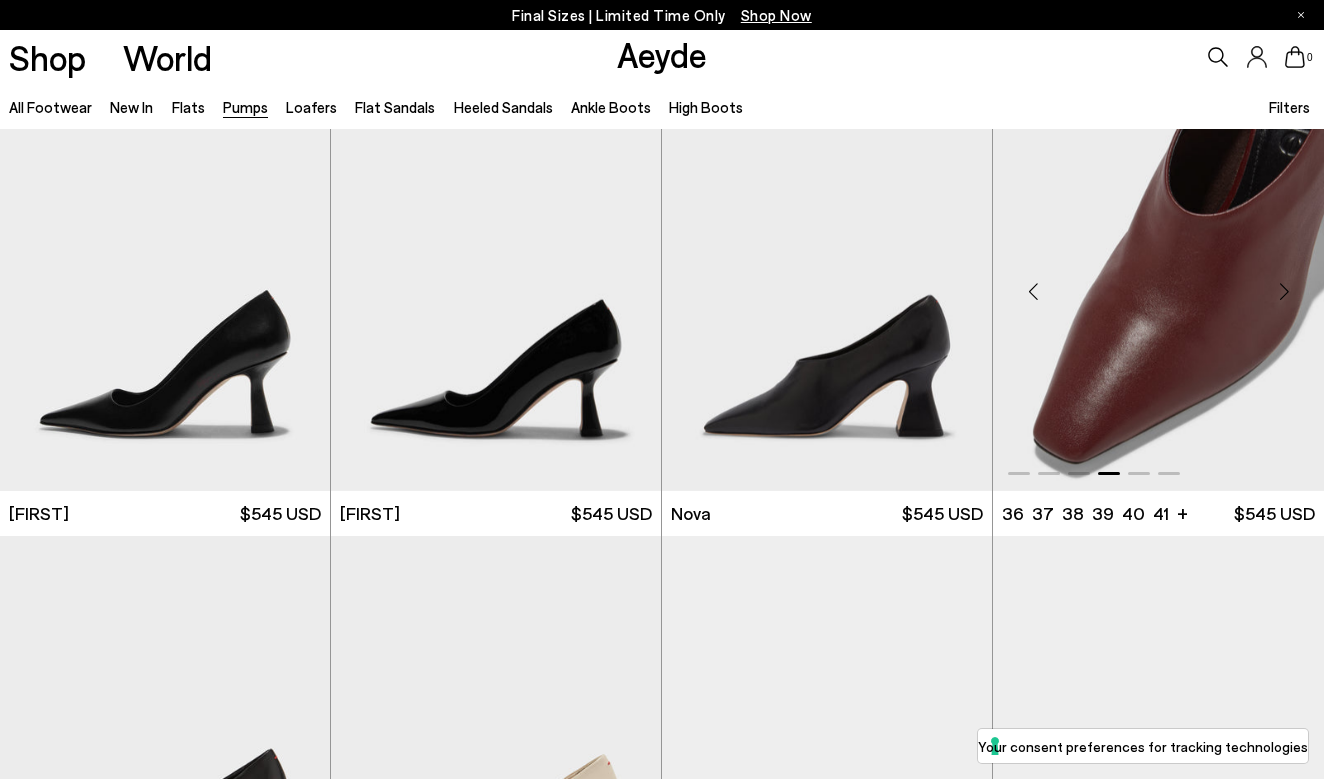 click at bounding box center (1284, 291) 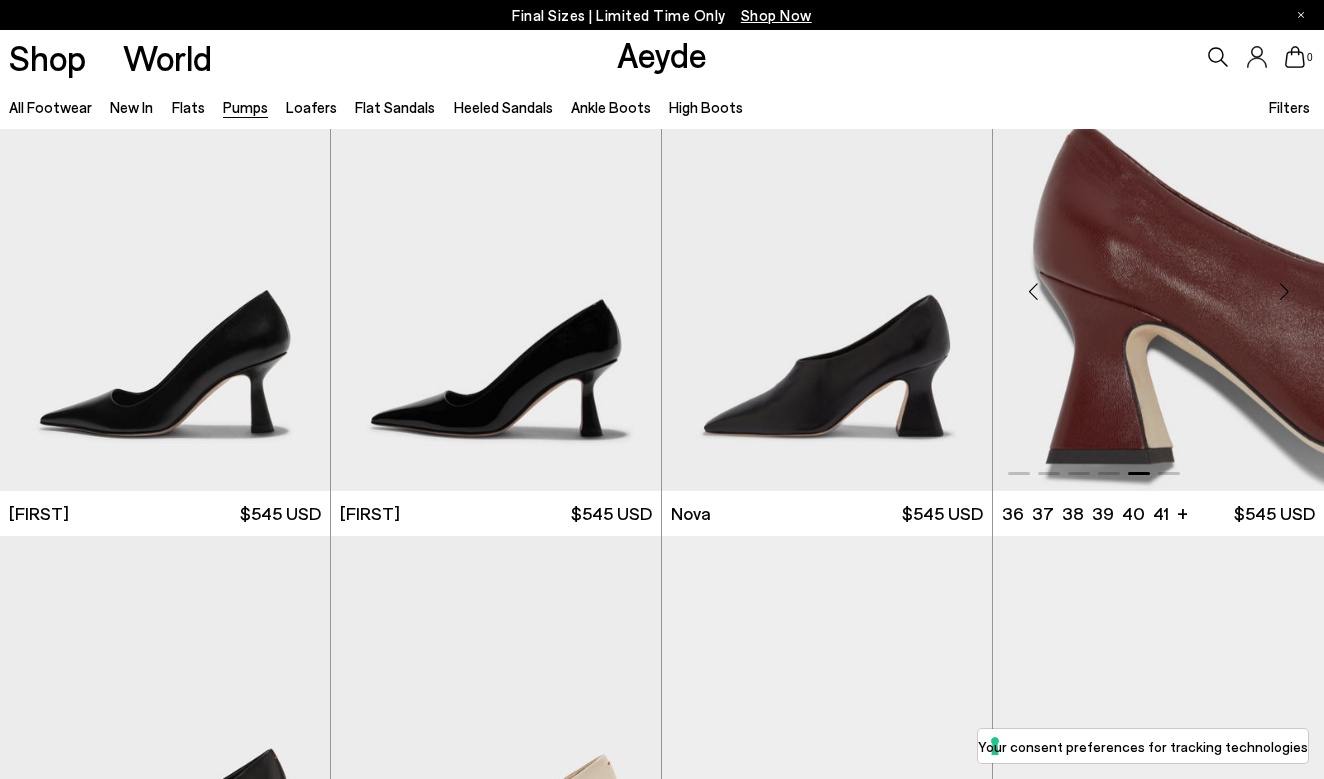 click at bounding box center (1284, 291) 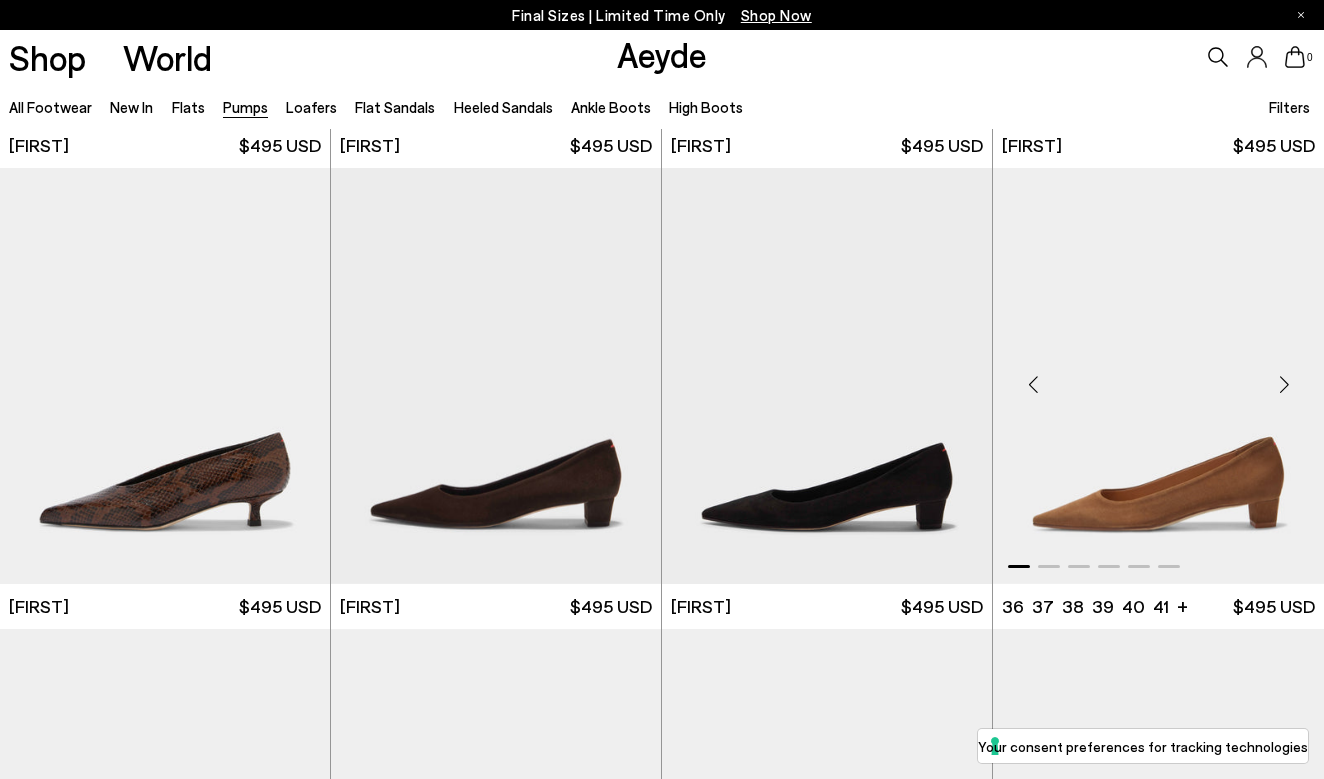 scroll, scrollTop: 2721, scrollLeft: 0, axis: vertical 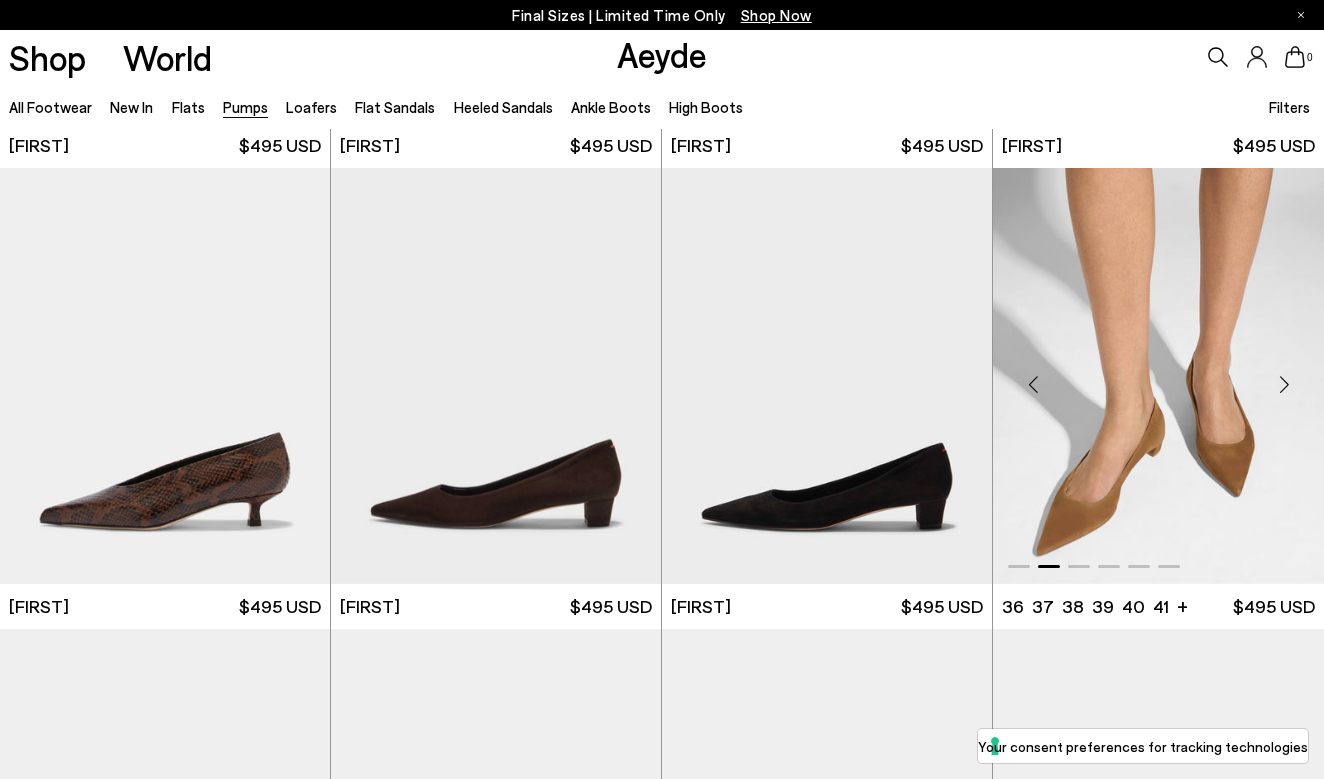 click at bounding box center (1284, 384) 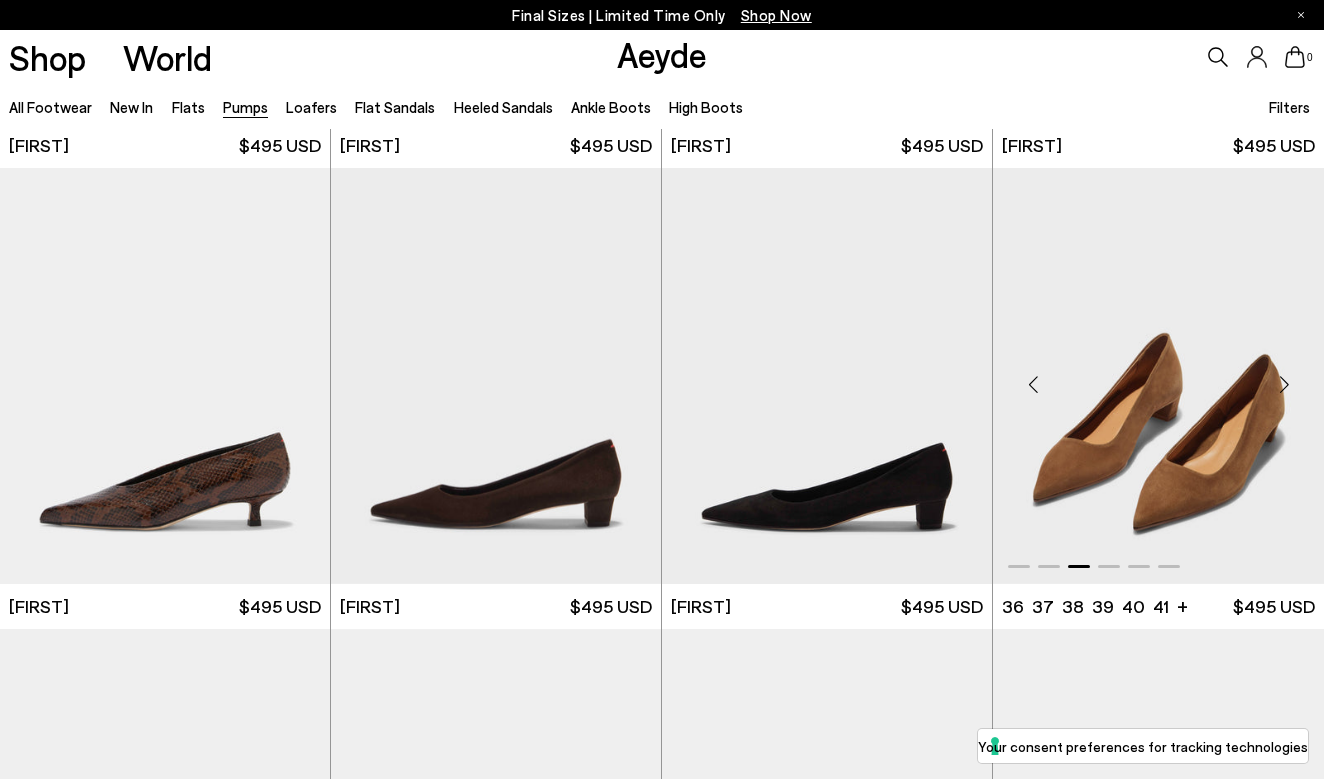 click at bounding box center [1284, 384] 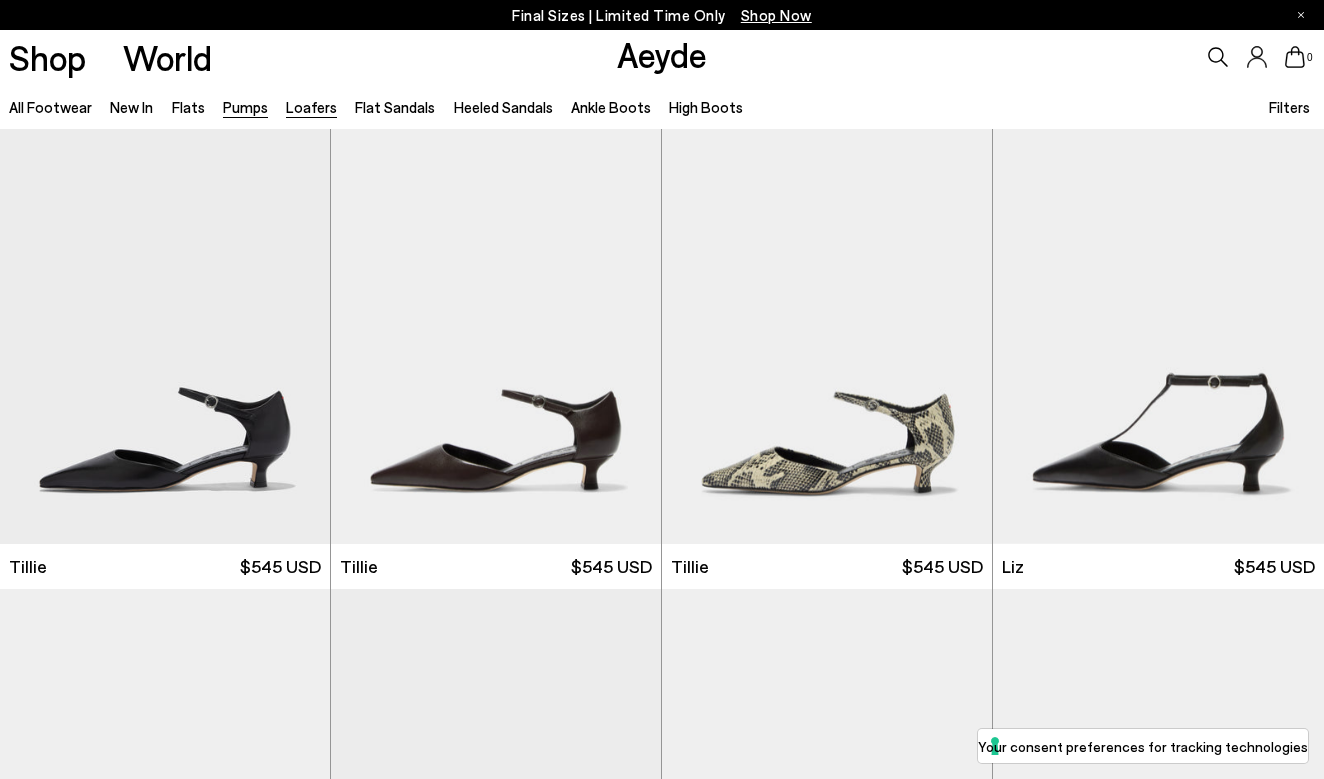 scroll, scrollTop: 0, scrollLeft: 0, axis: both 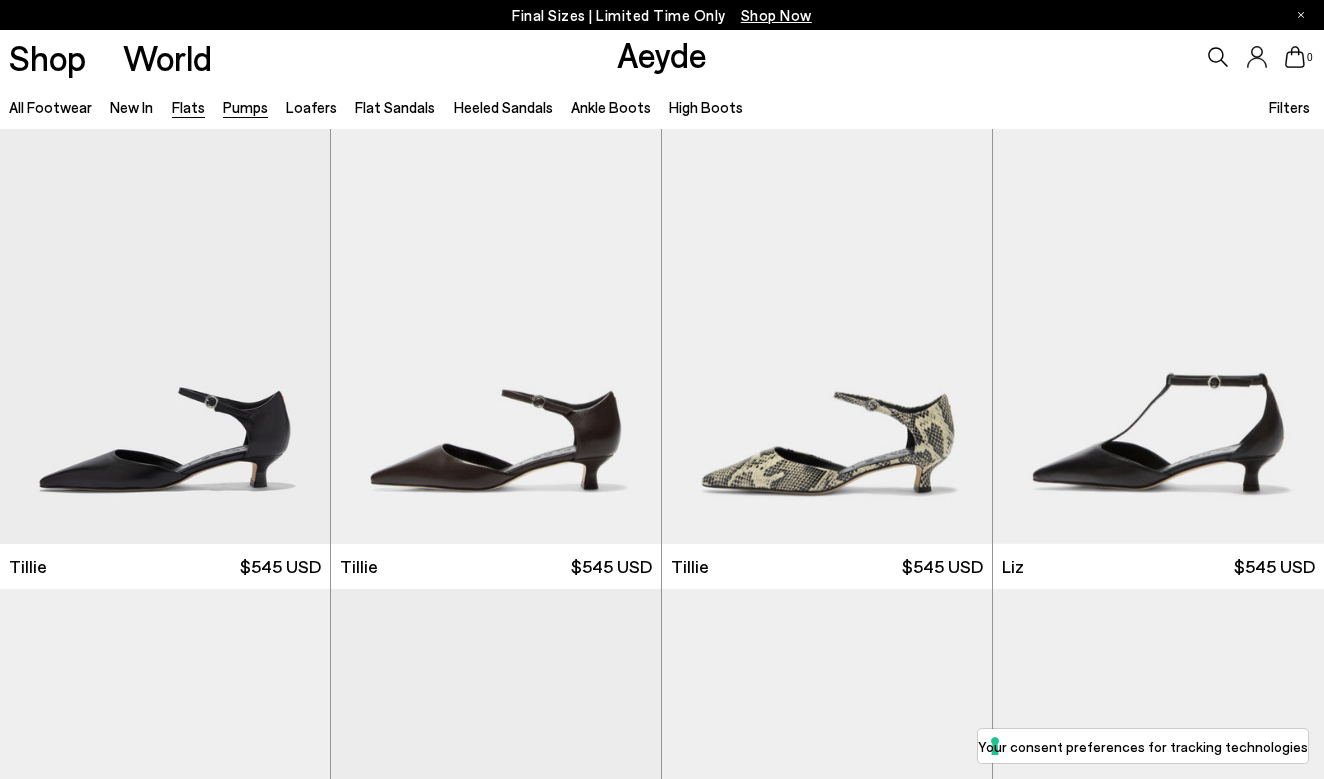 click on "Flats" at bounding box center [188, 107] 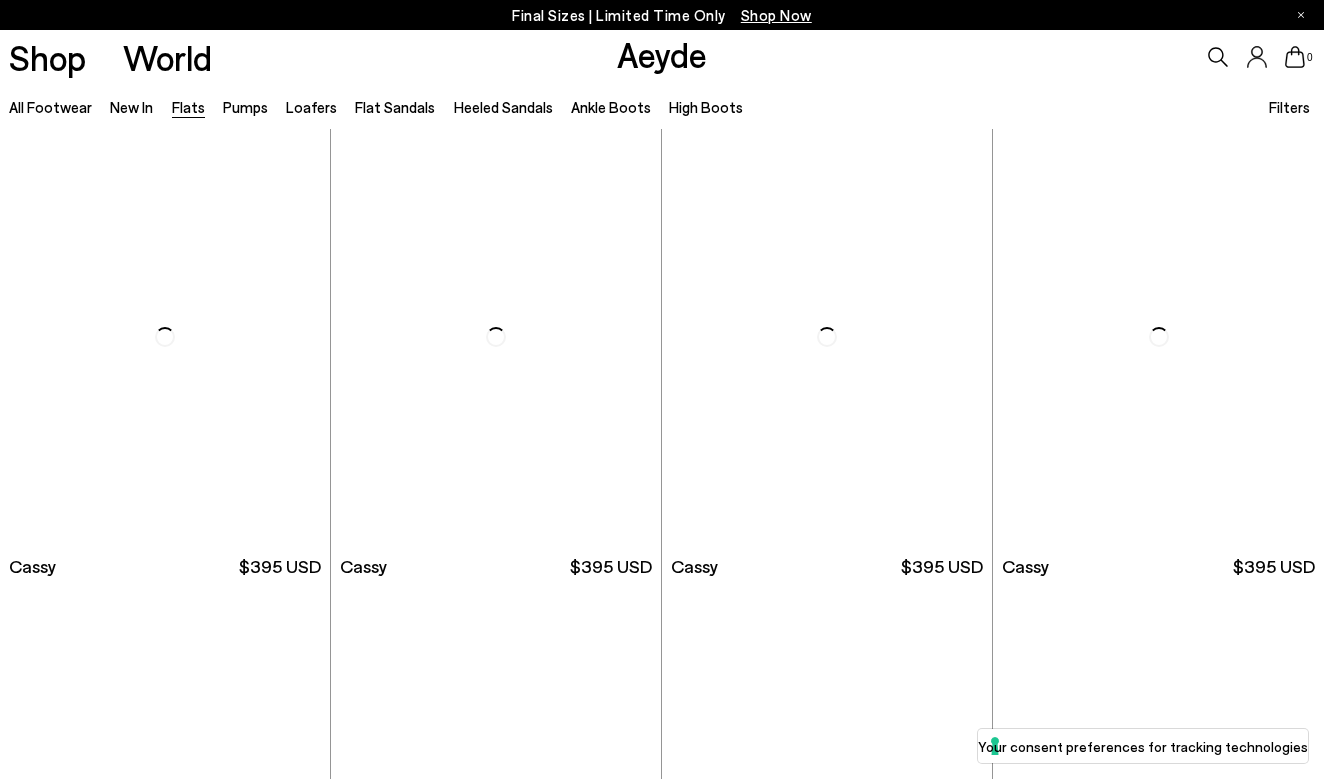 scroll, scrollTop: 0, scrollLeft: 0, axis: both 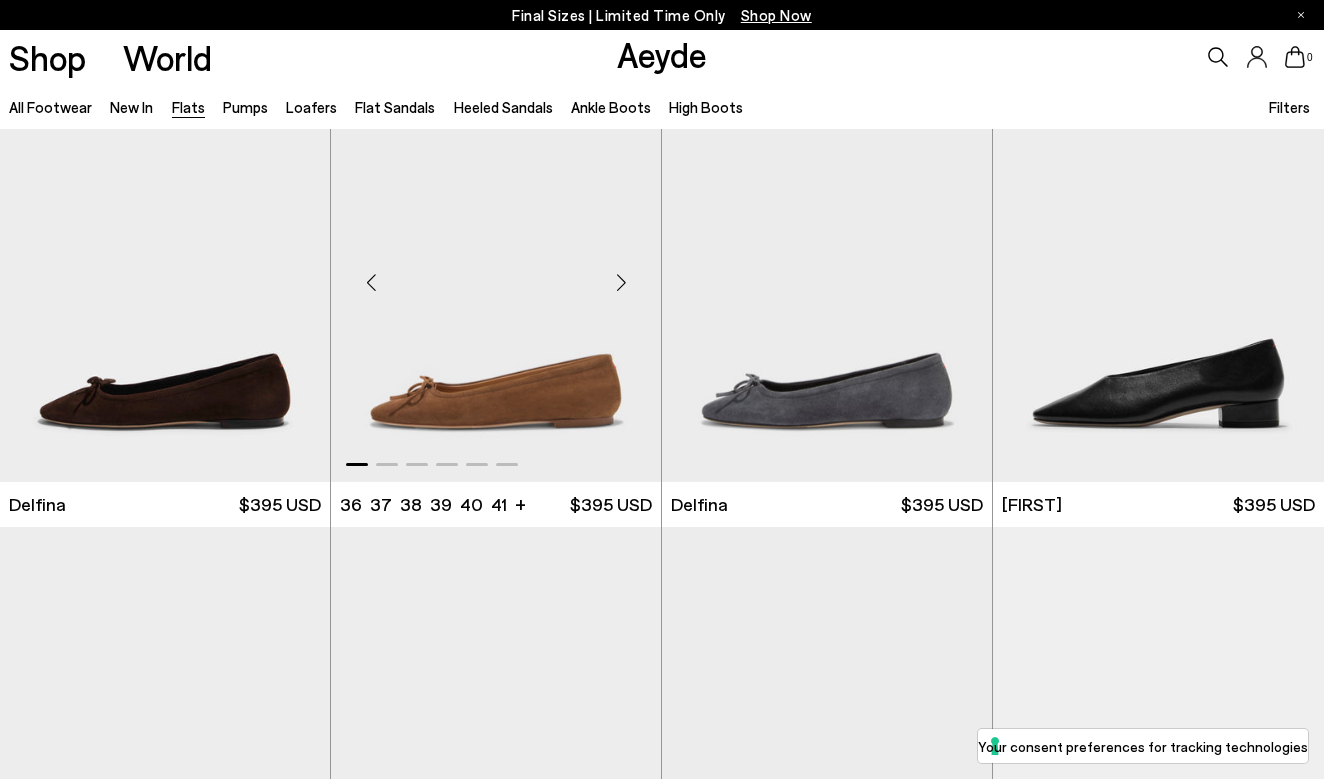 click at bounding box center [621, 282] 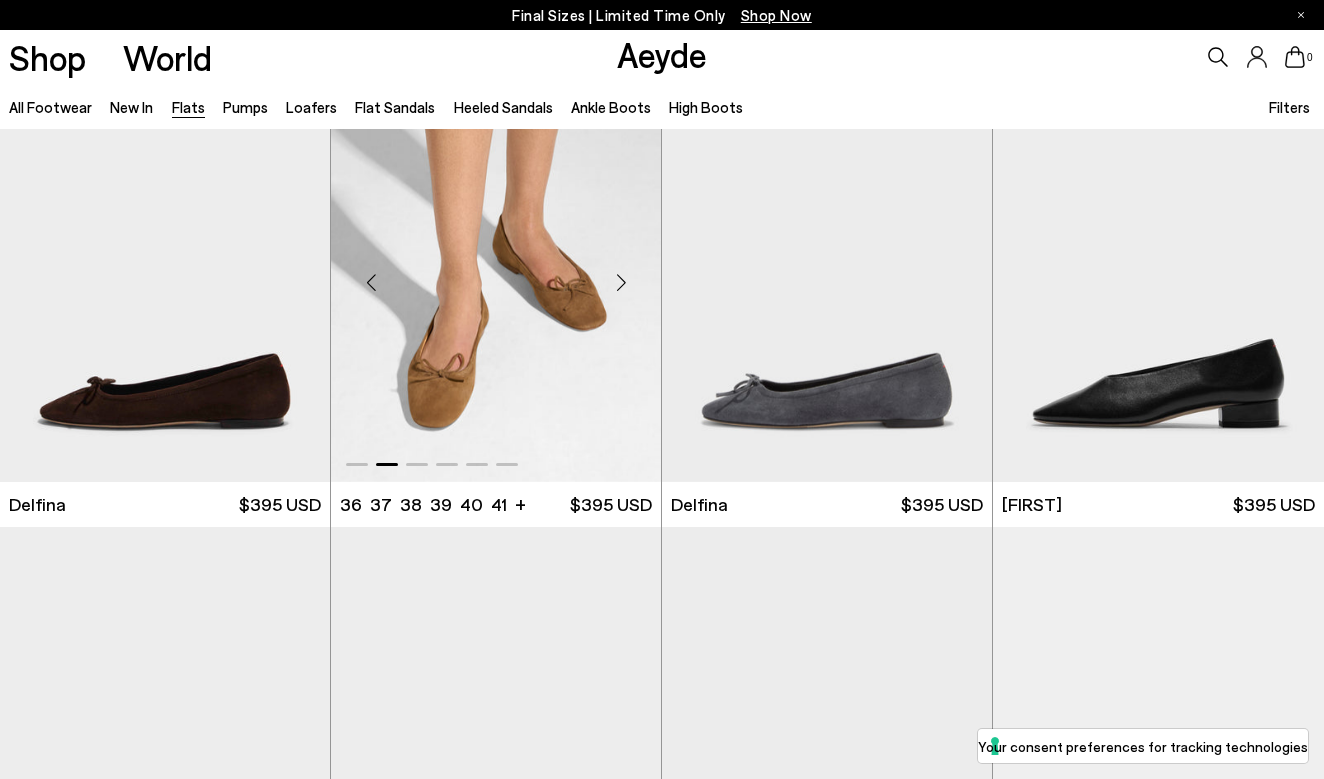 click at bounding box center [621, 282] 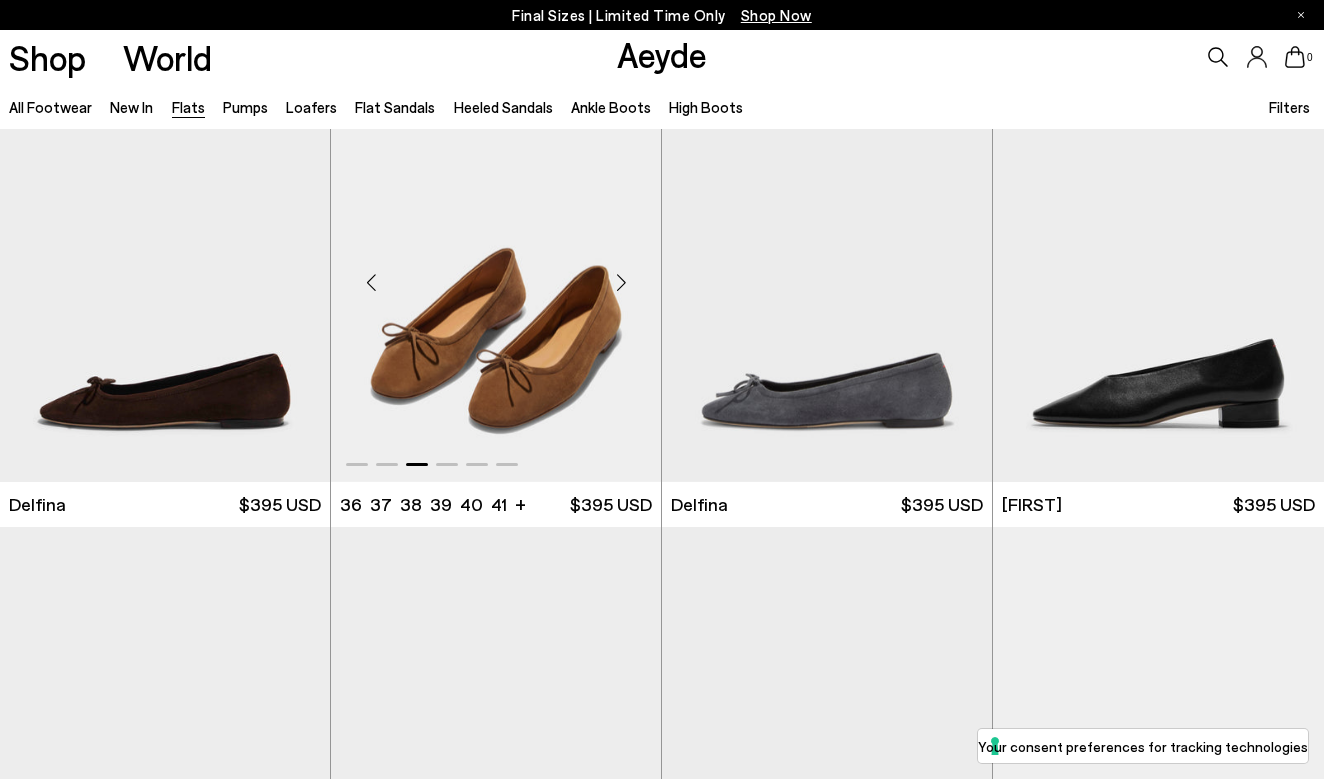 click at bounding box center (621, 282) 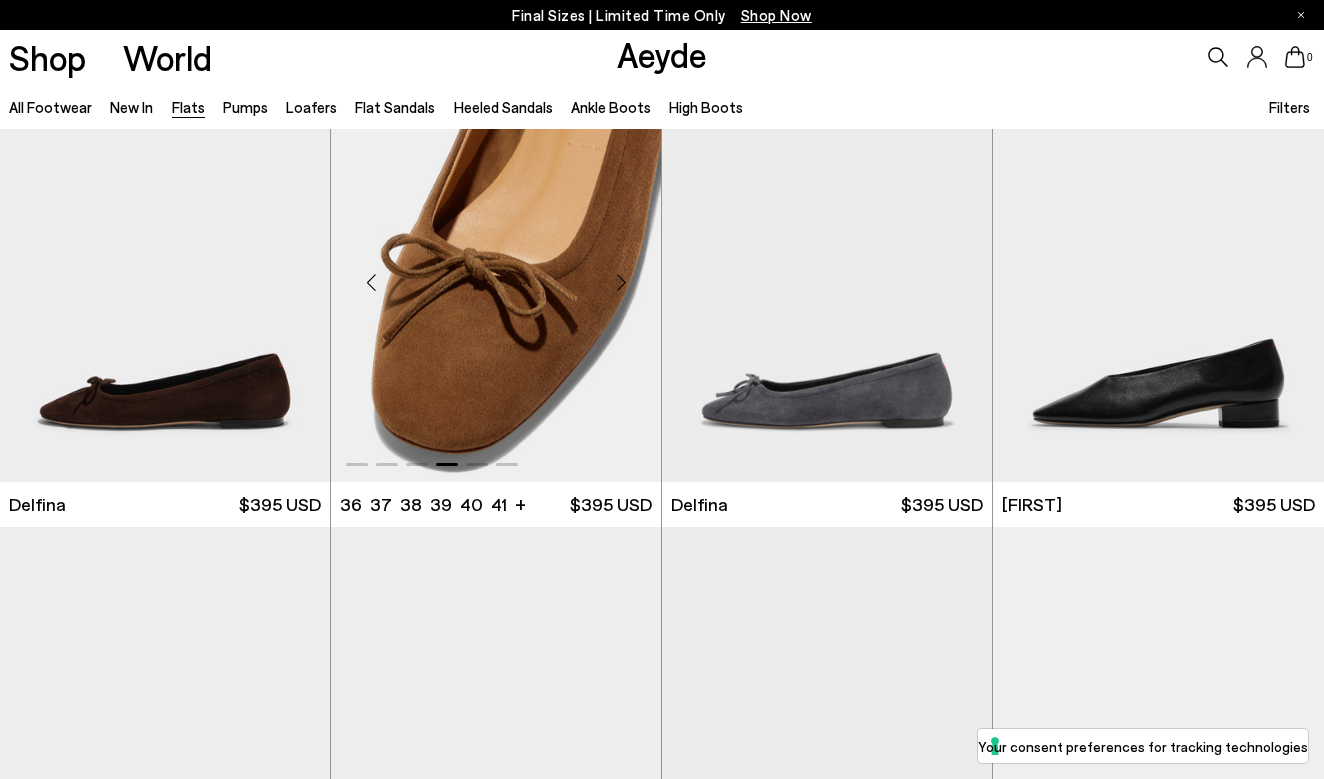 click at bounding box center (621, 282) 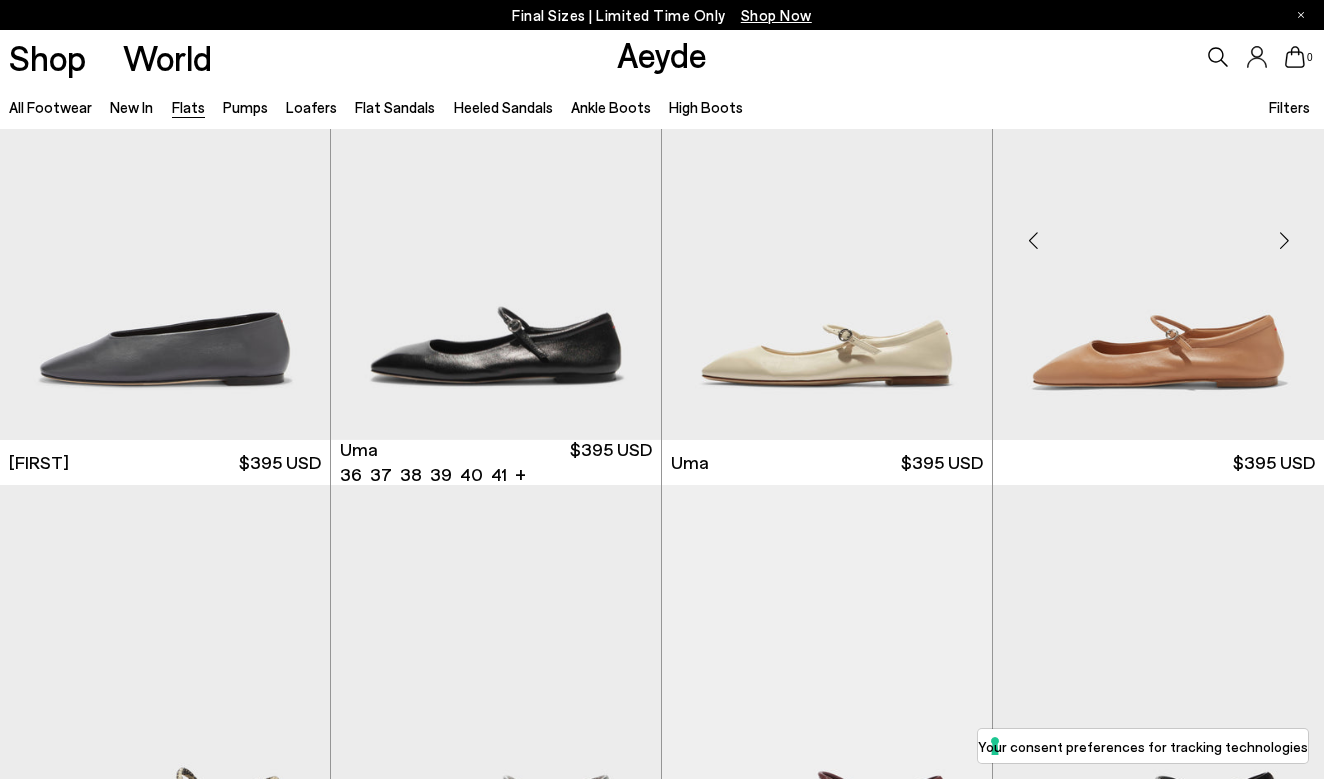 scroll, scrollTop: 4245, scrollLeft: 0, axis: vertical 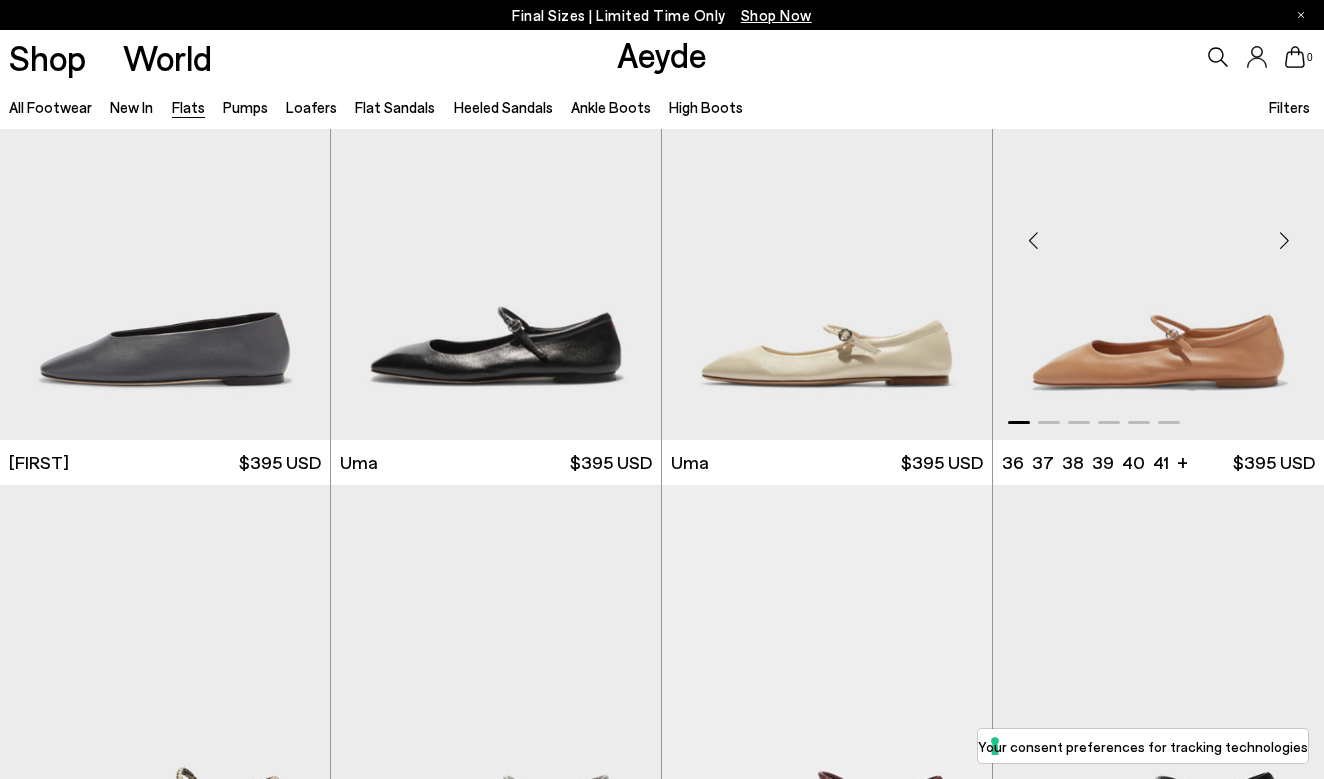click at bounding box center (1284, 240) 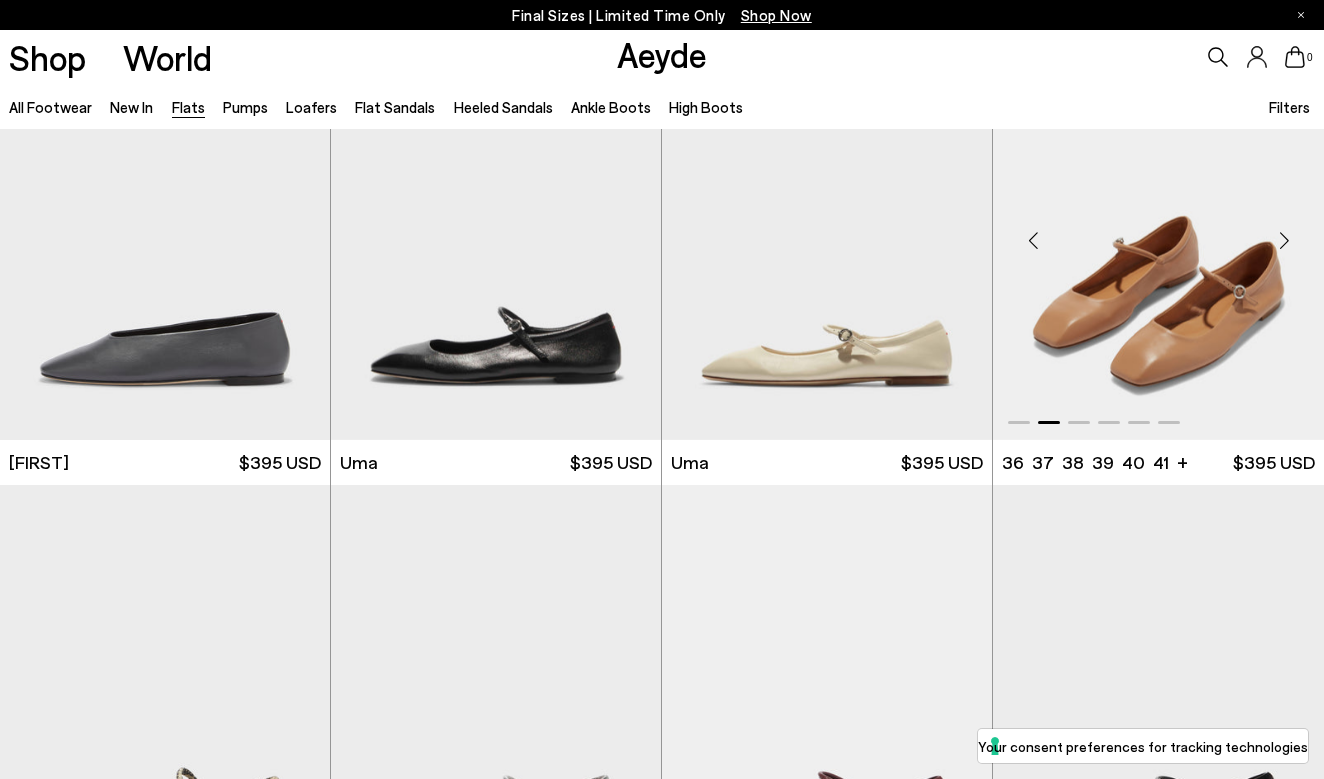 click at bounding box center (1284, 240) 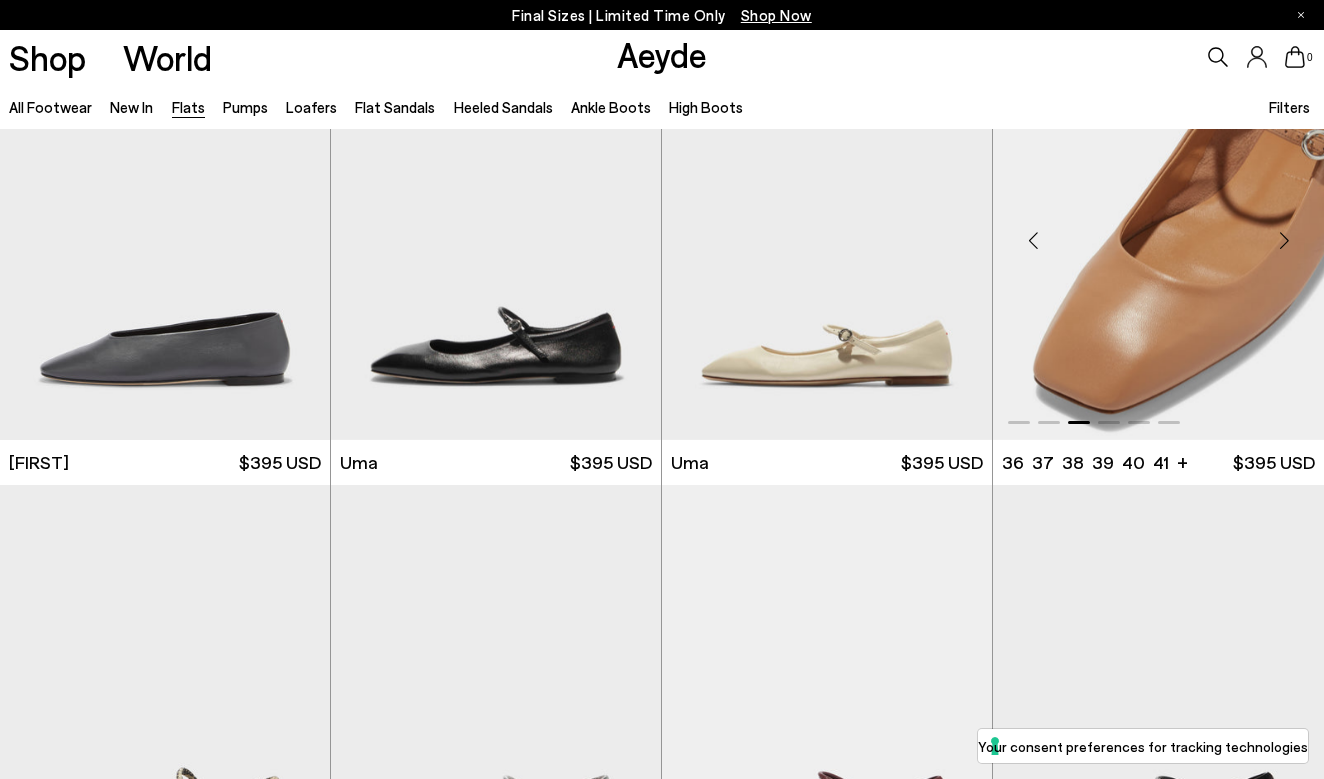 click at bounding box center [1284, 240] 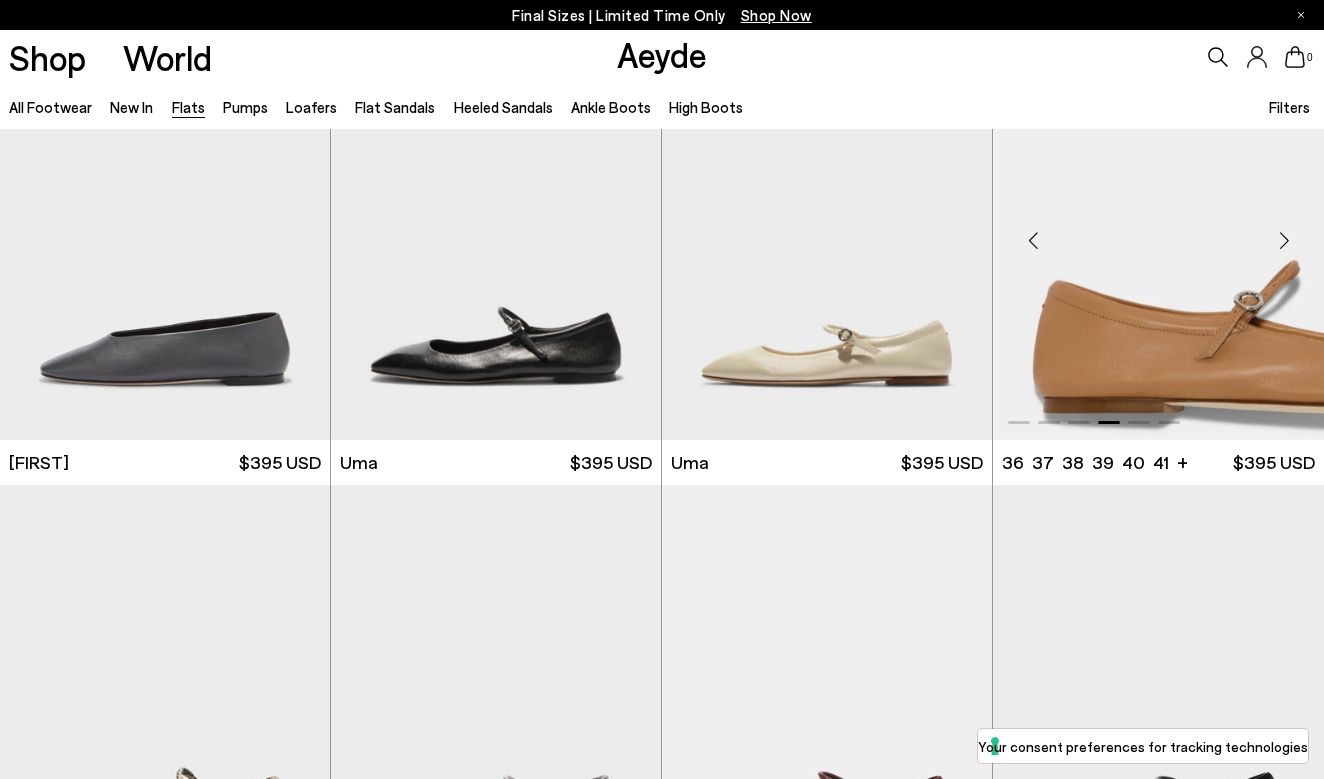 click at bounding box center (1284, 240) 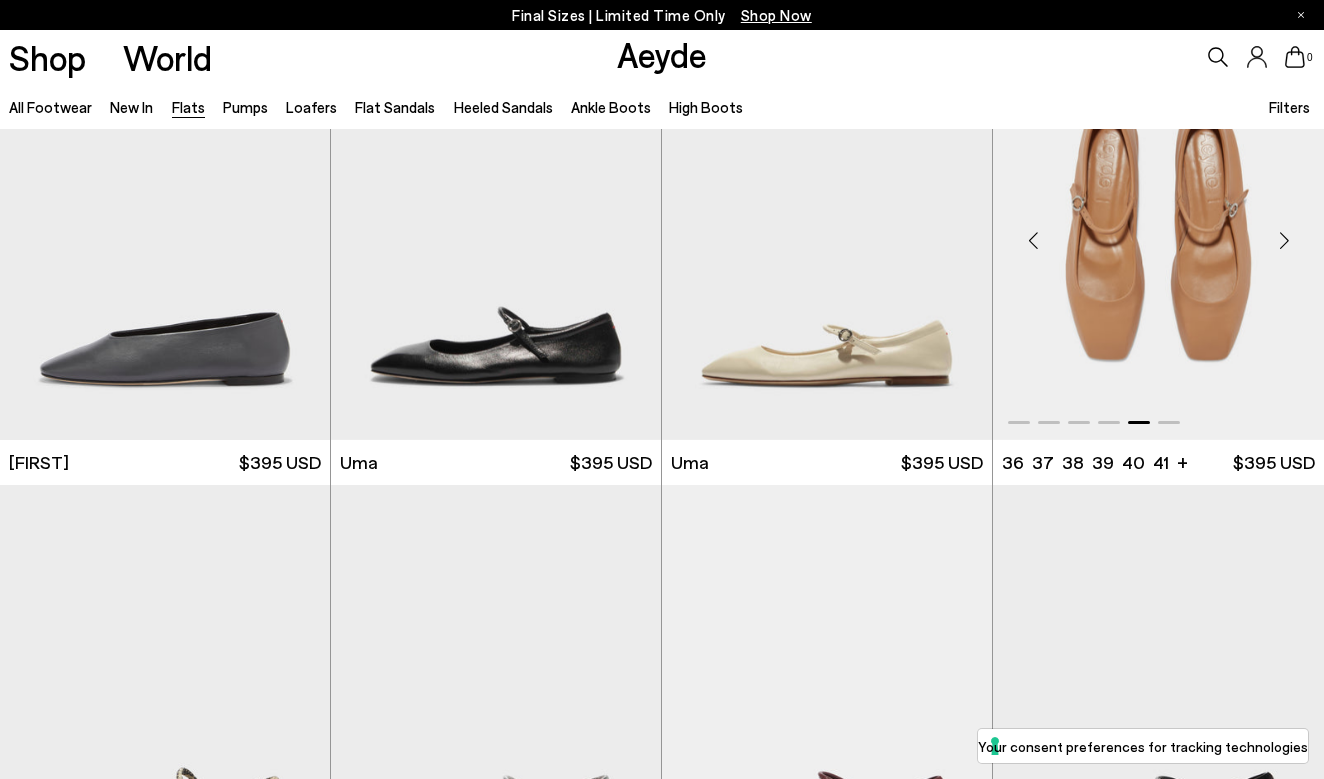 click at bounding box center [1284, 240] 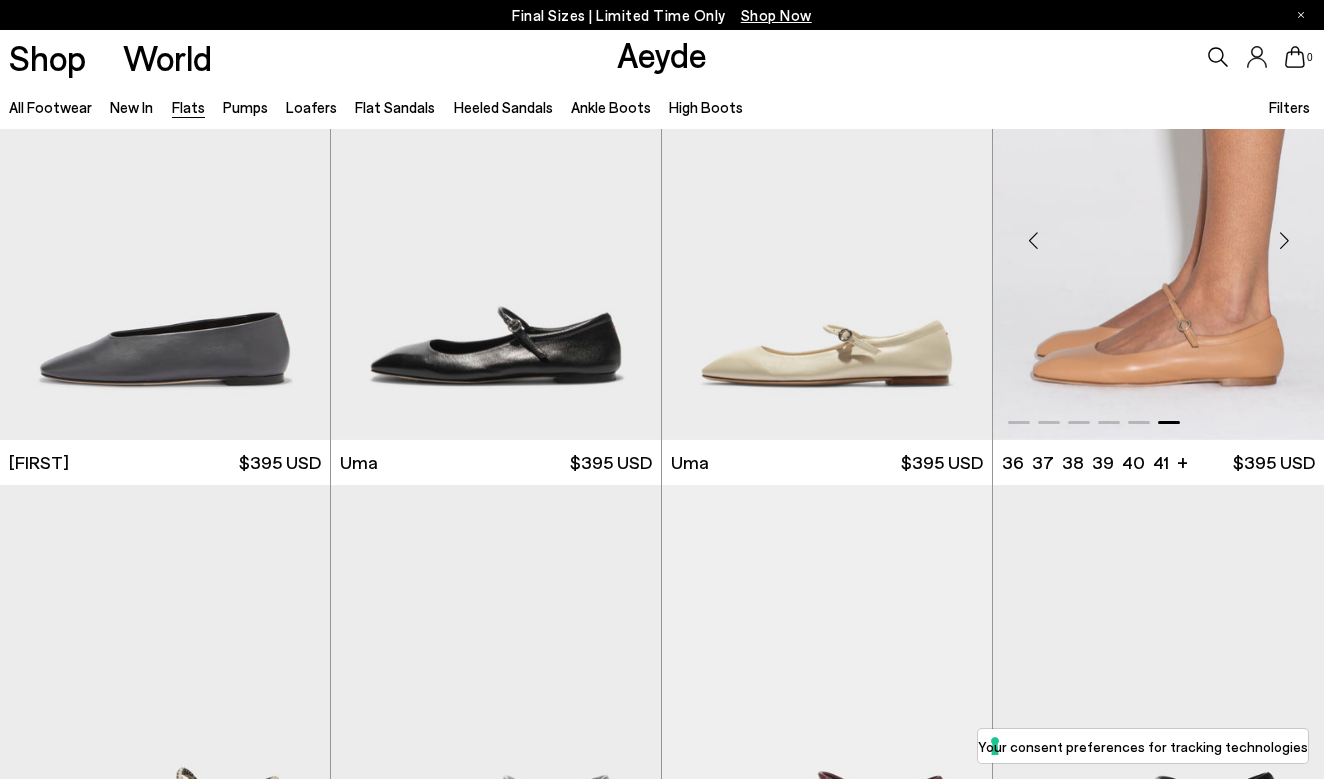 click at bounding box center [1284, 240] 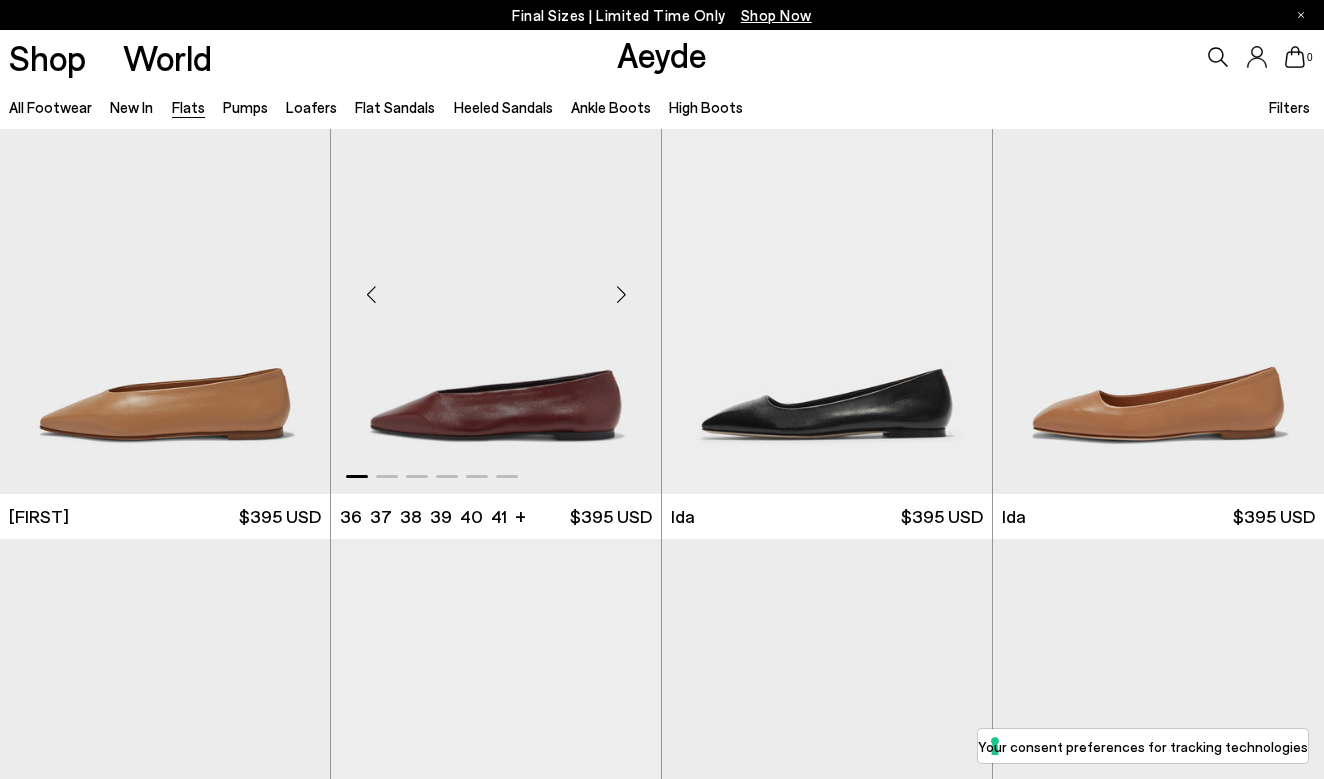 scroll, scrollTop: 5613, scrollLeft: 1, axis: both 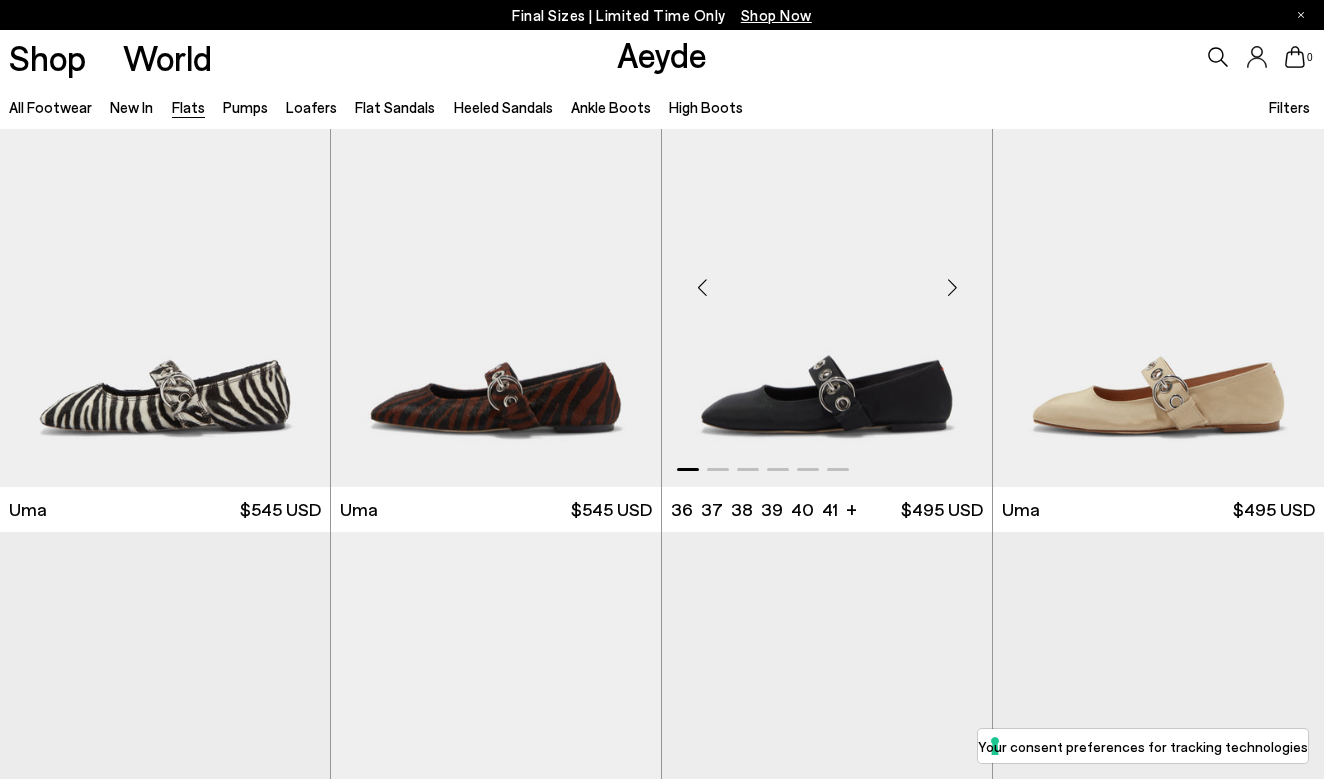 click at bounding box center (952, 287) 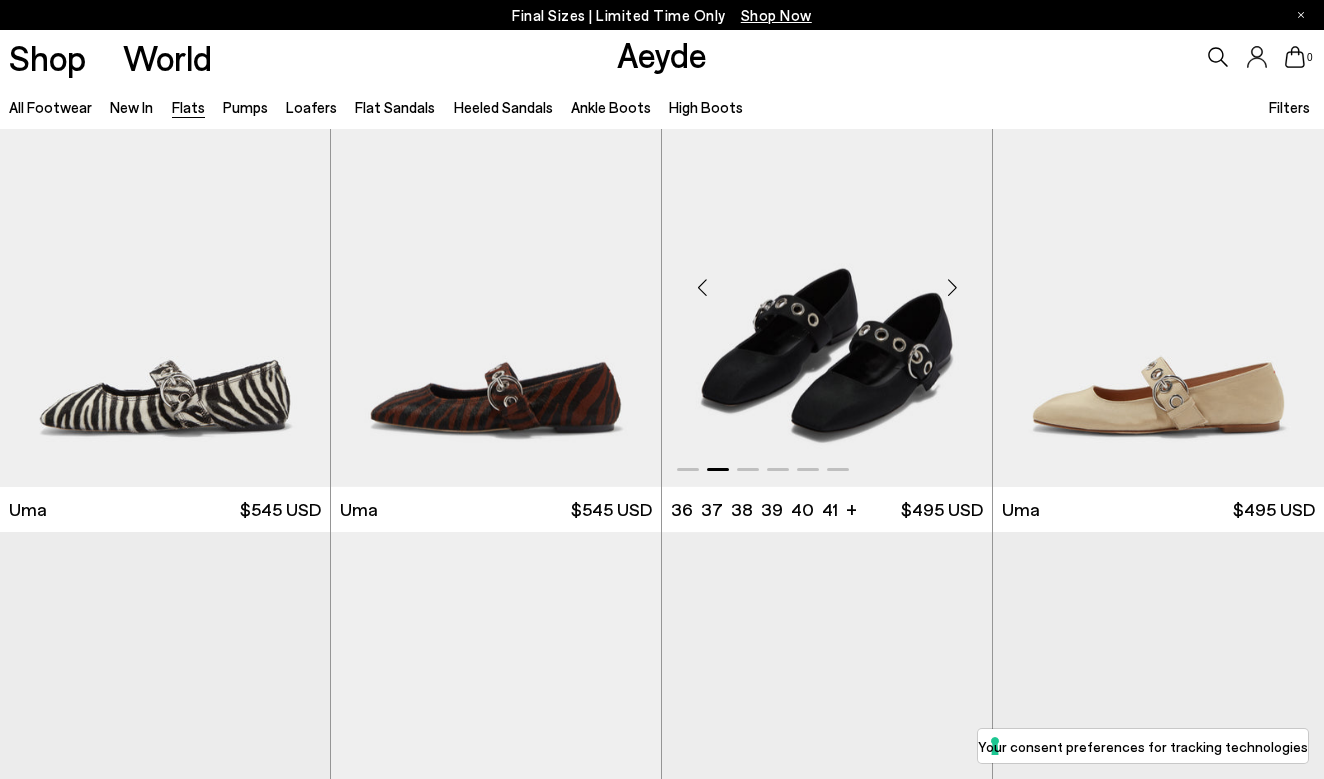 click at bounding box center [952, 287] 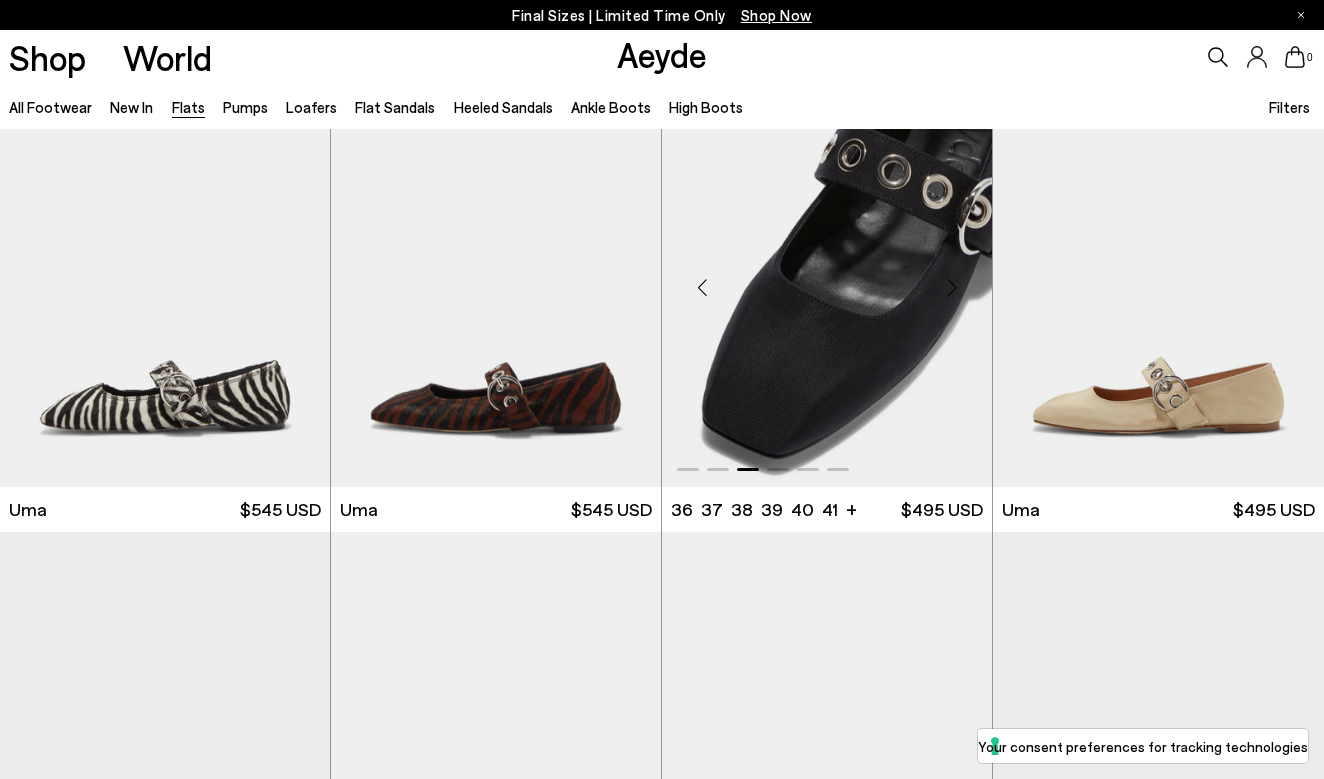 click at bounding box center (952, 287) 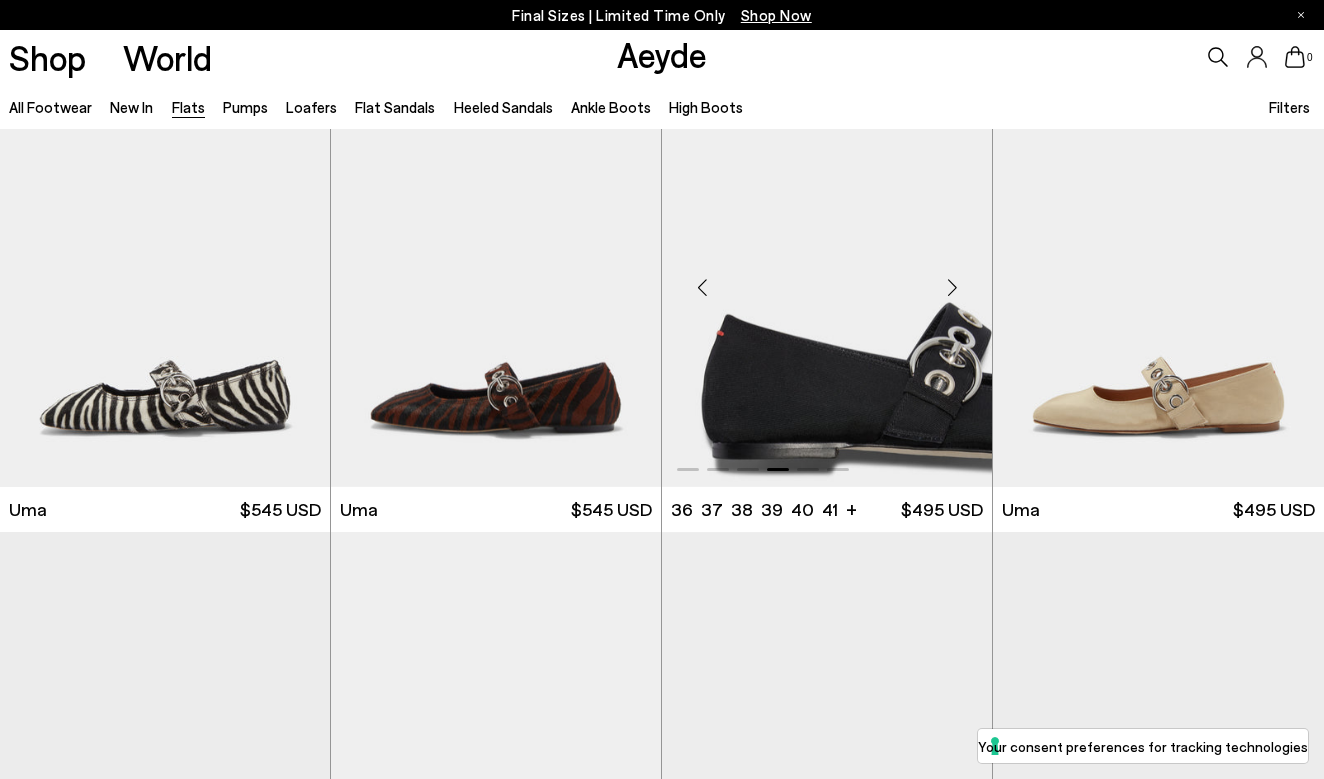 click at bounding box center [952, 287] 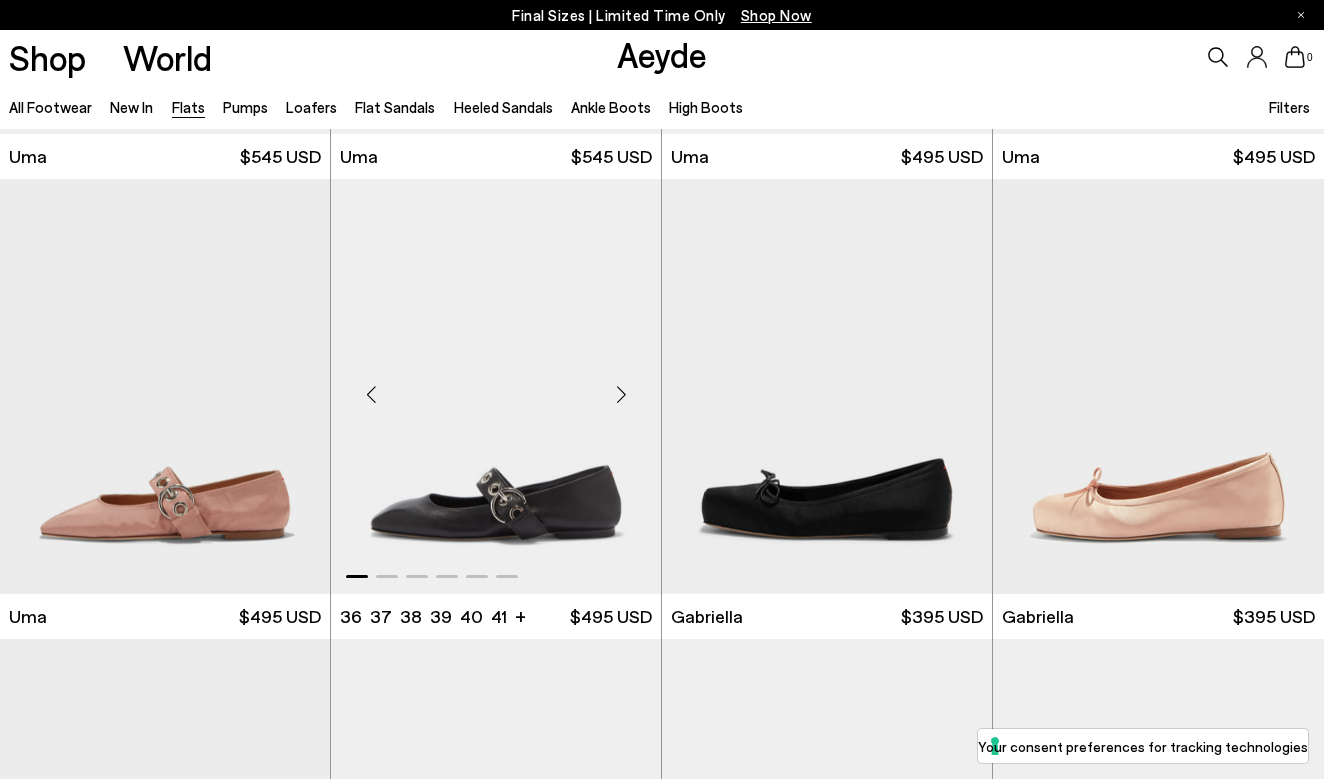 scroll, scrollTop: 7066, scrollLeft: 0, axis: vertical 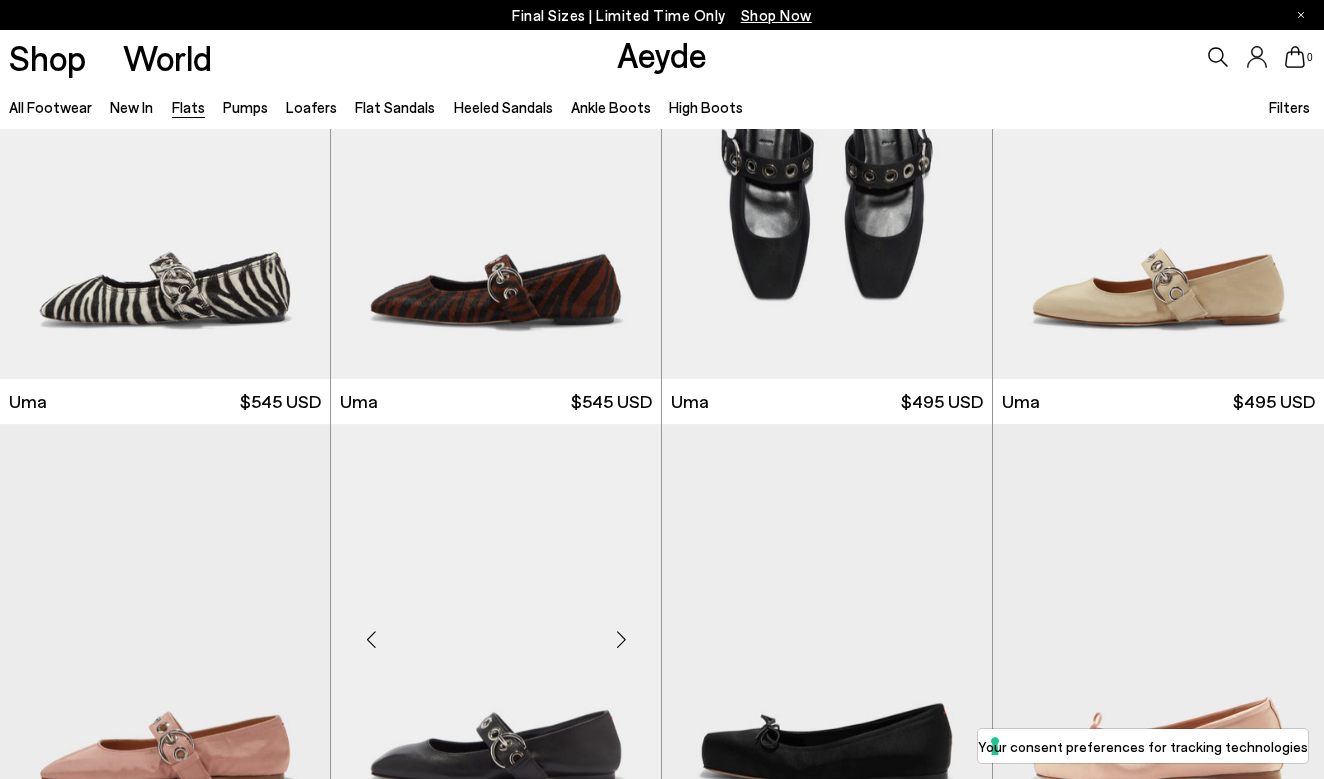click at bounding box center (621, 639) 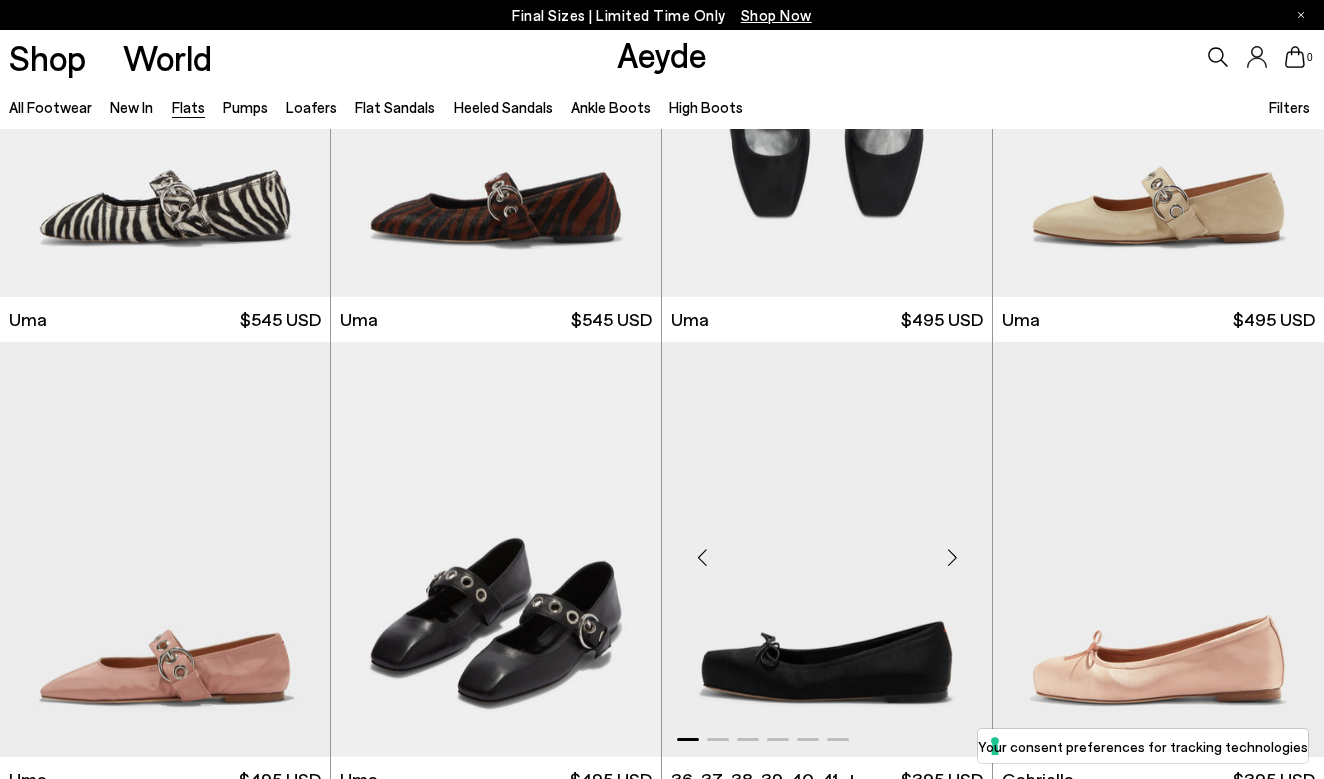 scroll, scrollTop: 6913, scrollLeft: 0, axis: vertical 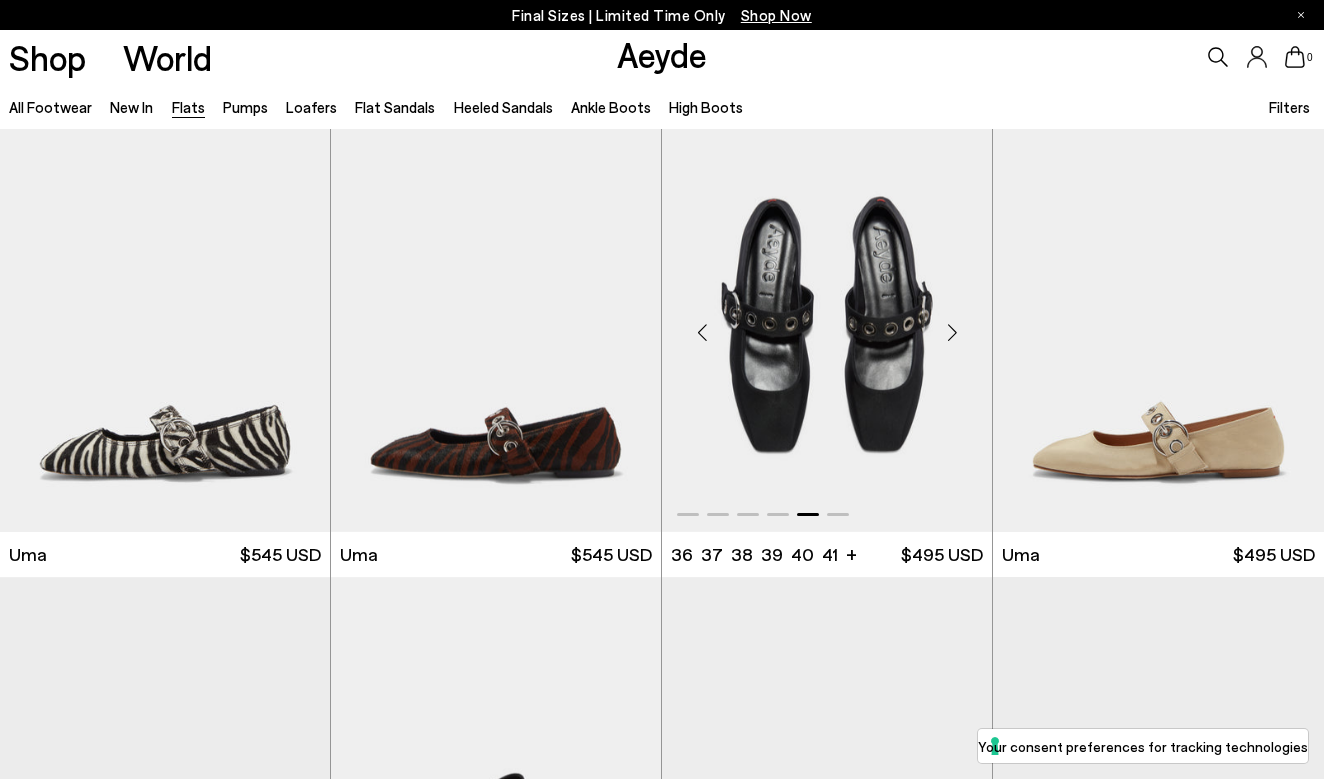click at bounding box center (952, 332) 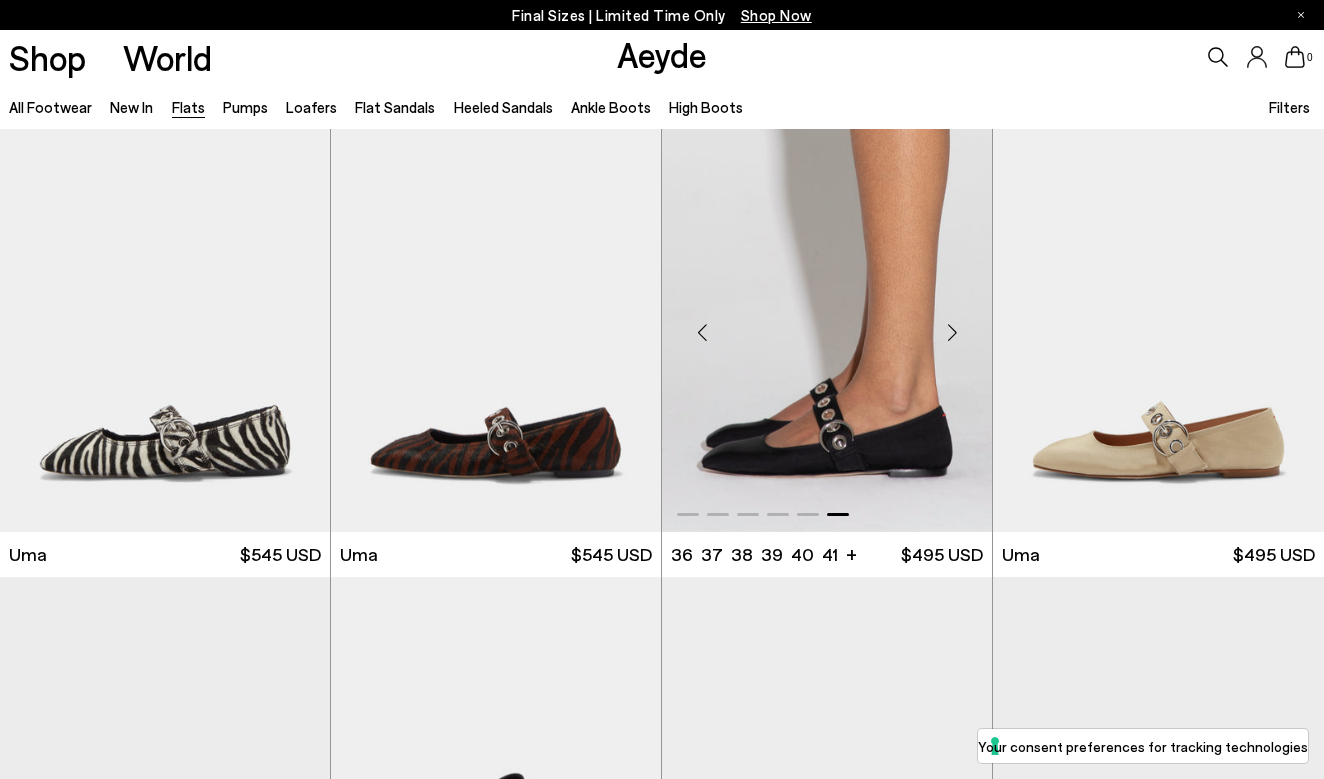 click at bounding box center (952, 332) 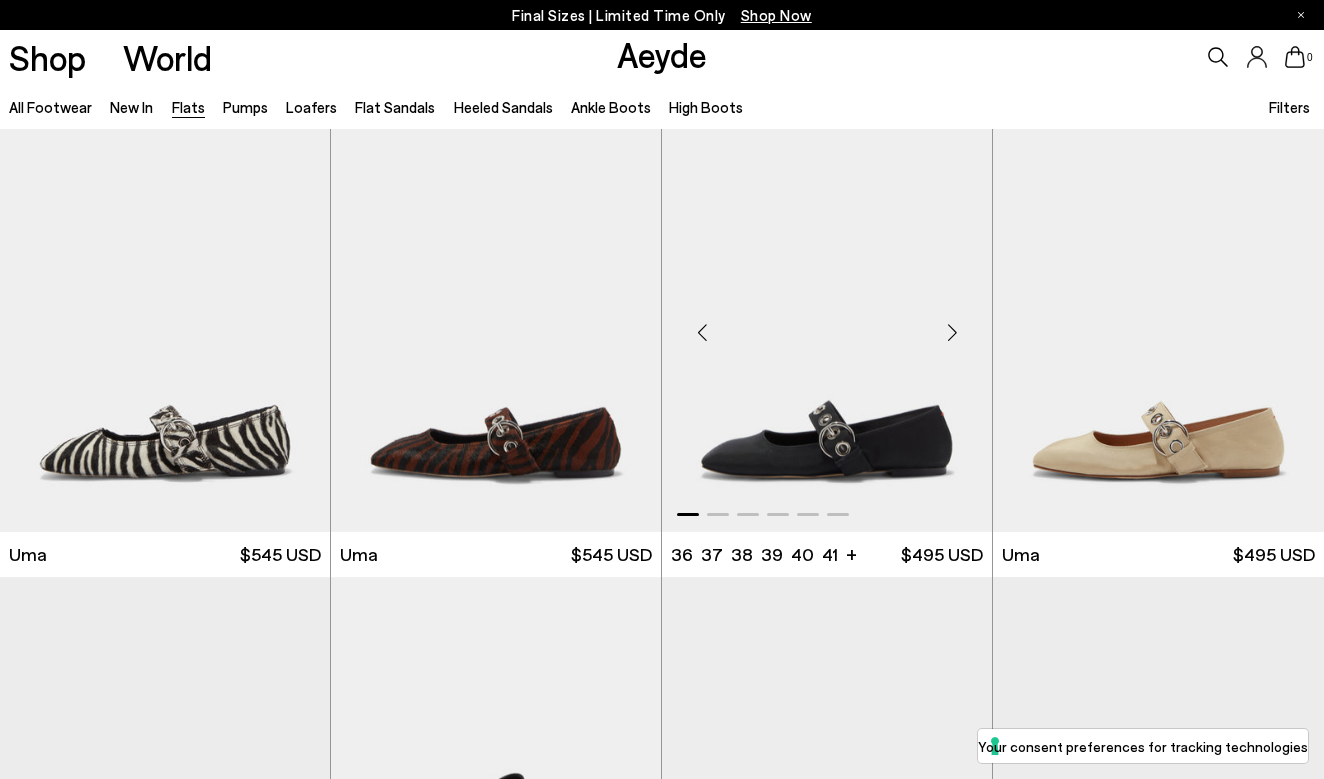 click at bounding box center (952, 332) 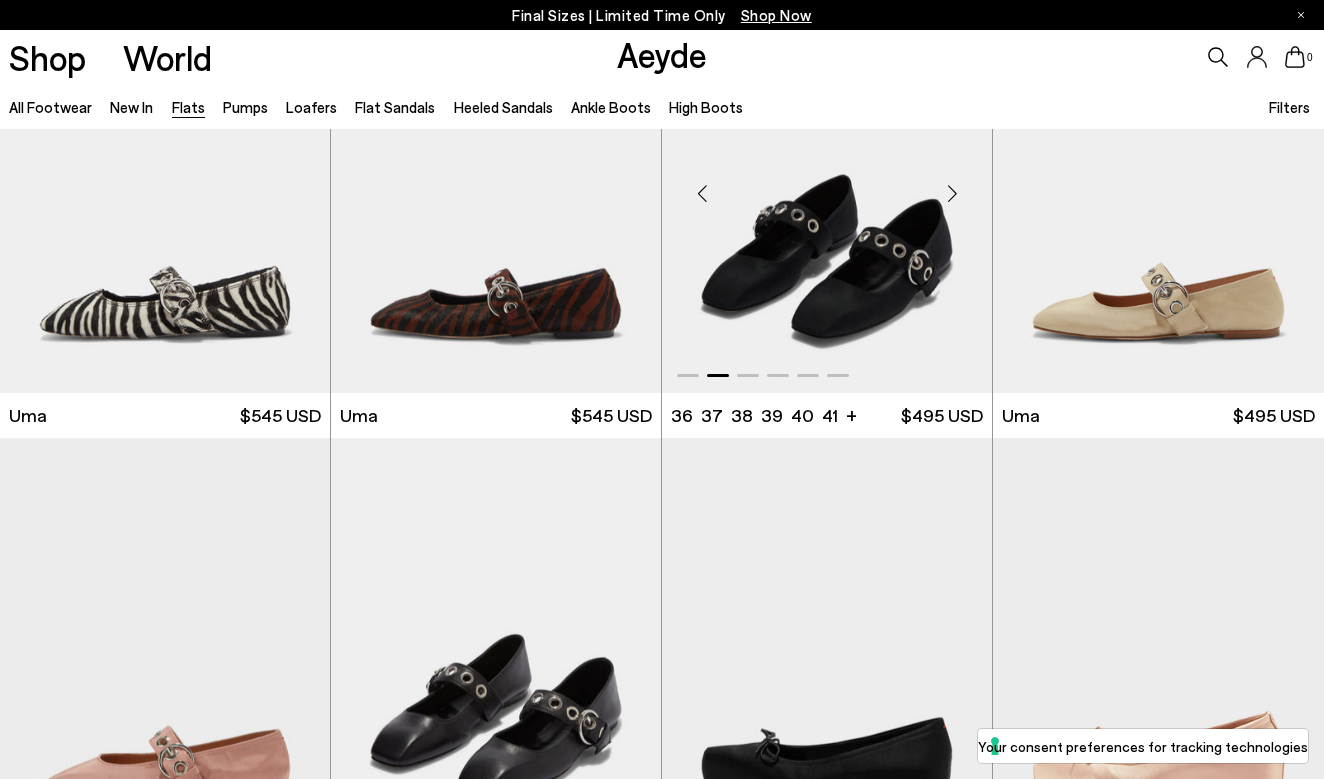scroll, scrollTop: 7047, scrollLeft: 0, axis: vertical 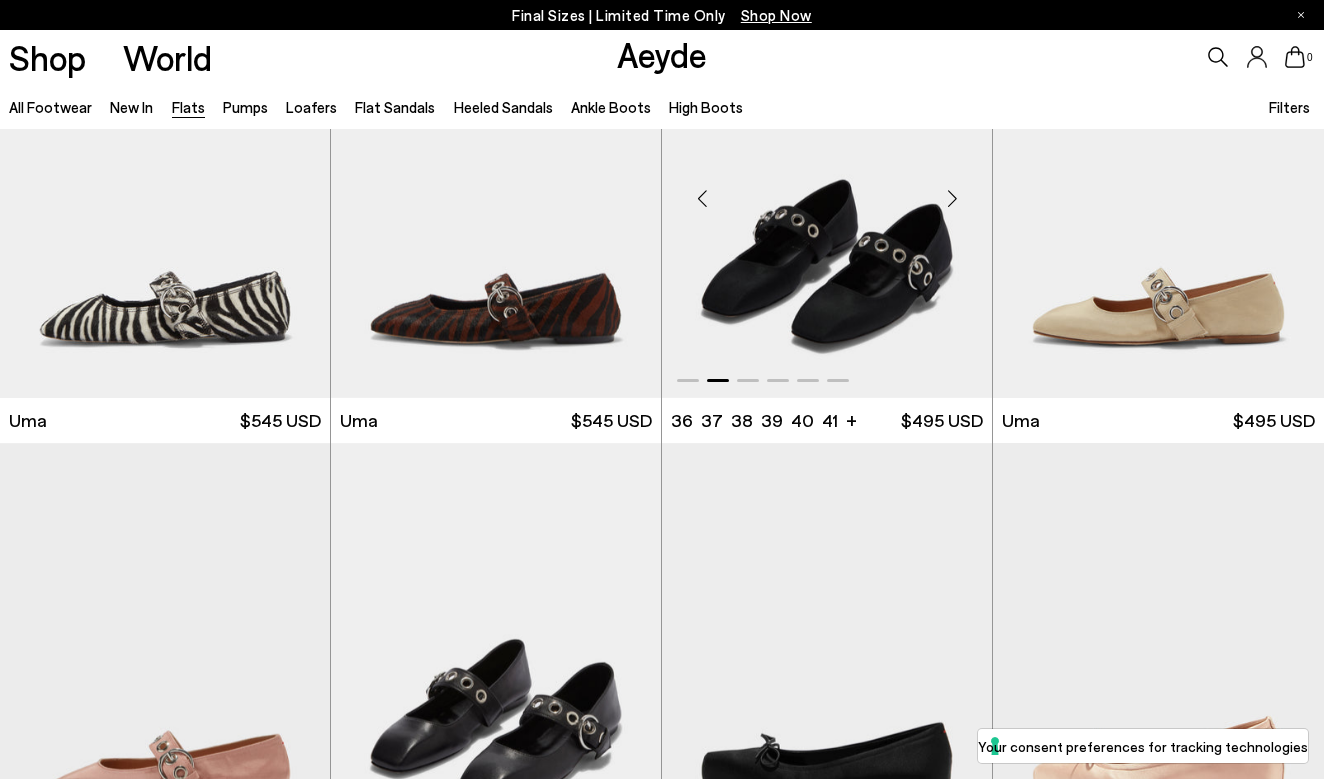 click at bounding box center (827, 190) 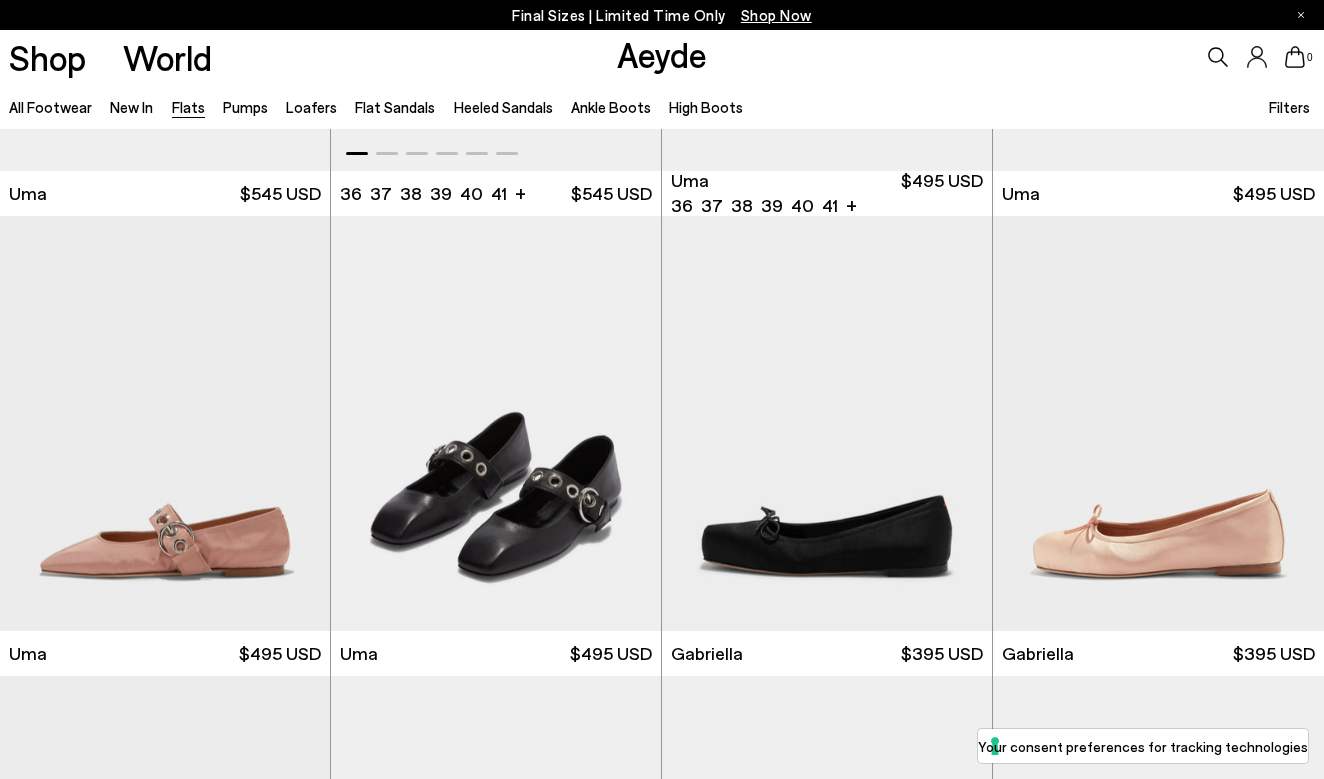 scroll, scrollTop: 7281, scrollLeft: 0, axis: vertical 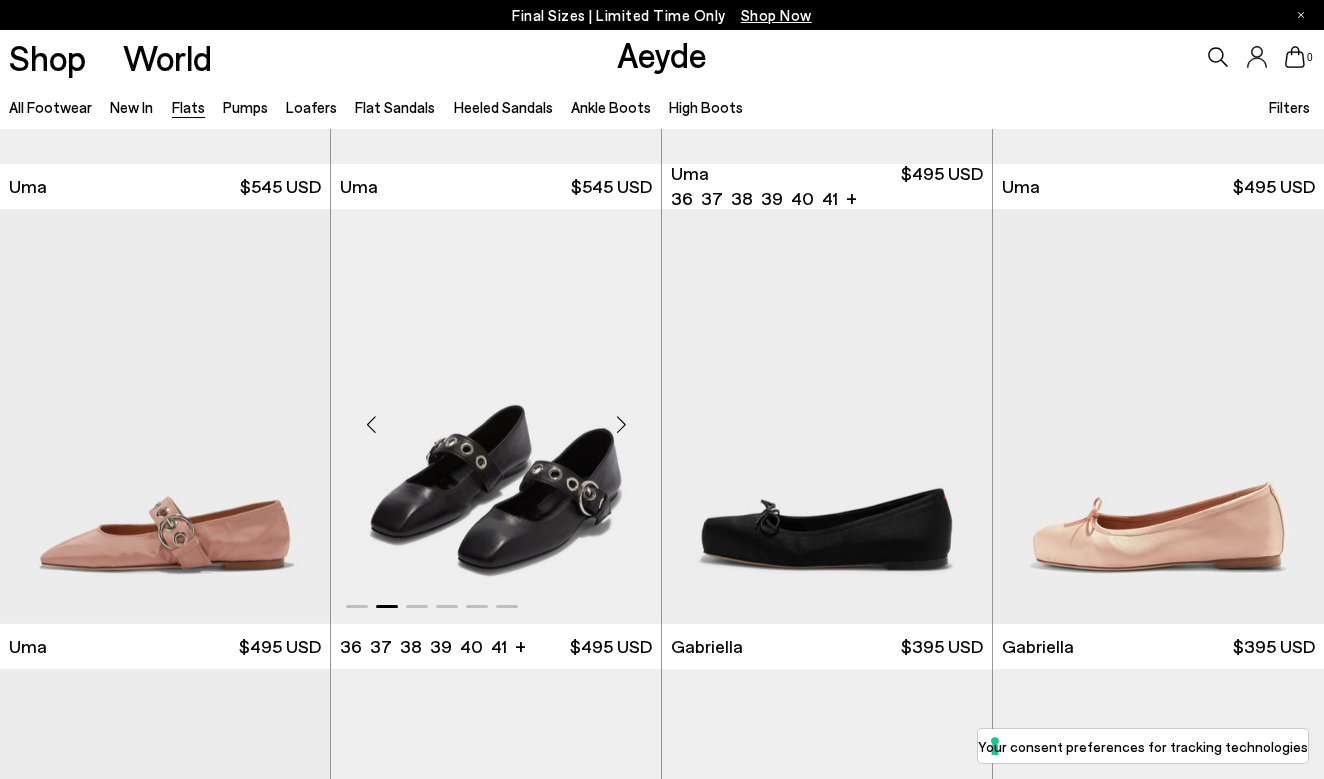 click at bounding box center [496, 416] 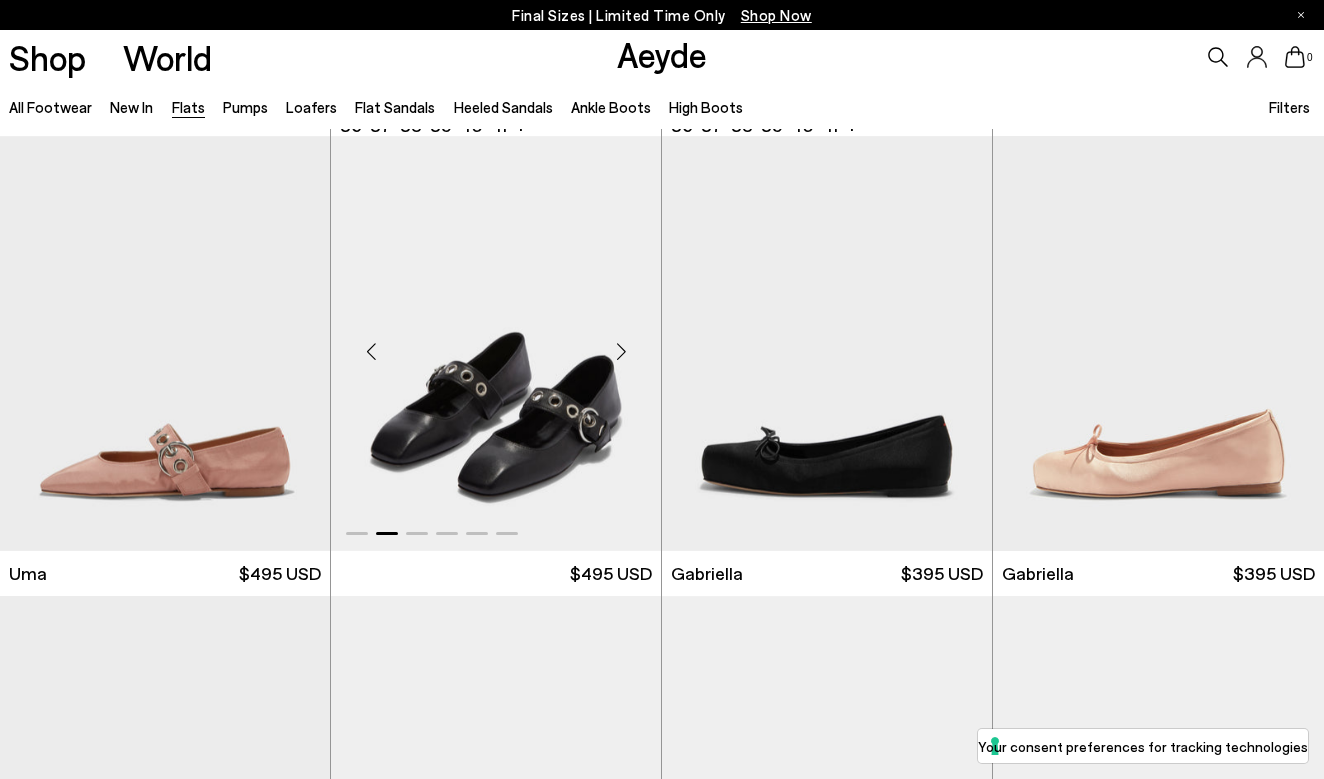 scroll, scrollTop: 7356, scrollLeft: 0, axis: vertical 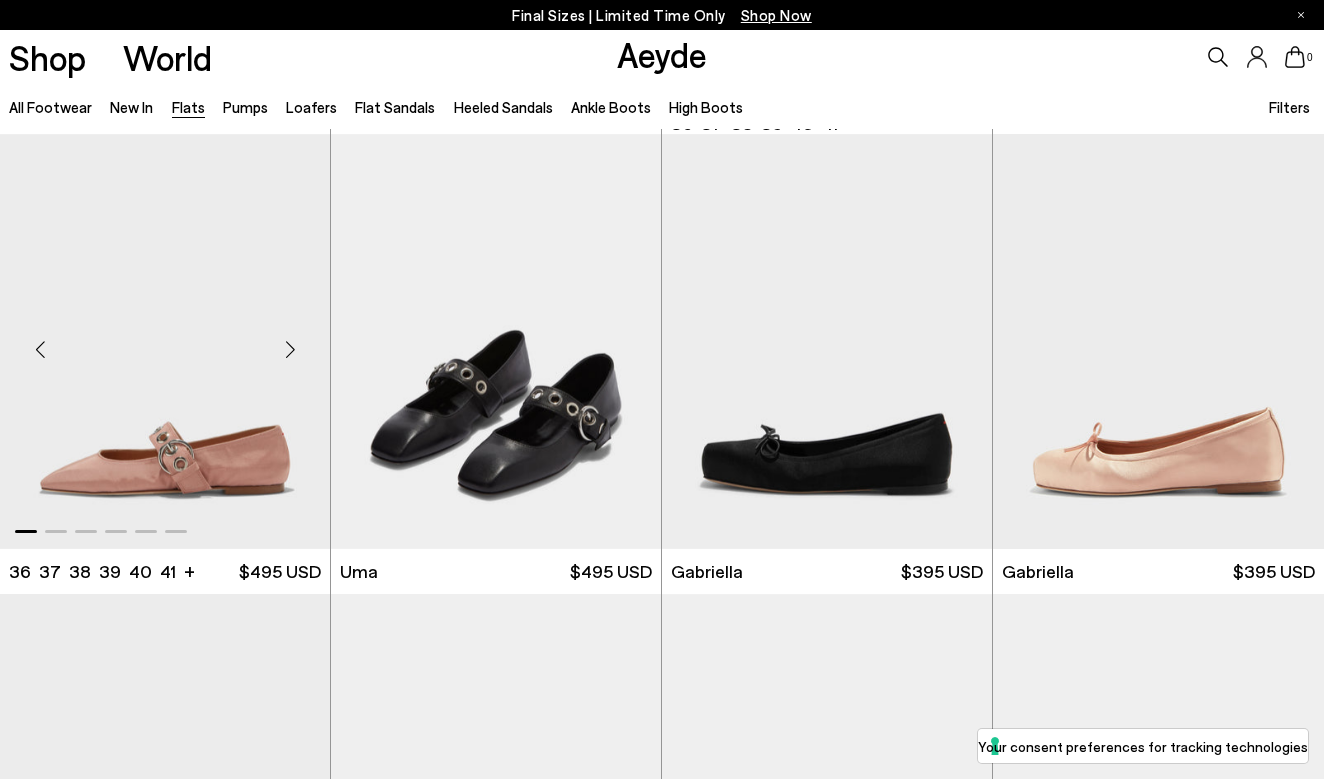 click at bounding box center [165, 341] 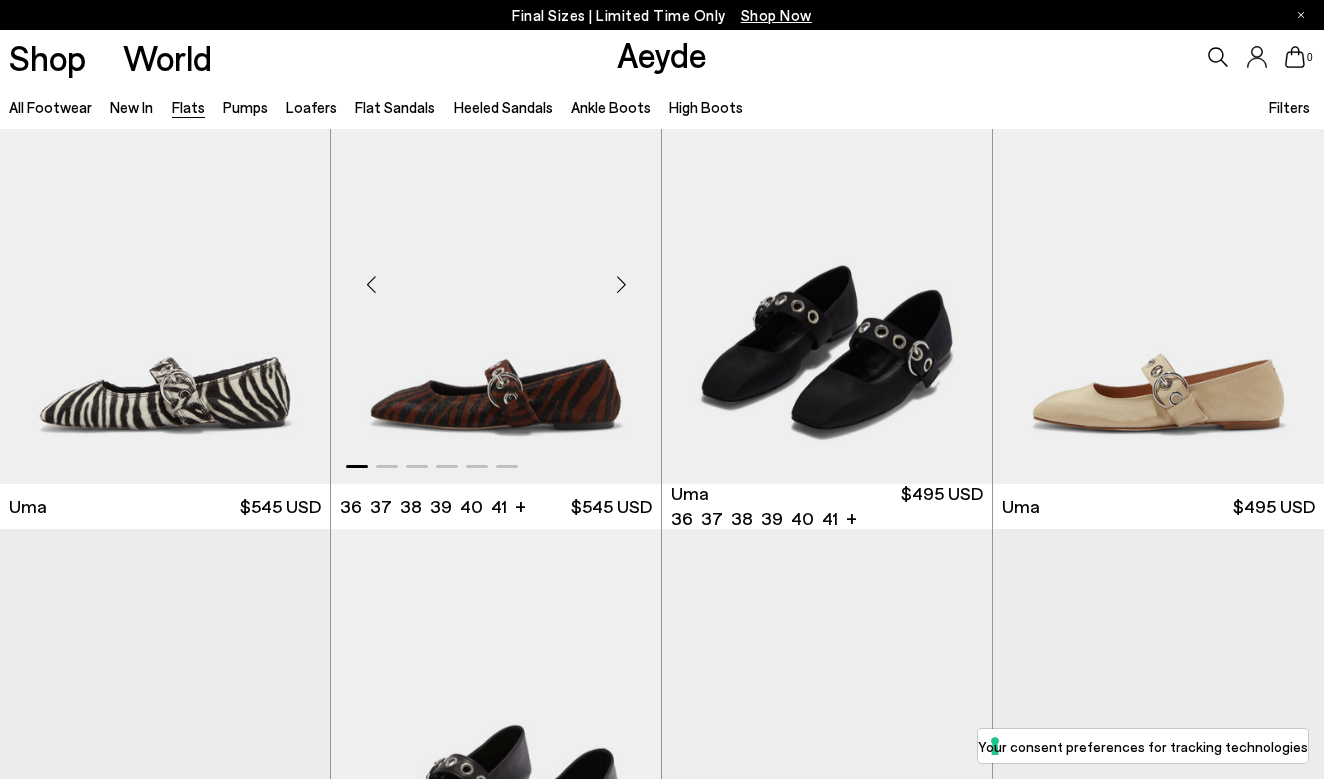 scroll, scrollTop: 6994, scrollLeft: 0, axis: vertical 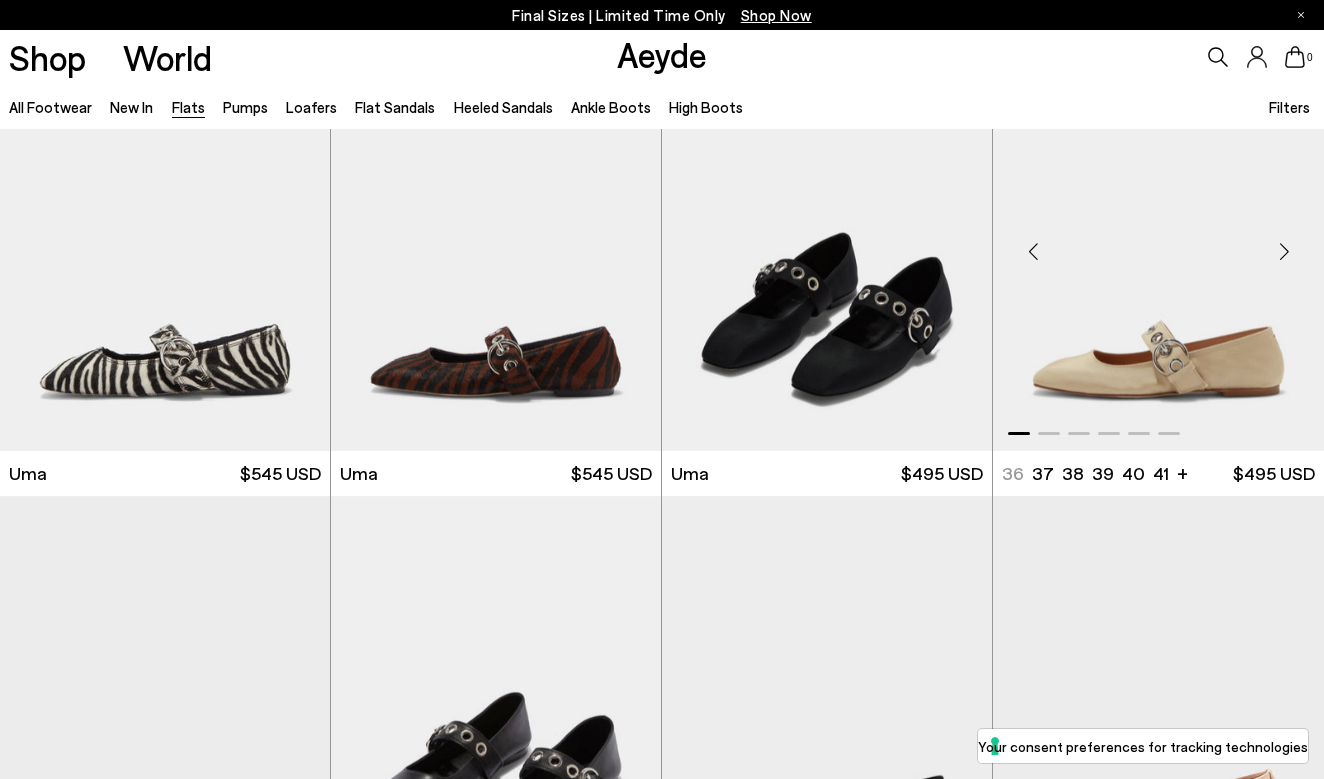 click at bounding box center (1158, 243) 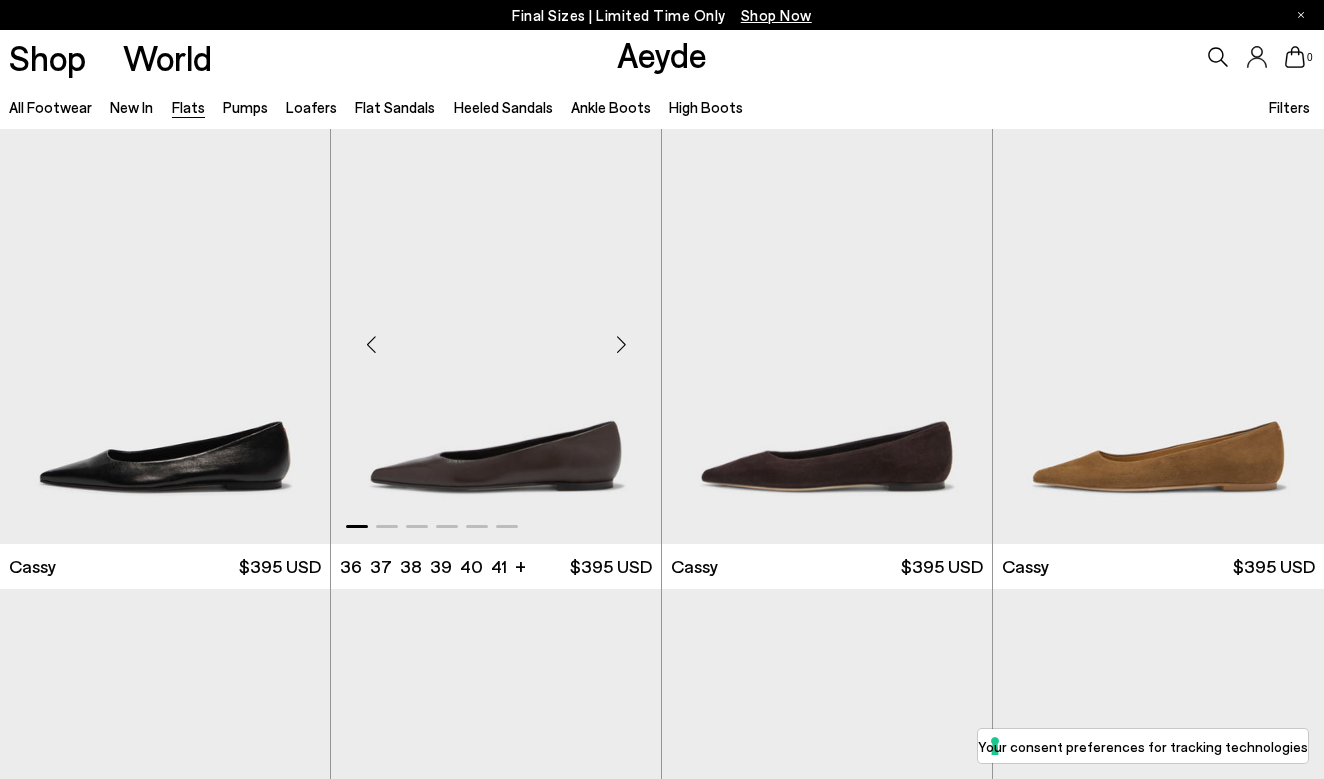 scroll, scrollTop: 0, scrollLeft: 0, axis: both 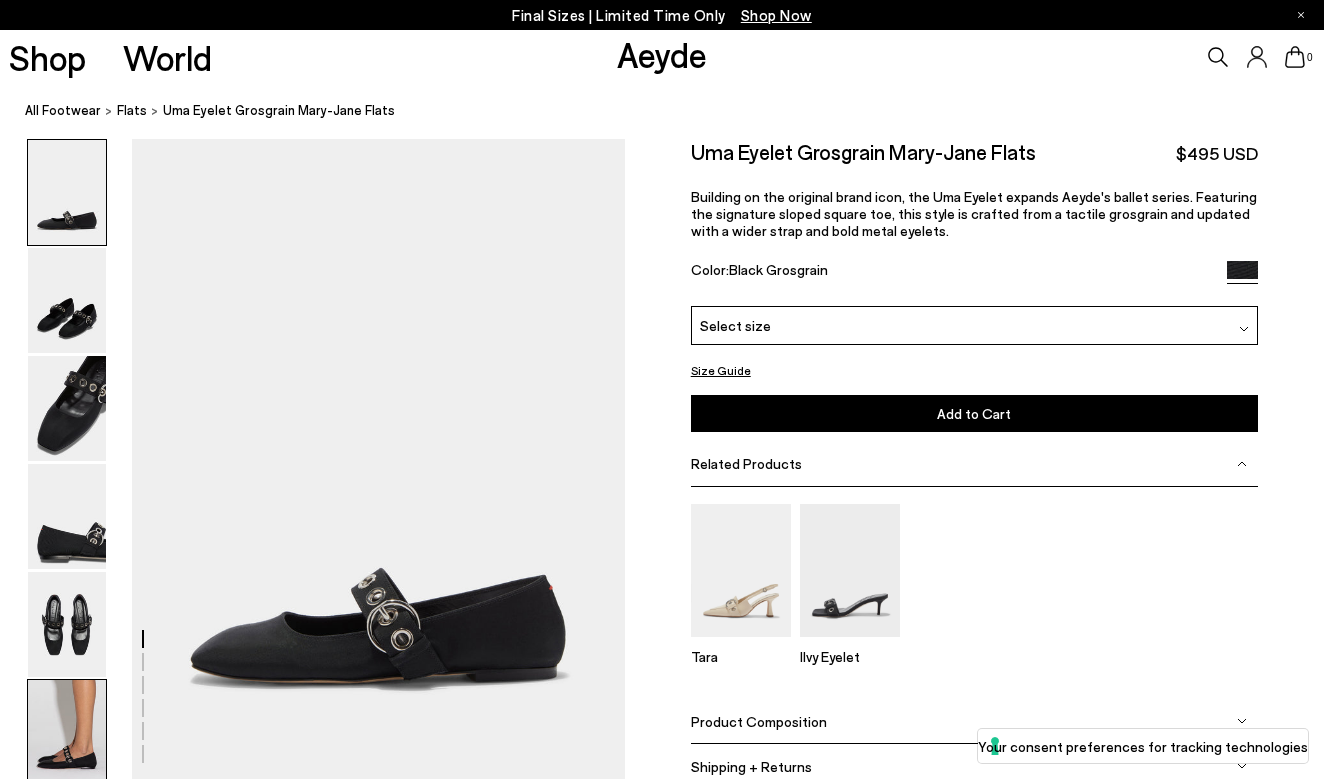 click at bounding box center [67, 732] 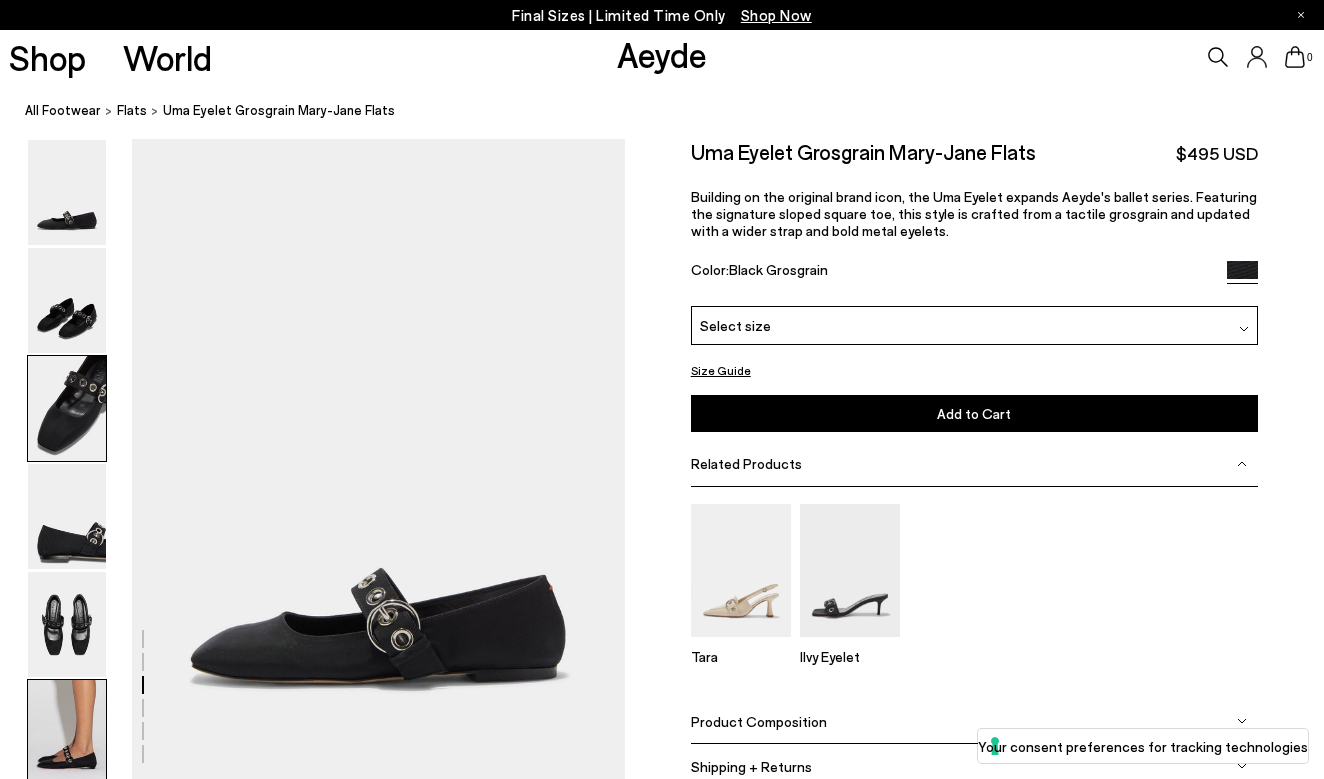 scroll, scrollTop: 3420, scrollLeft: 0, axis: vertical 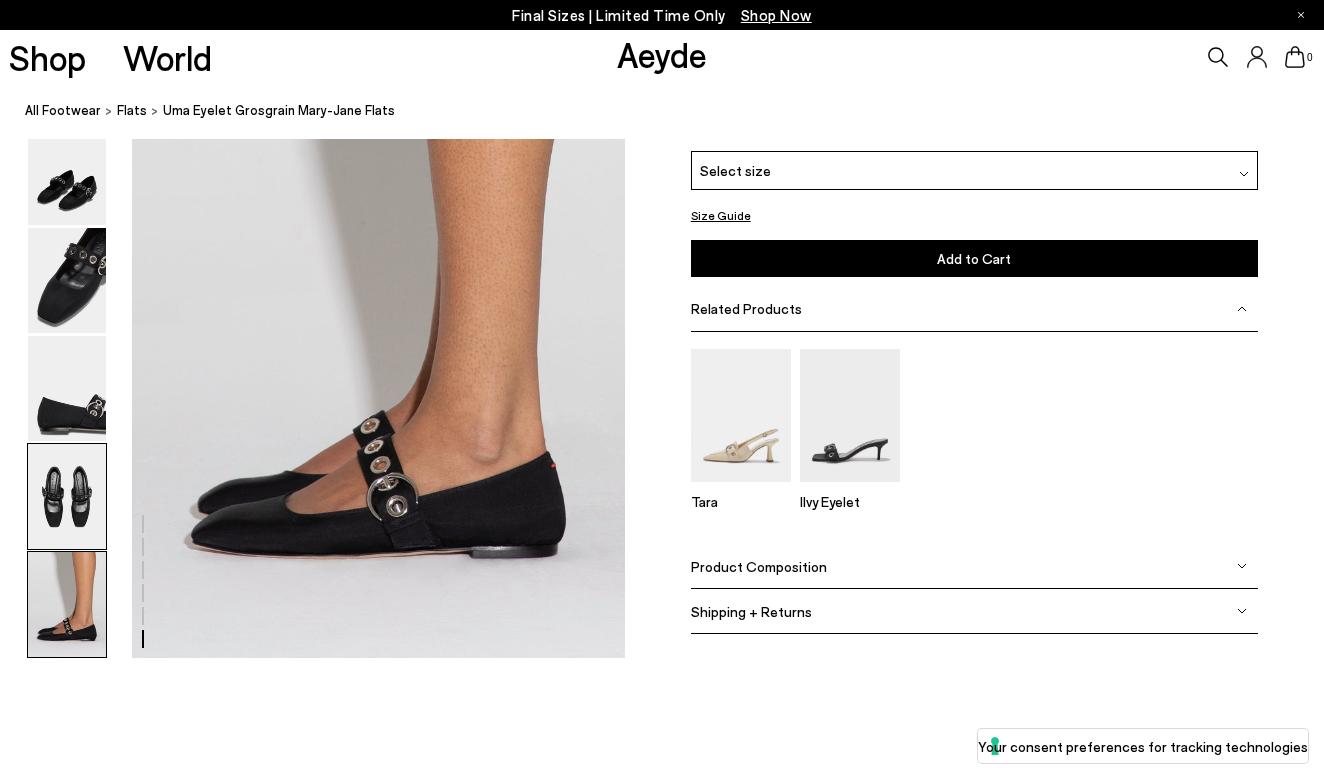 click at bounding box center (67, 496) 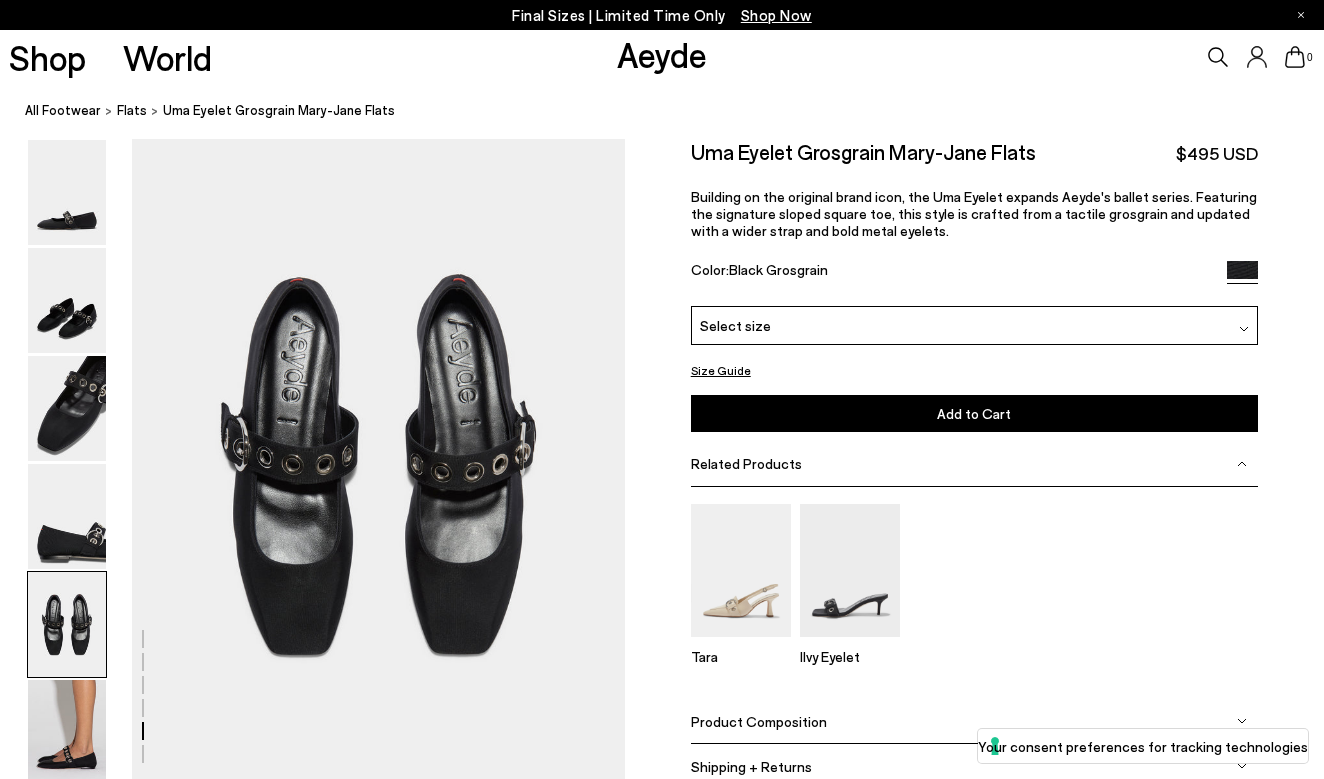 scroll, scrollTop: 2623, scrollLeft: 0, axis: vertical 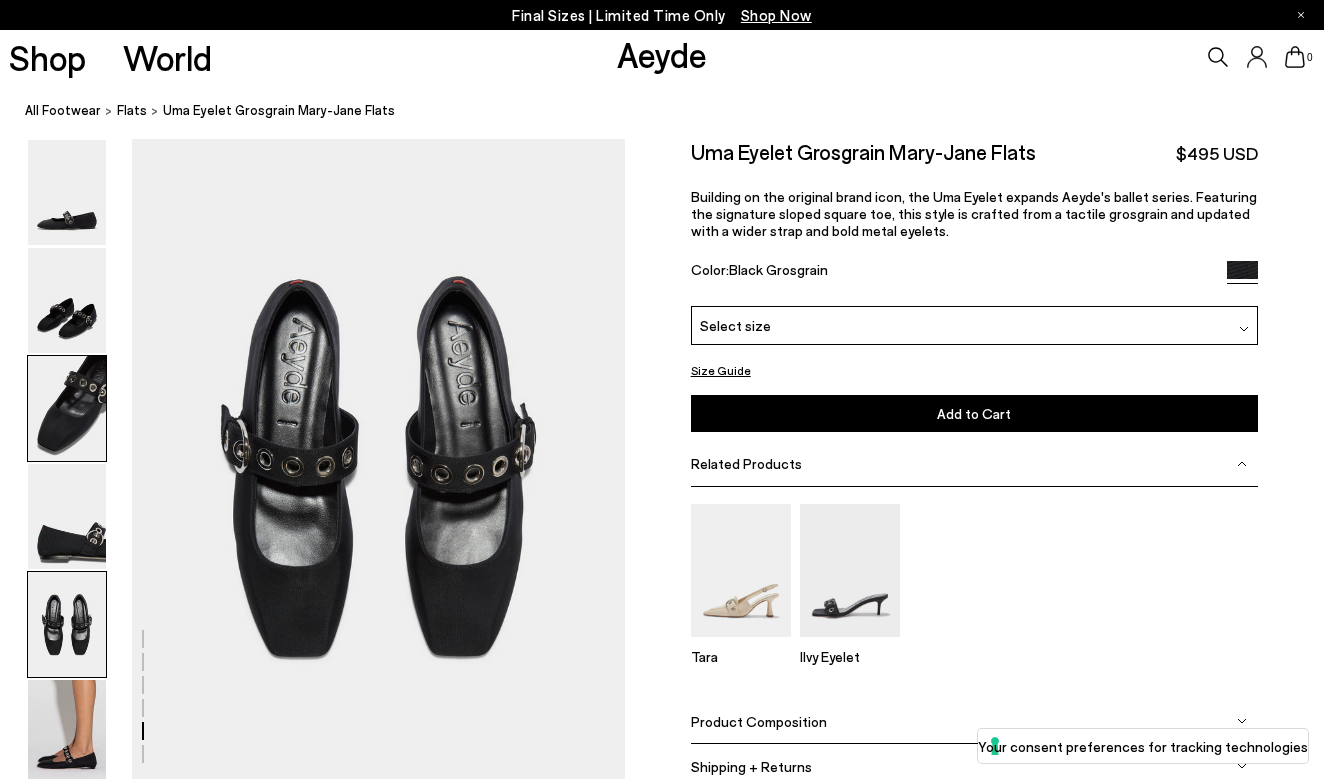 click at bounding box center [67, 408] 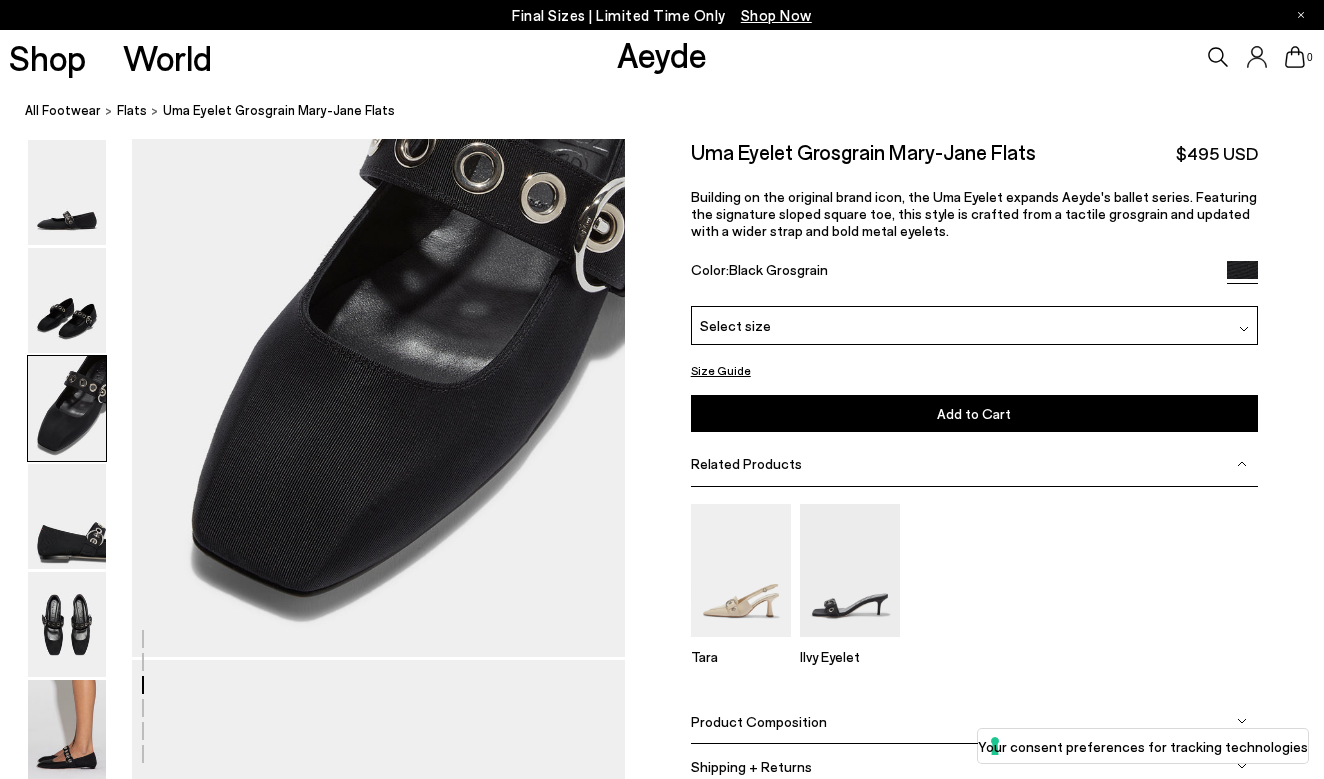 scroll, scrollTop: 1304, scrollLeft: 0, axis: vertical 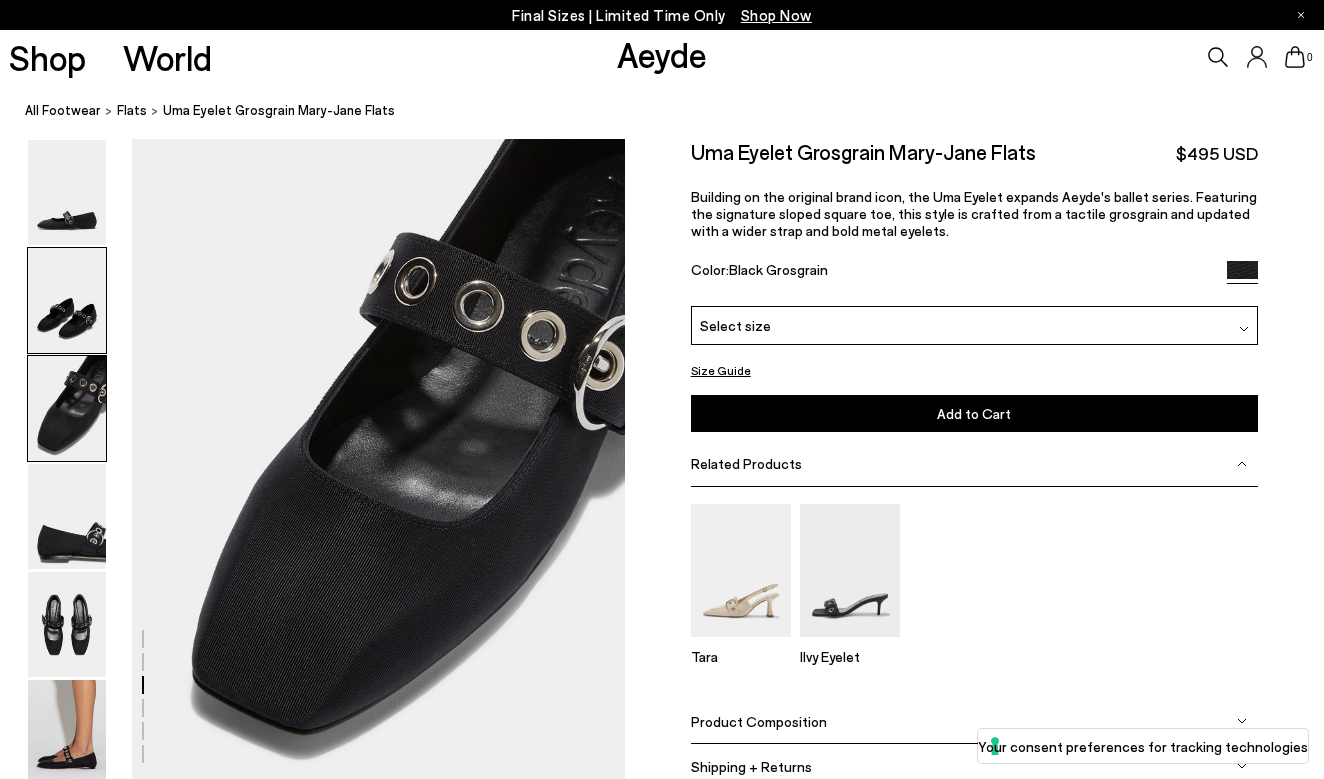 click at bounding box center [67, 300] 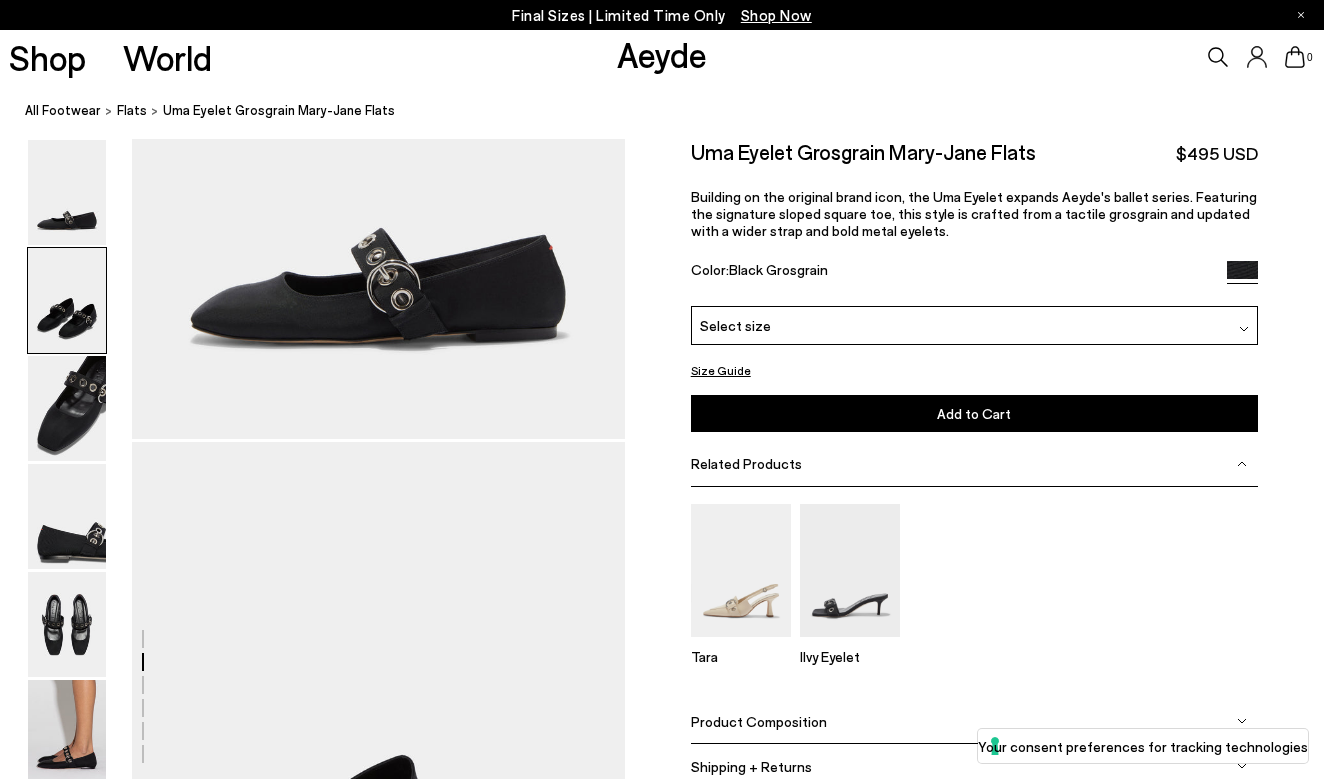 scroll, scrollTop: 250, scrollLeft: 0, axis: vertical 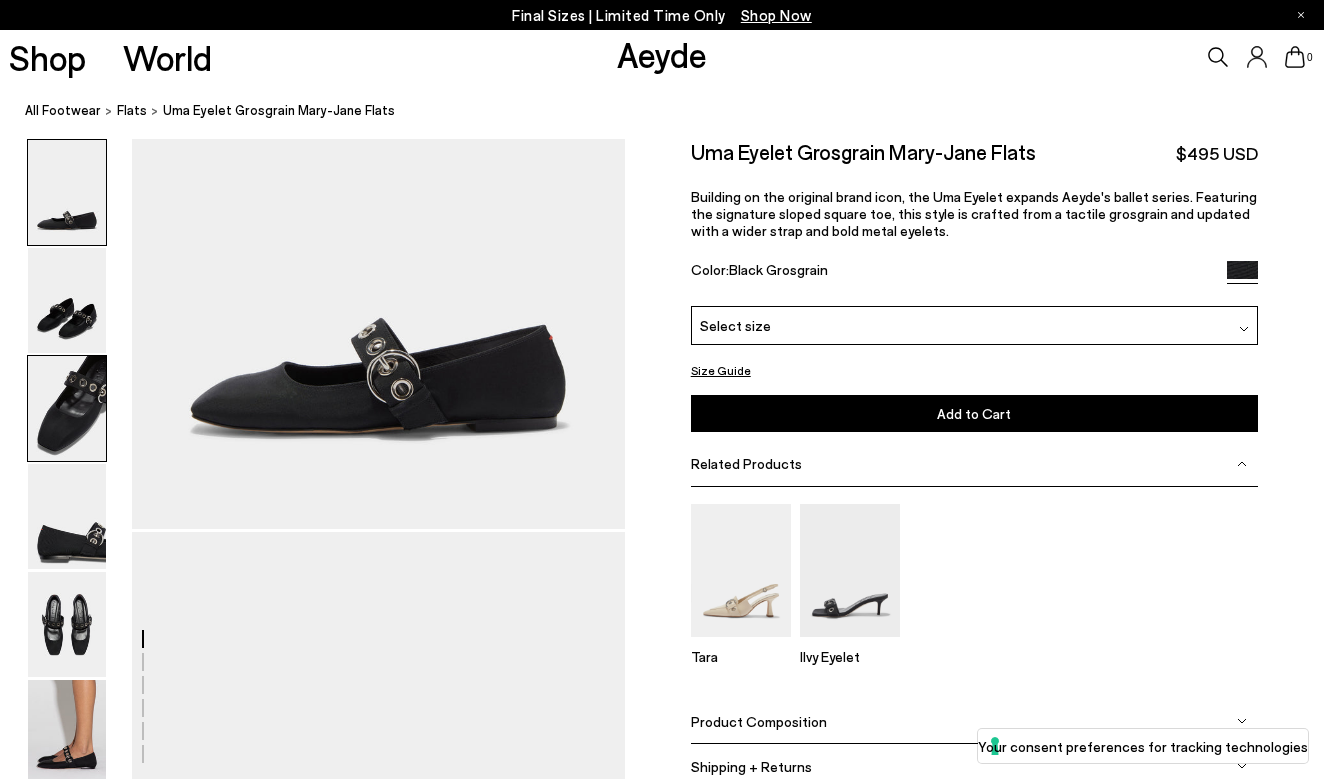 click at bounding box center (67, 408) 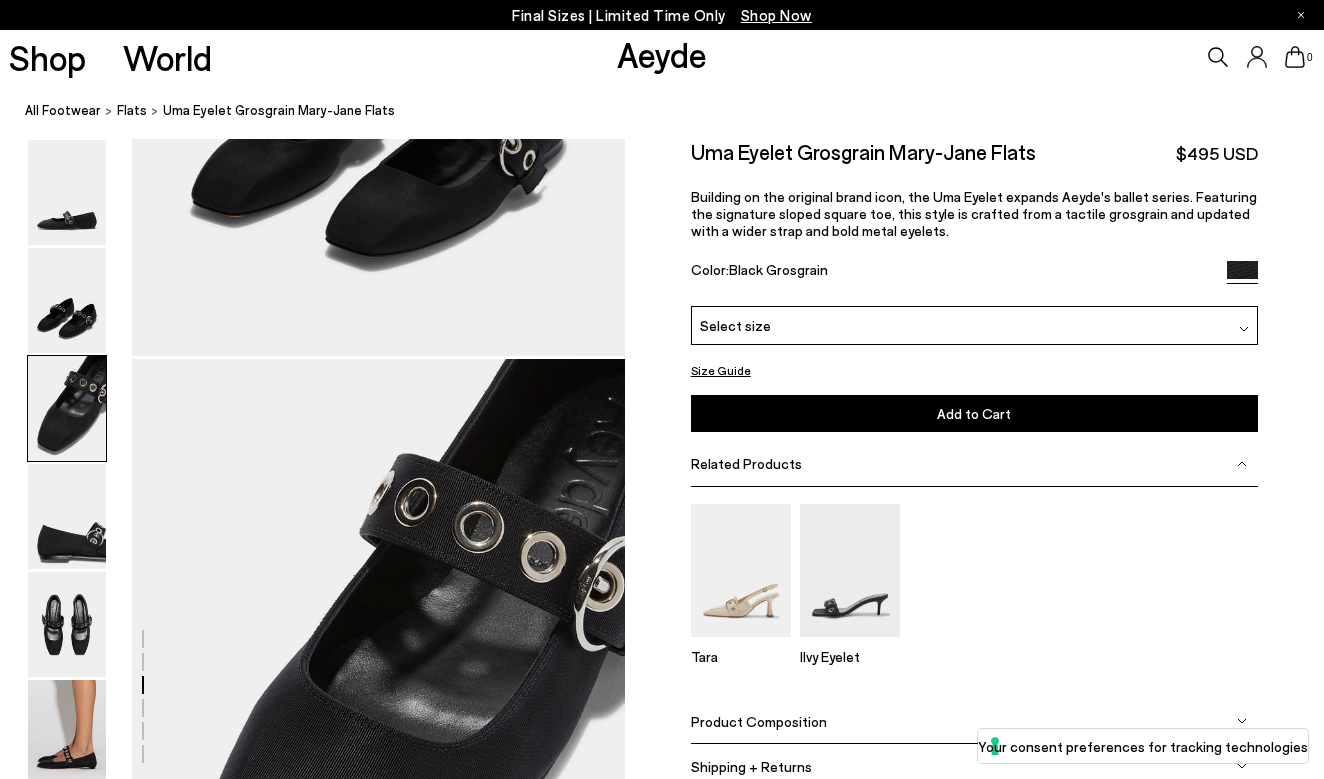scroll, scrollTop: 1304, scrollLeft: 0, axis: vertical 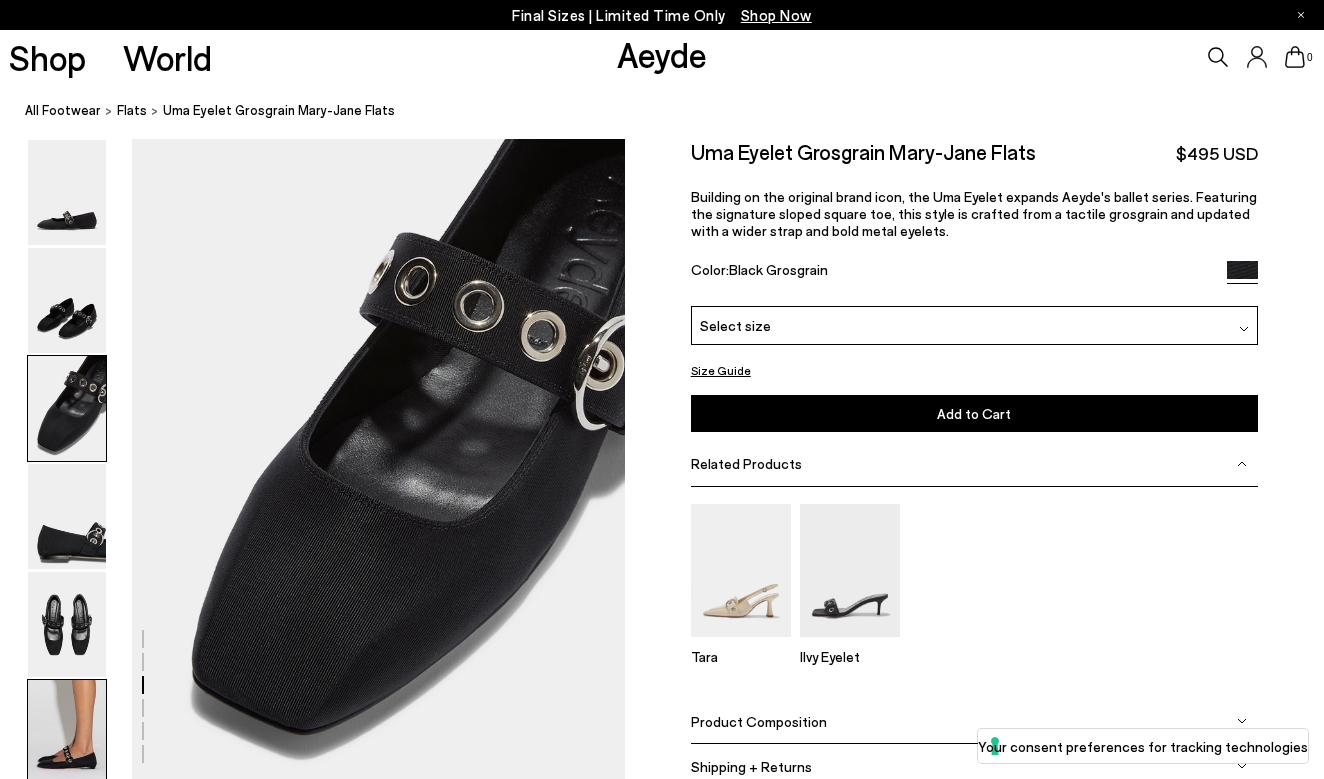 click at bounding box center [67, 732] 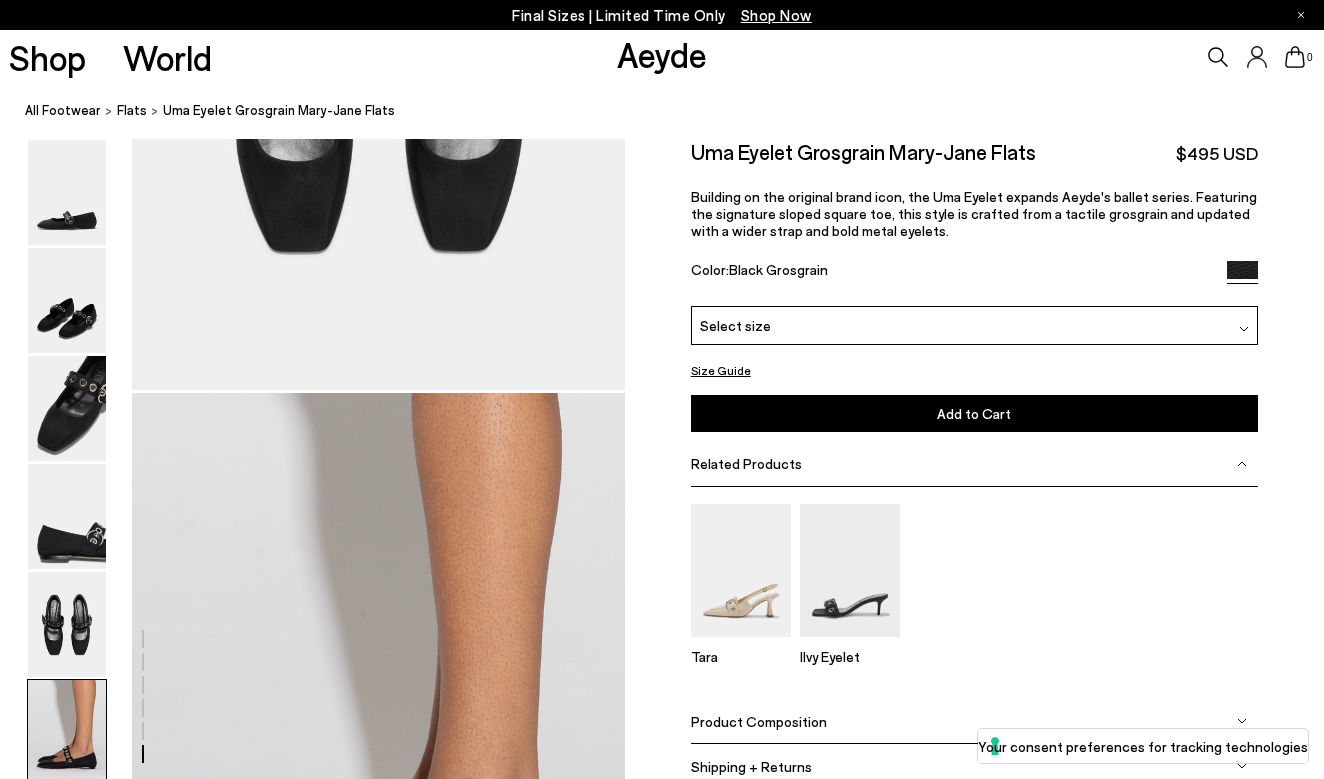scroll, scrollTop: 3420, scrollLeft: 0, axis: vertical 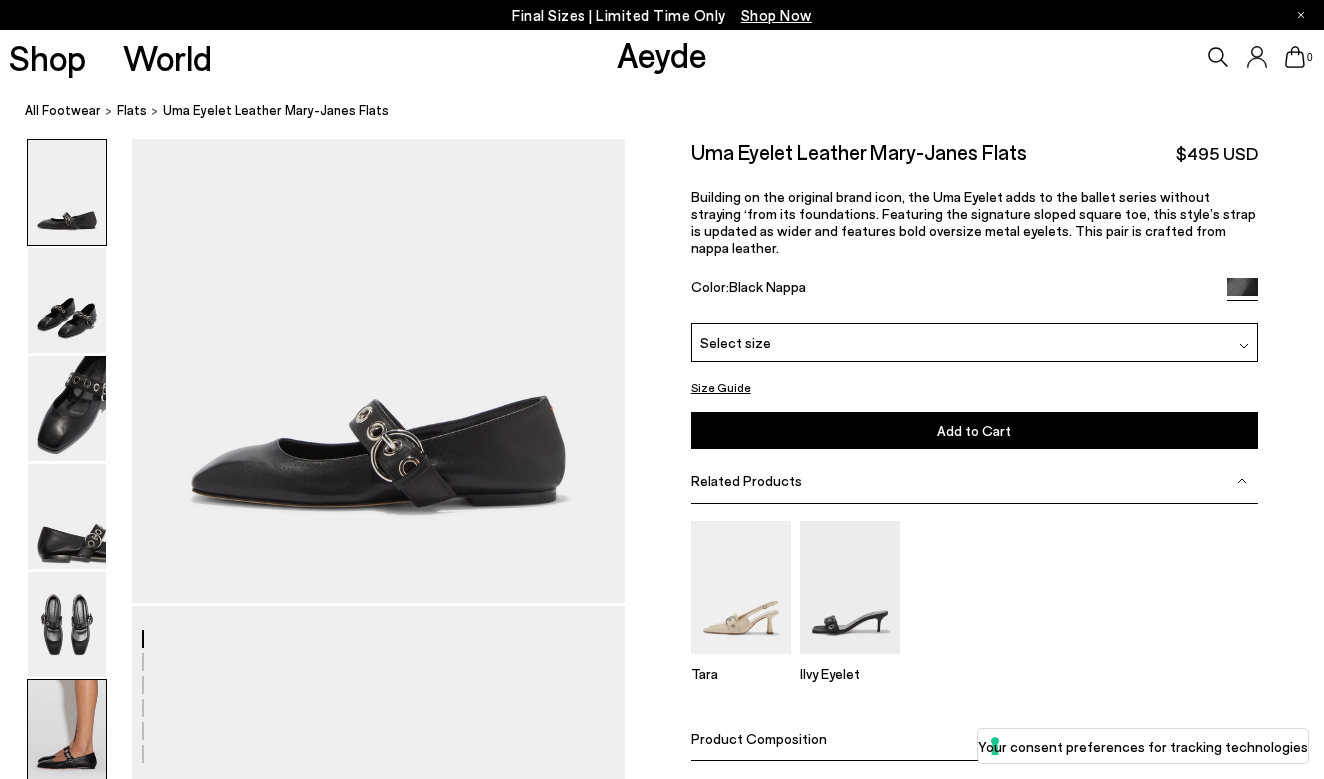click at bounding box center [67, 732] 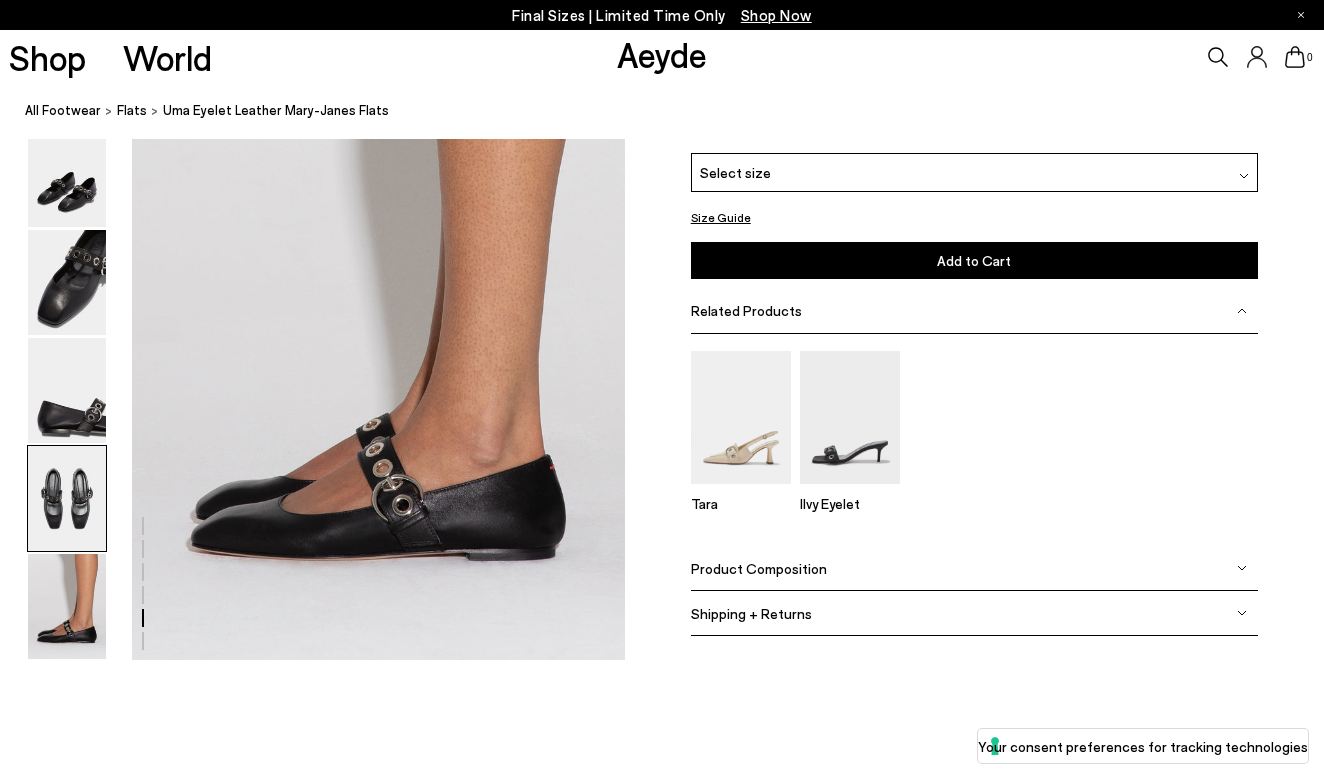 scroll, scrollTop: 3420, scrollLeft: 0, axis: vertical 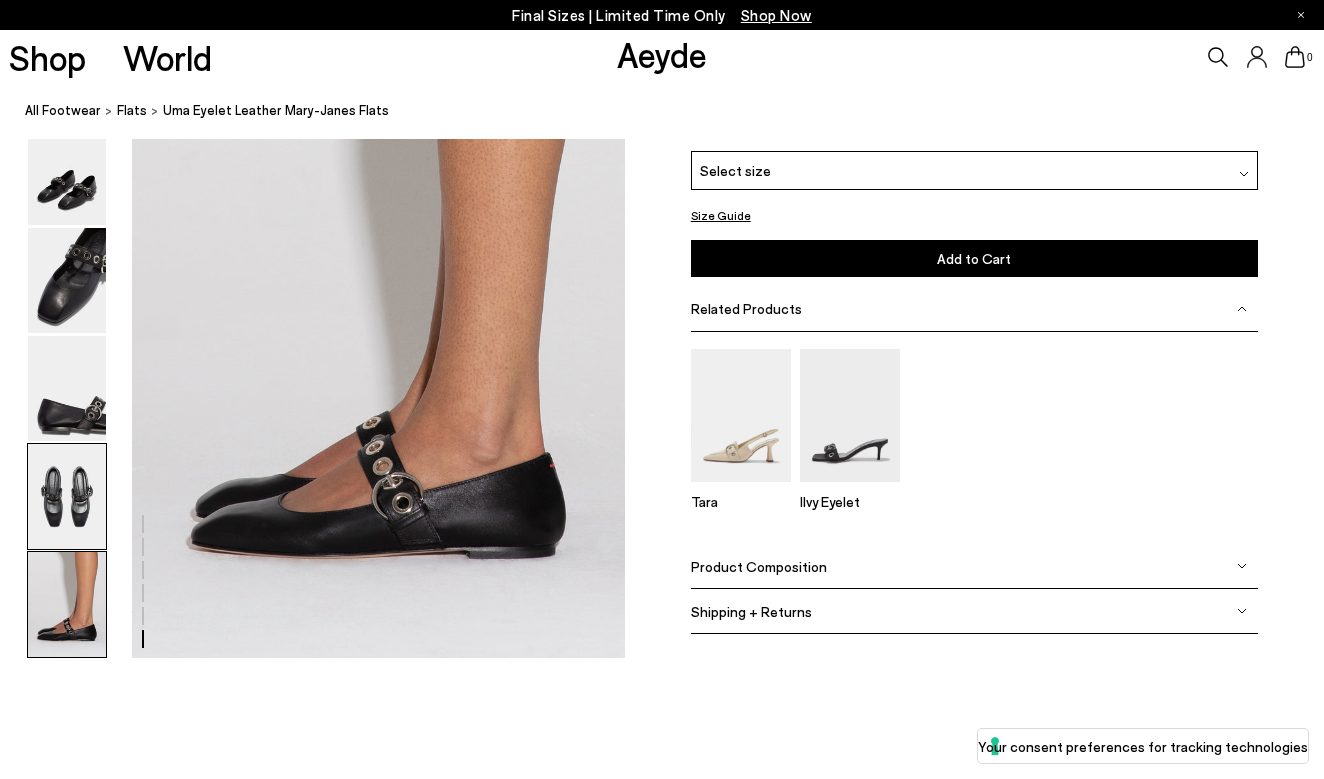 click at bounding box center (67, 496) 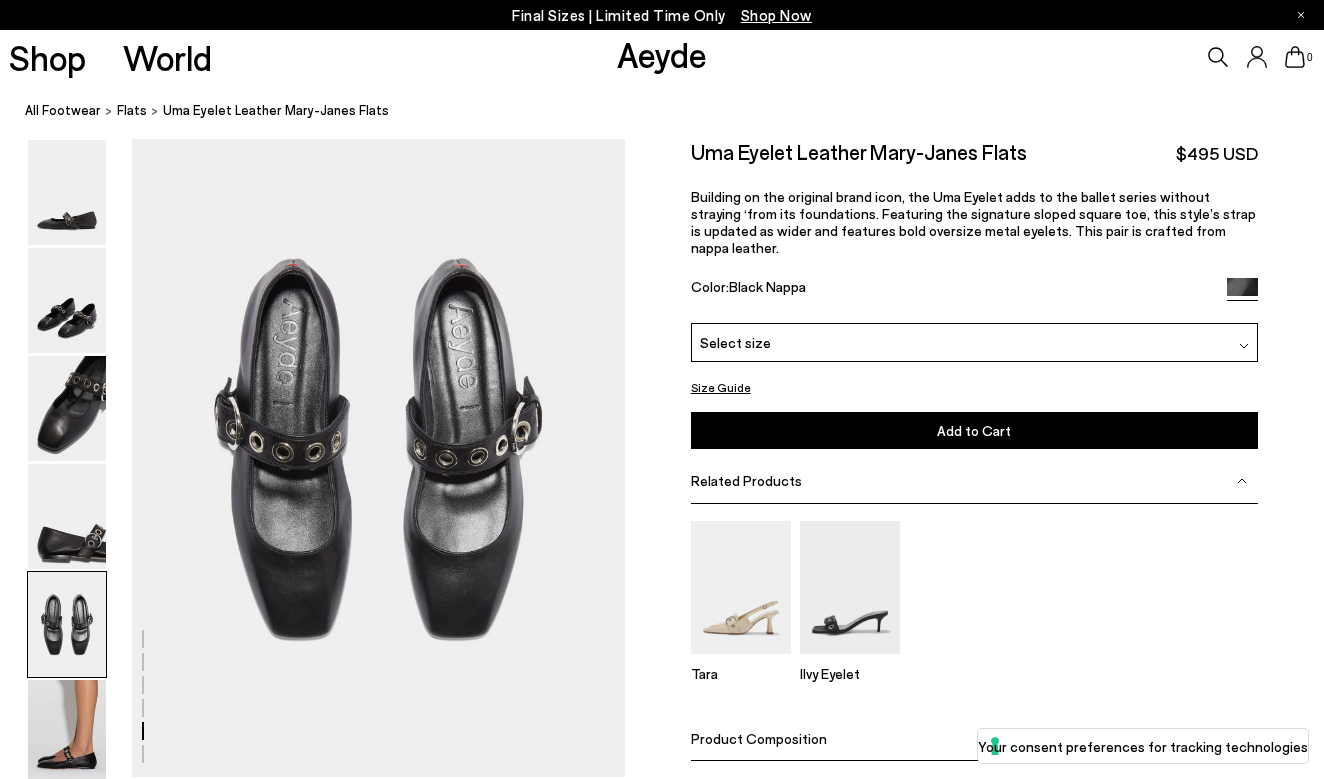 scroll, scrollTop: 2623, scrollLeft: 0, axis: vertical 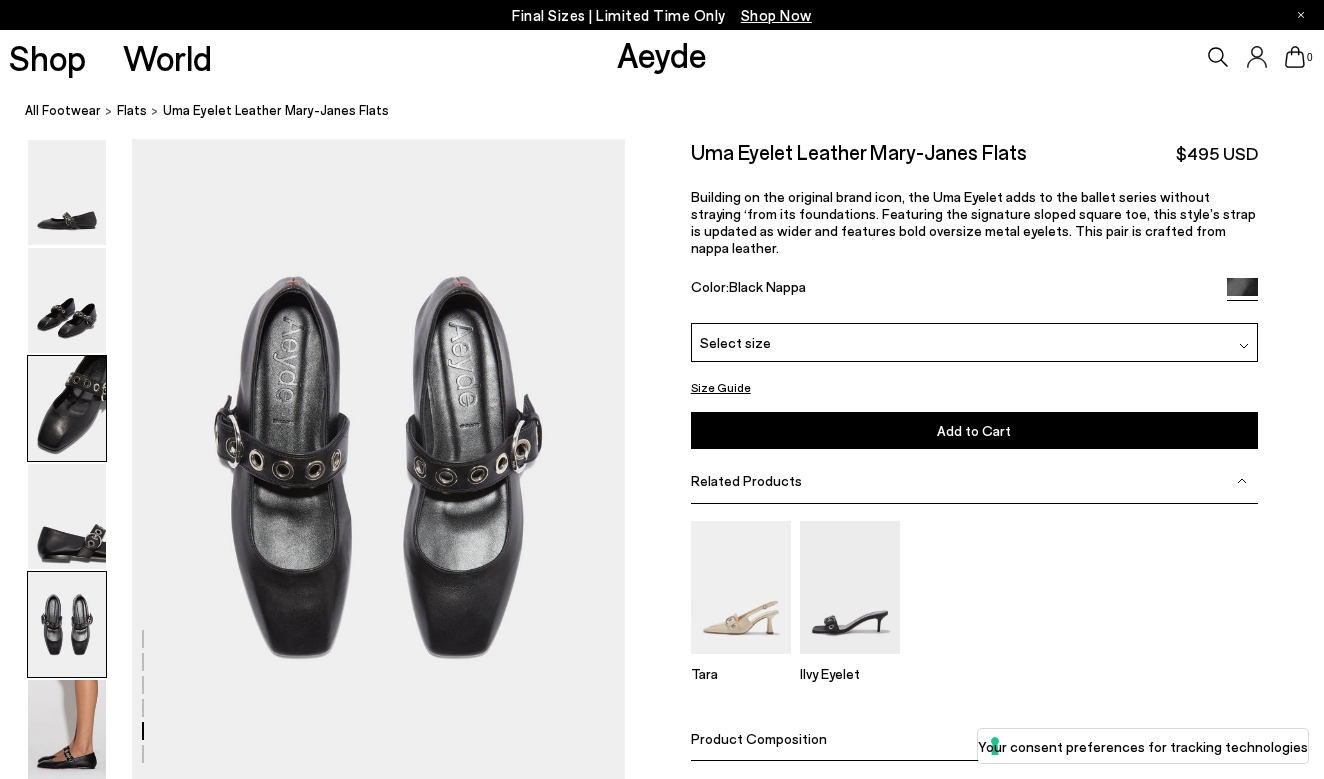 click at bounding box center (67, 408) 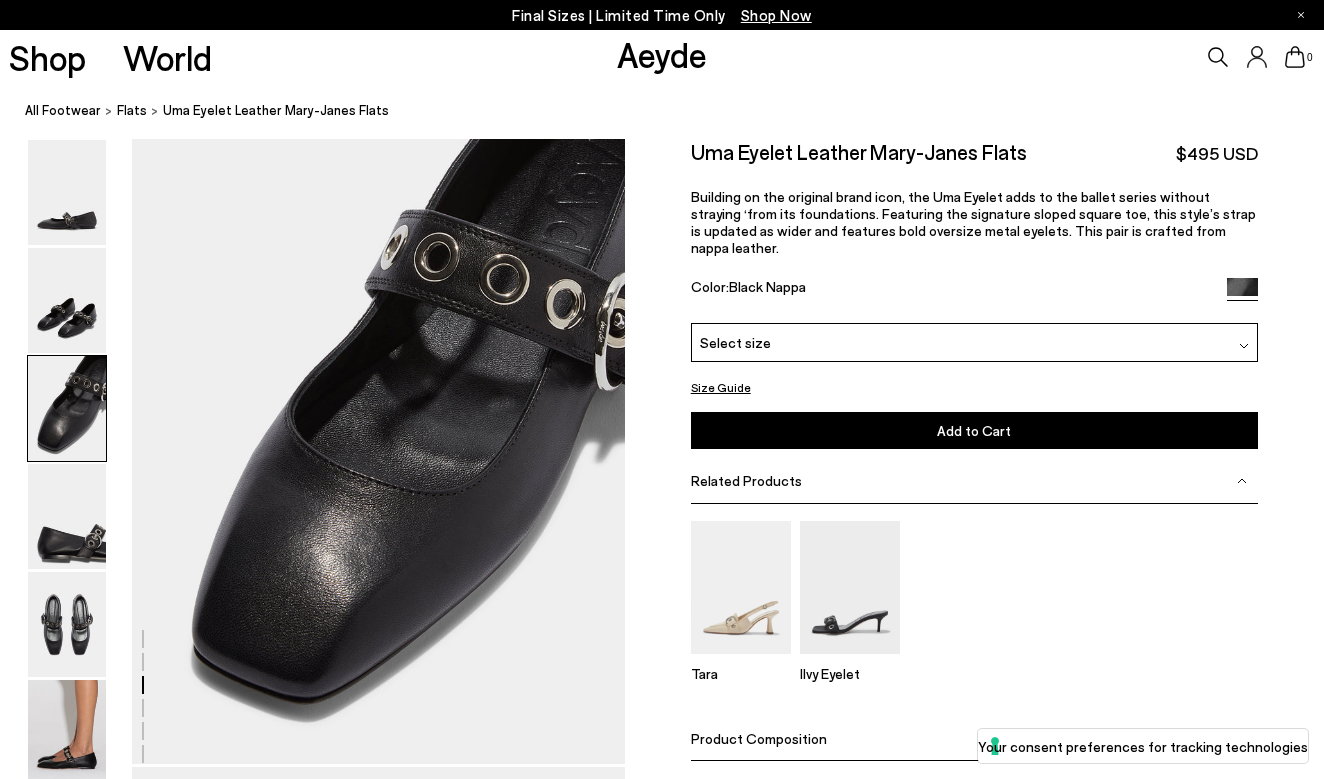 scroll, scrollTop: 1304, scrollLeft: 0, axis: vertical 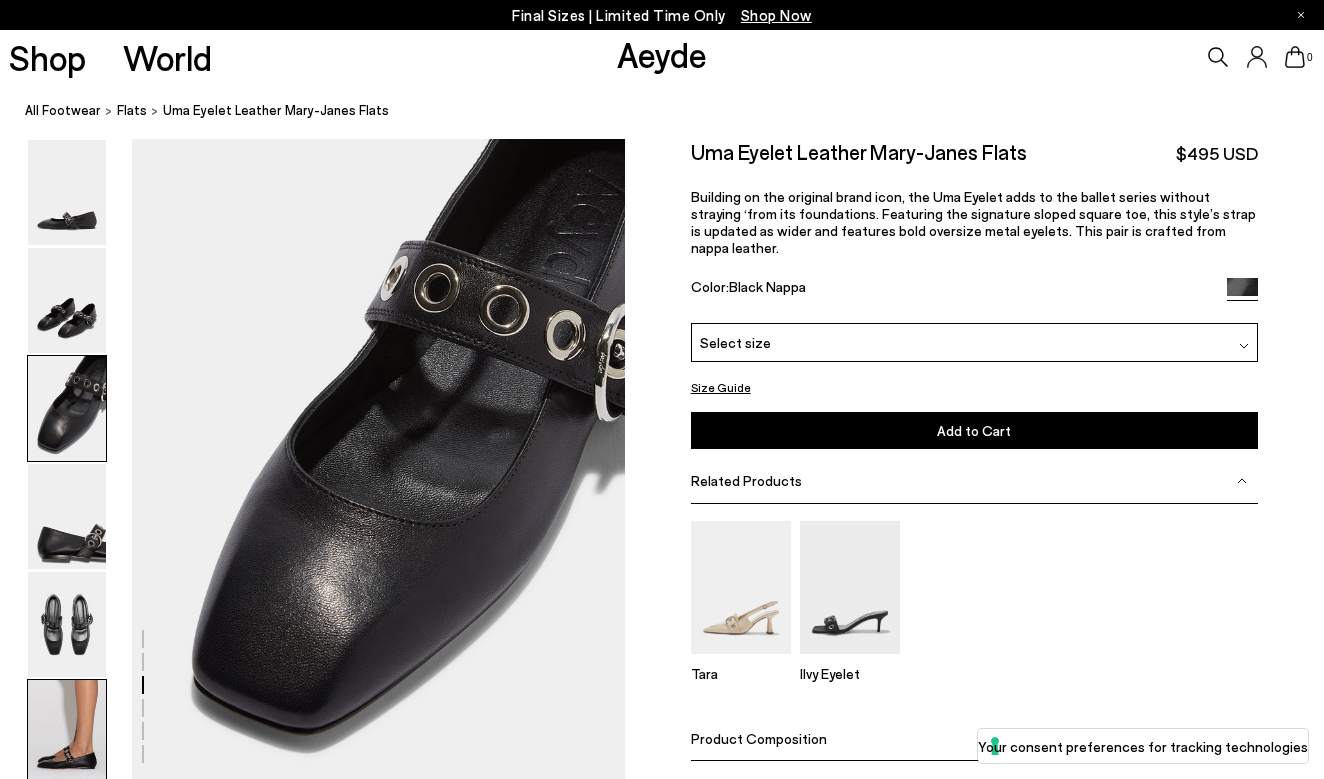 click at bounding box center (67, 732) 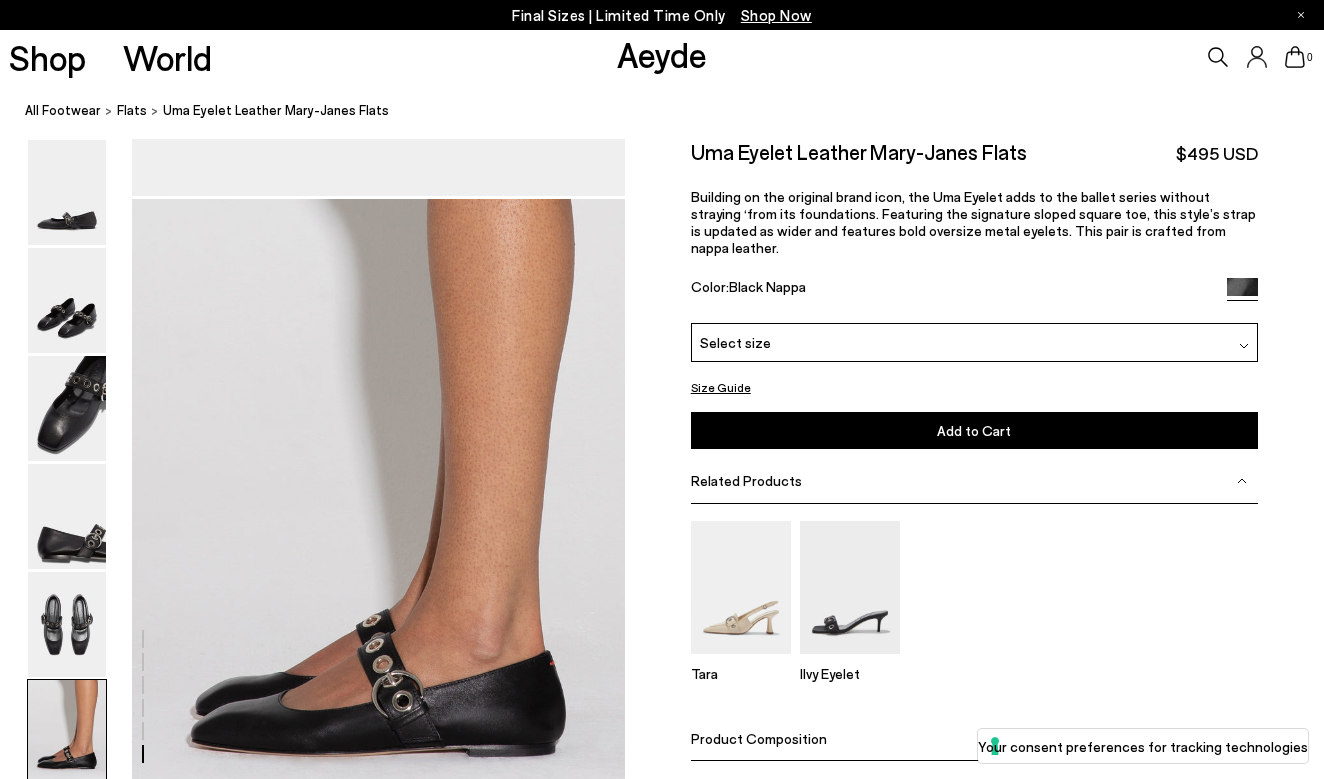 scroll, scrollTop: 3194, scrollLeft: 0, axis: vertical 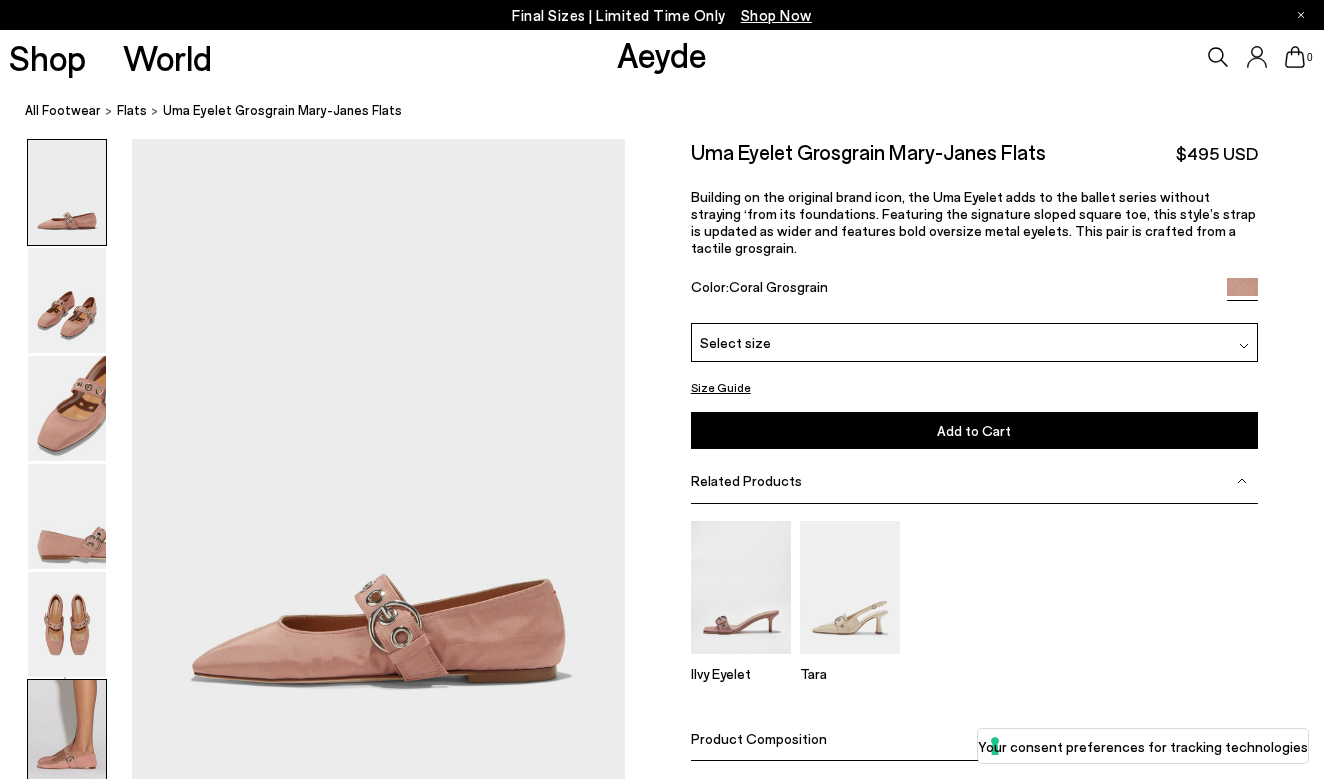 click at bounding box center (67, 732) 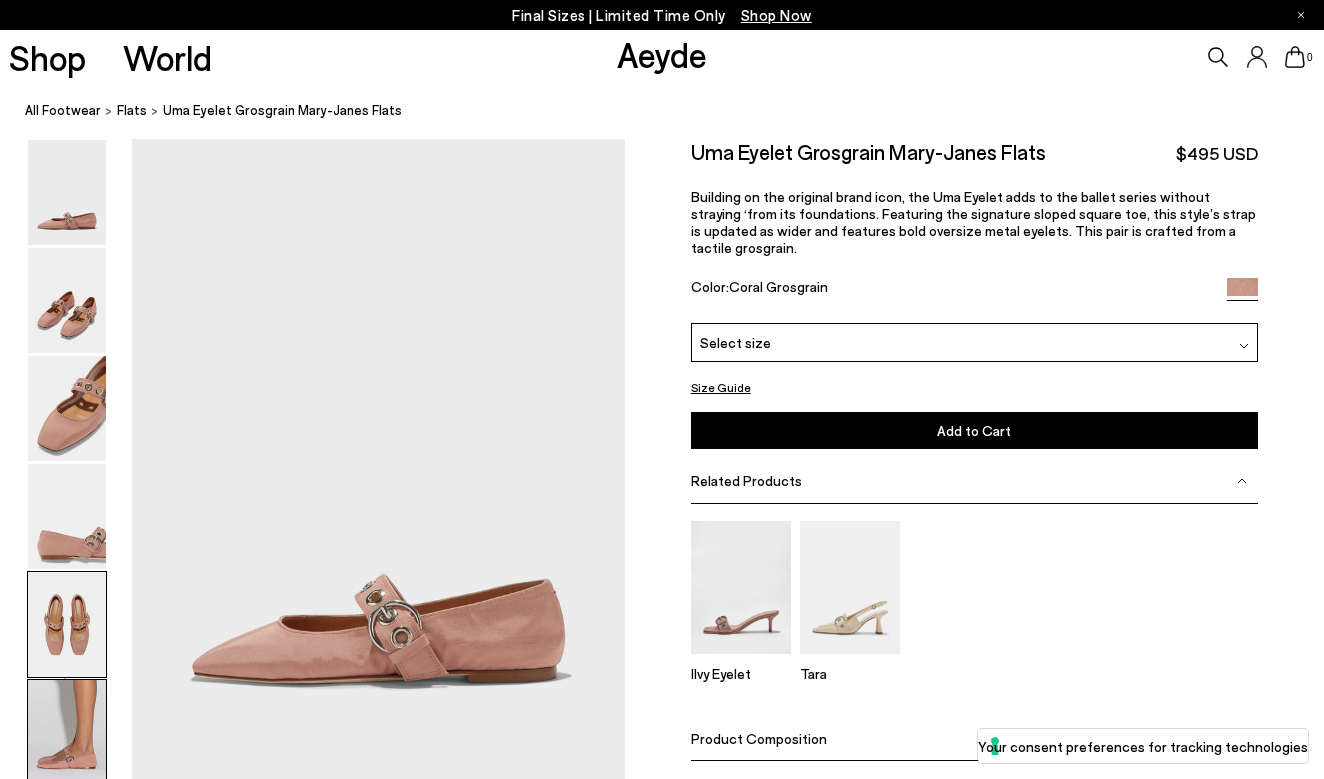 scroll, scrollTop: 3420, scrollLeft: 0, axis: vertical 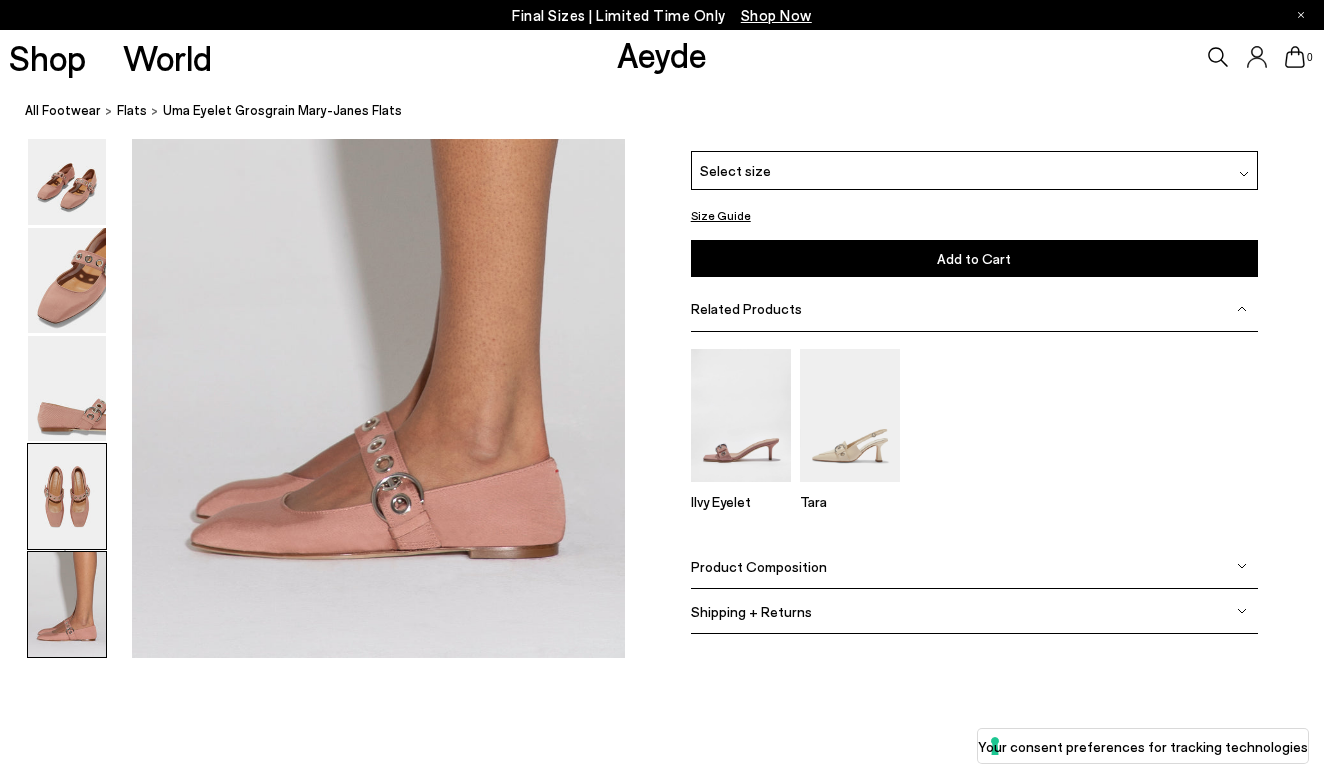 click at bounding box center [67, 496] 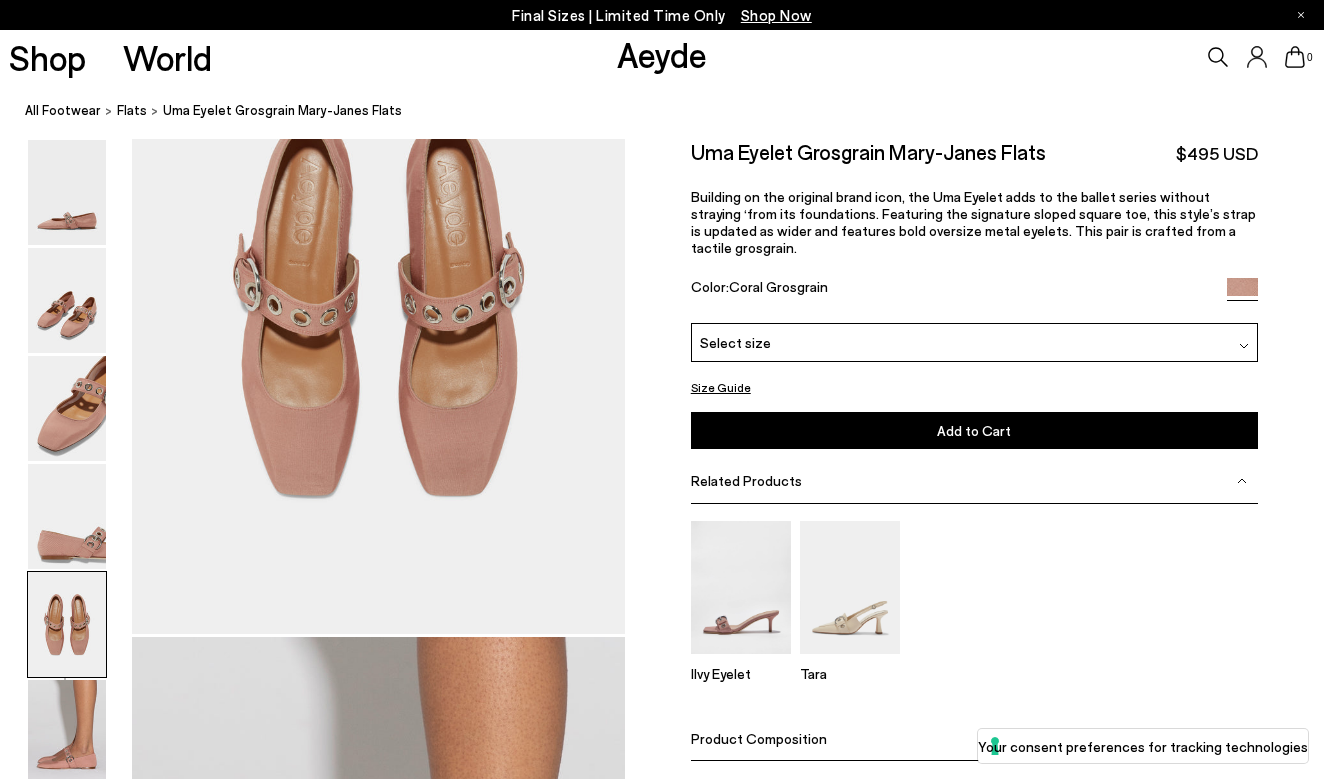 scroll, scrollTop: 2623, scrollLeft: 0, axis: vertical 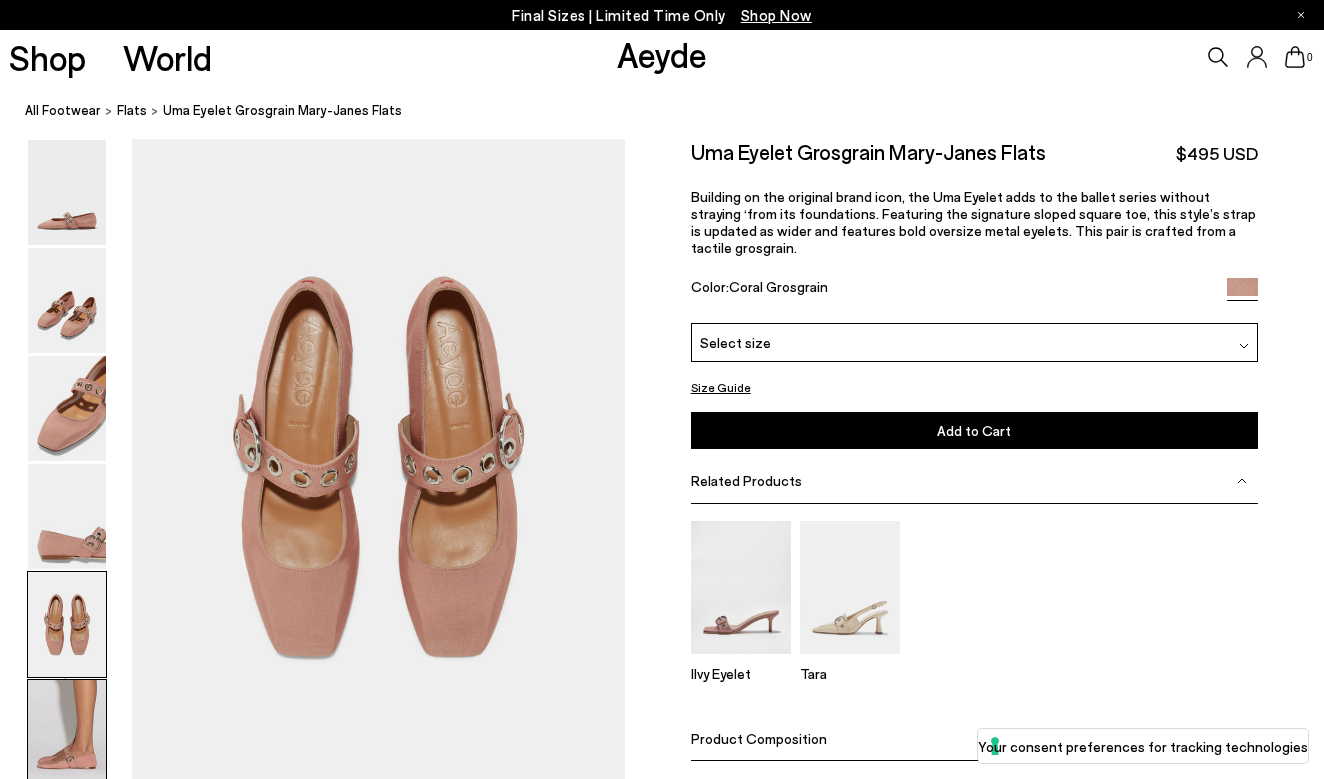 click at bounding box center (67, 732) 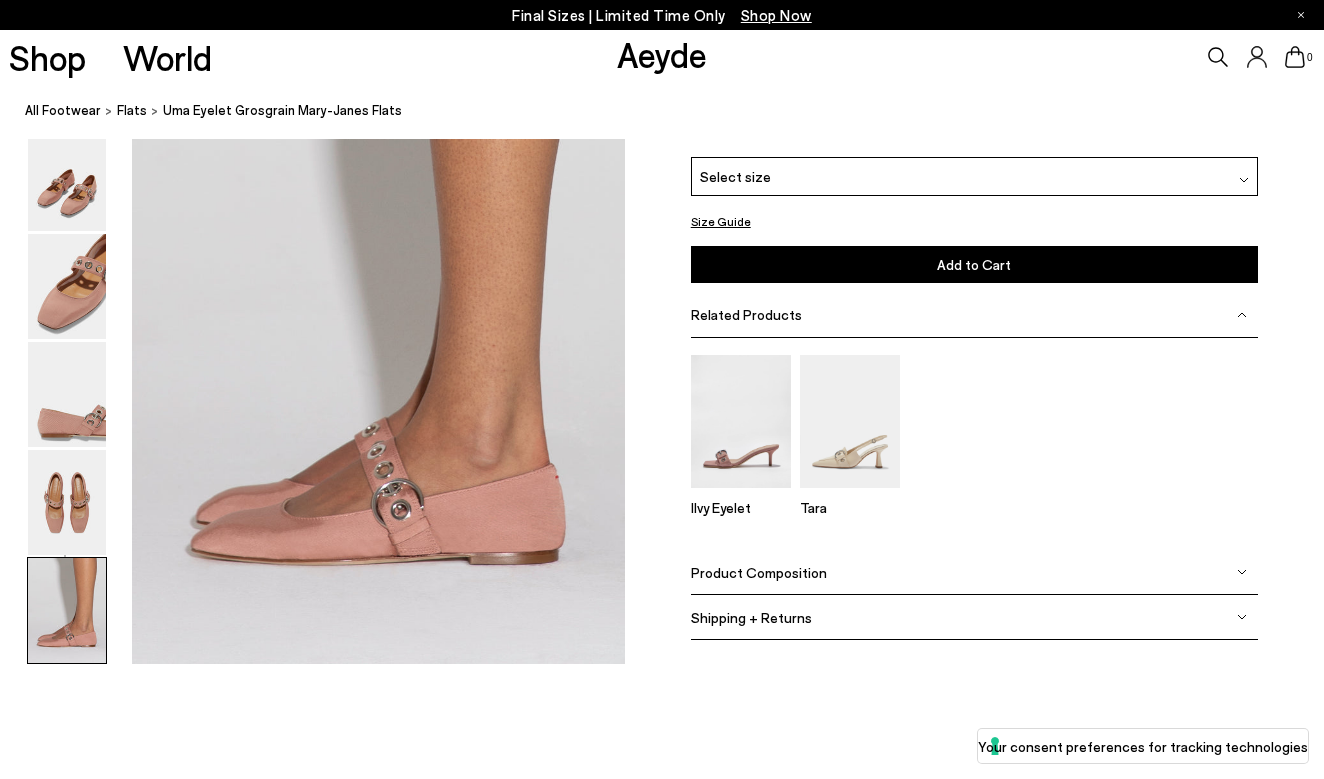 scroll, scrollTop: 3420, scrollLeft: 0, axis: vertical 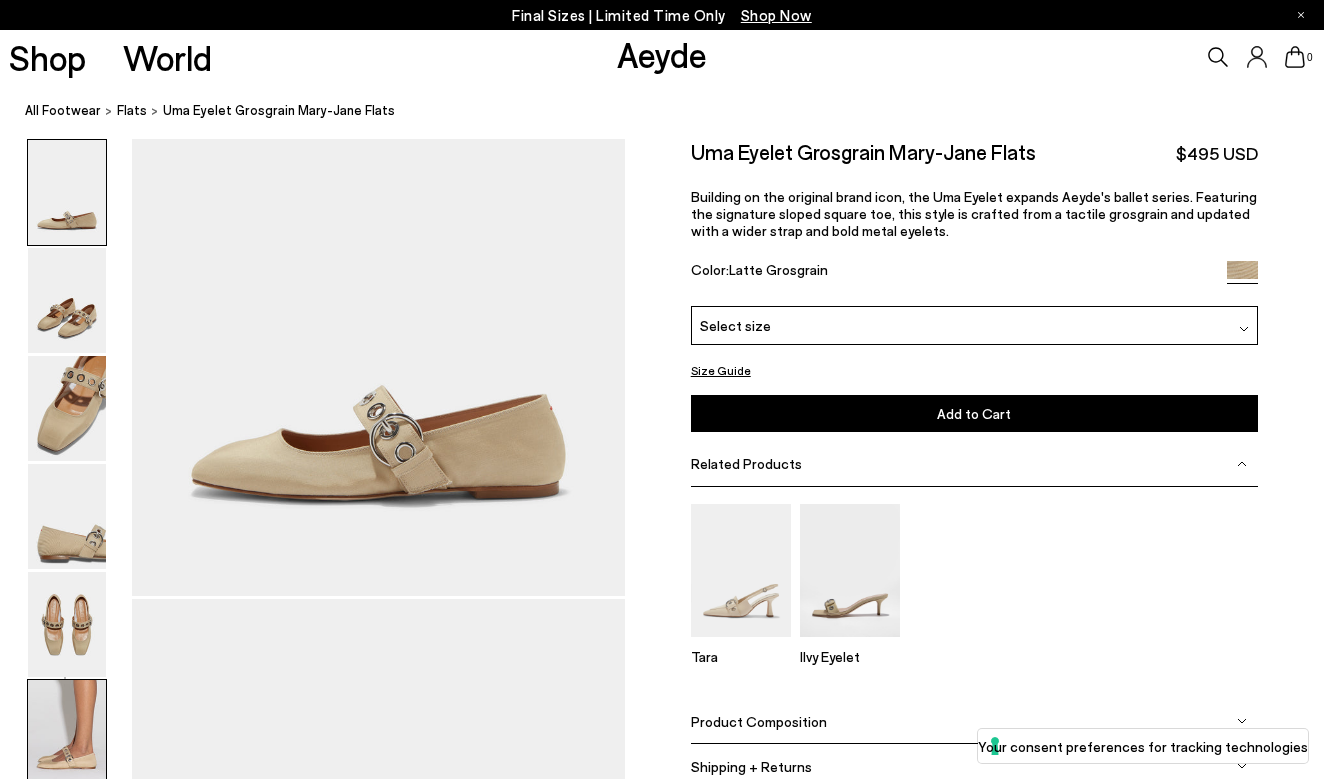 click at bounding box center [67, 732] 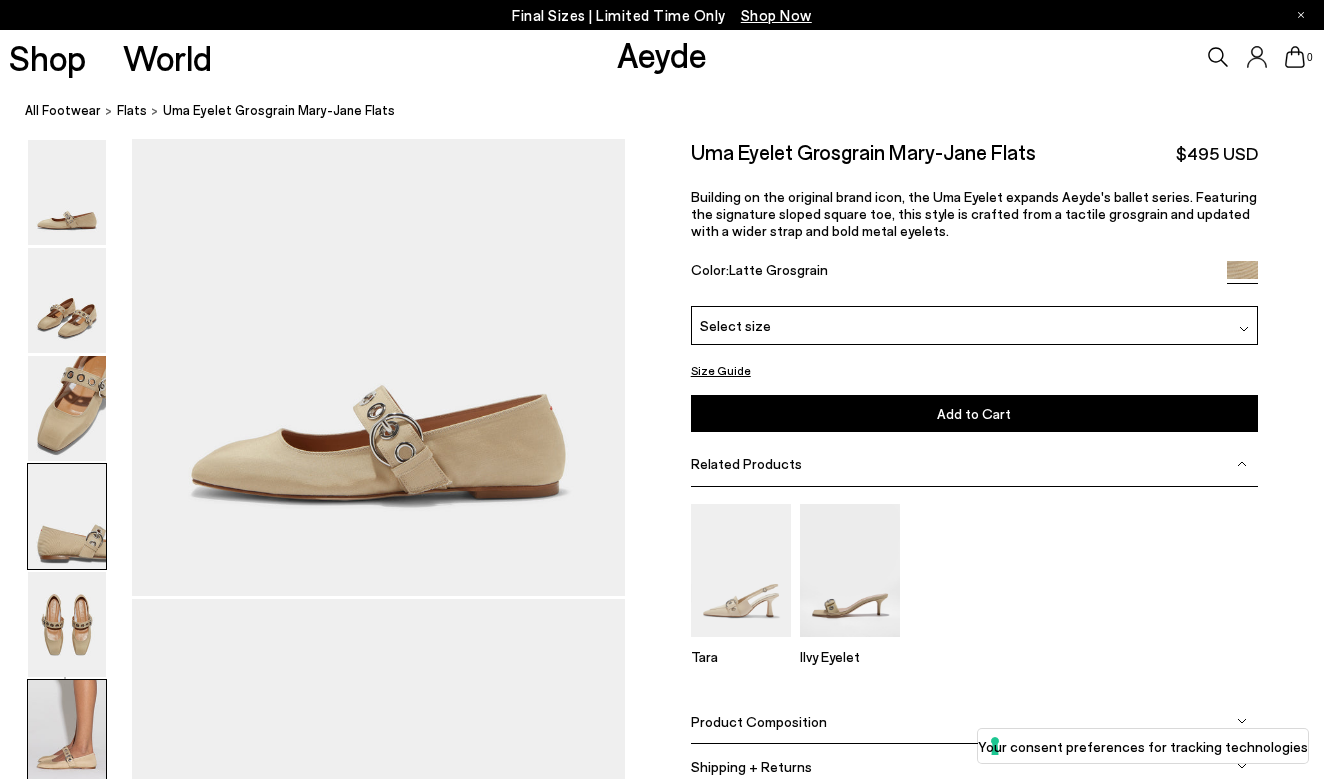 scroll, scrollTop: 3420, scrollLeft: 0, axis: vertical 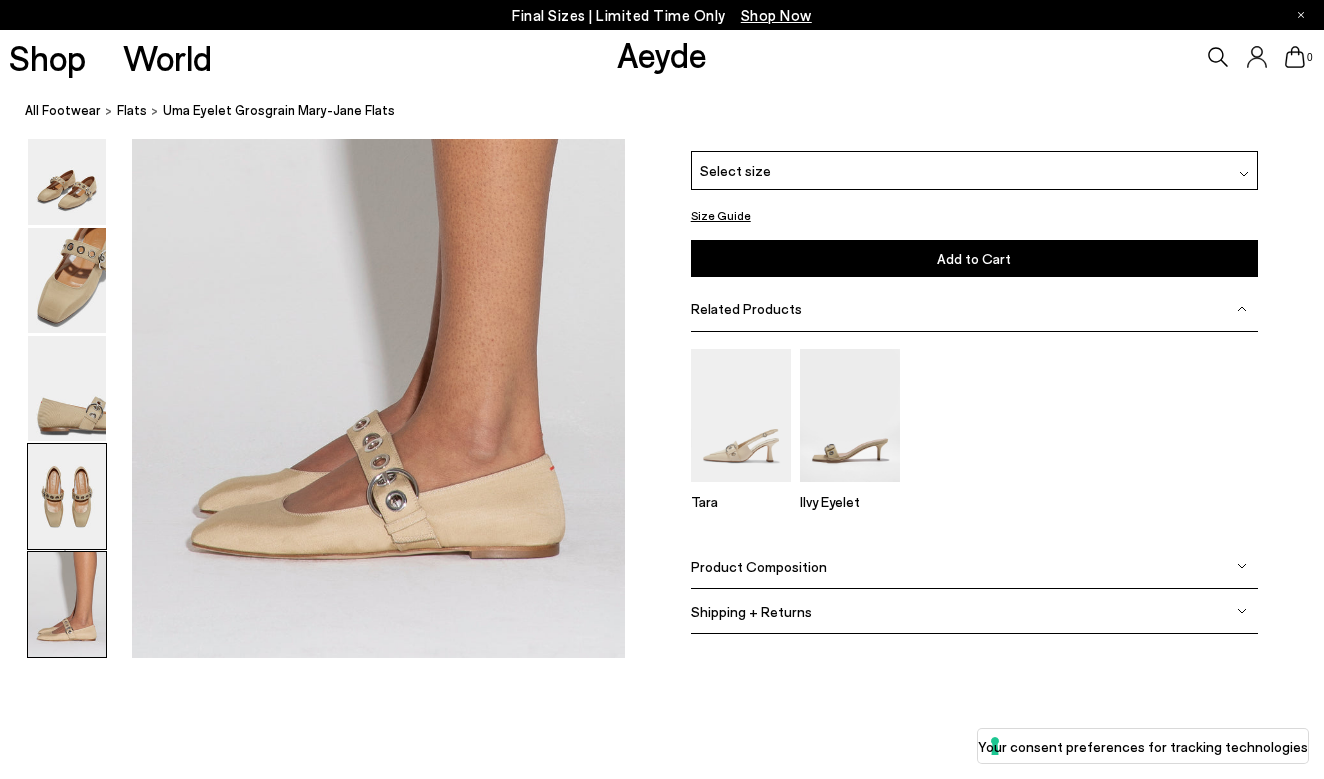 click at bounding box center (67, 496) 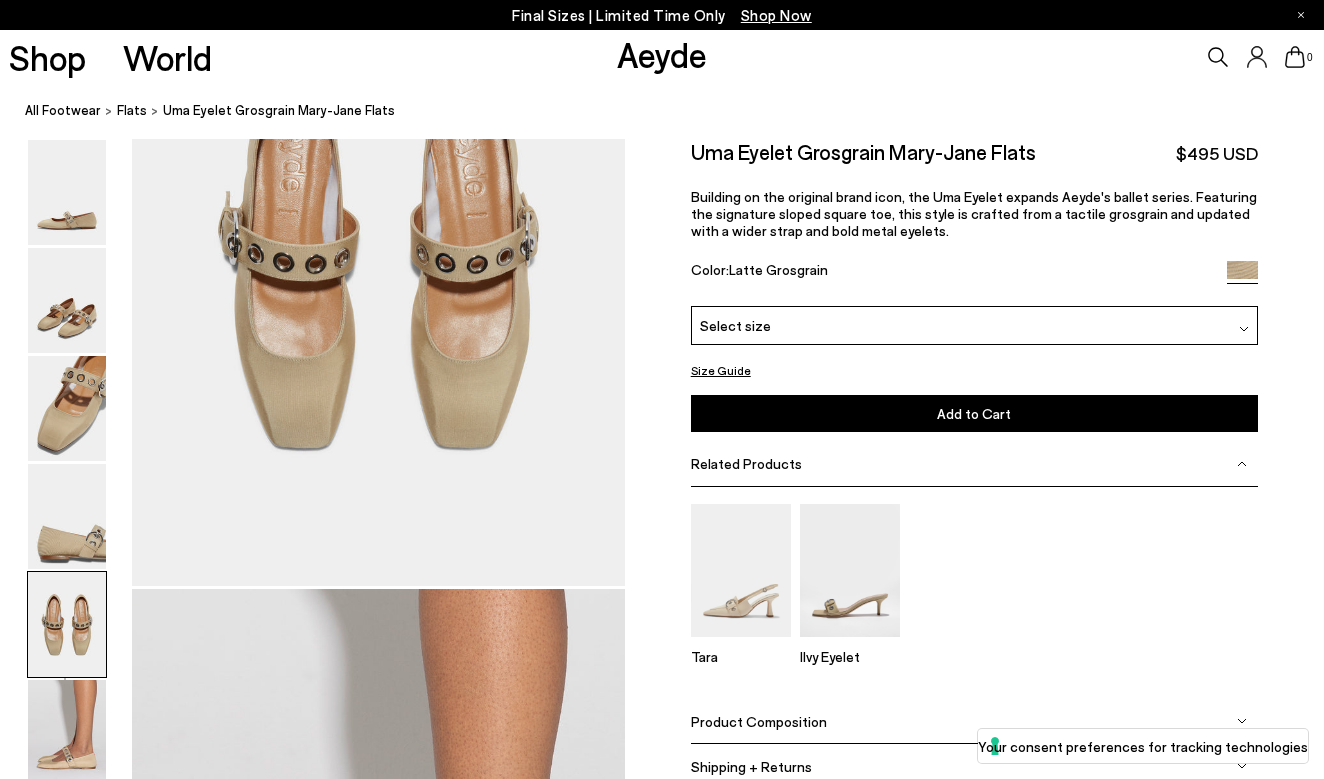 scroll, scrollTop: 2623, scrollLeft: 0, axis: vertical 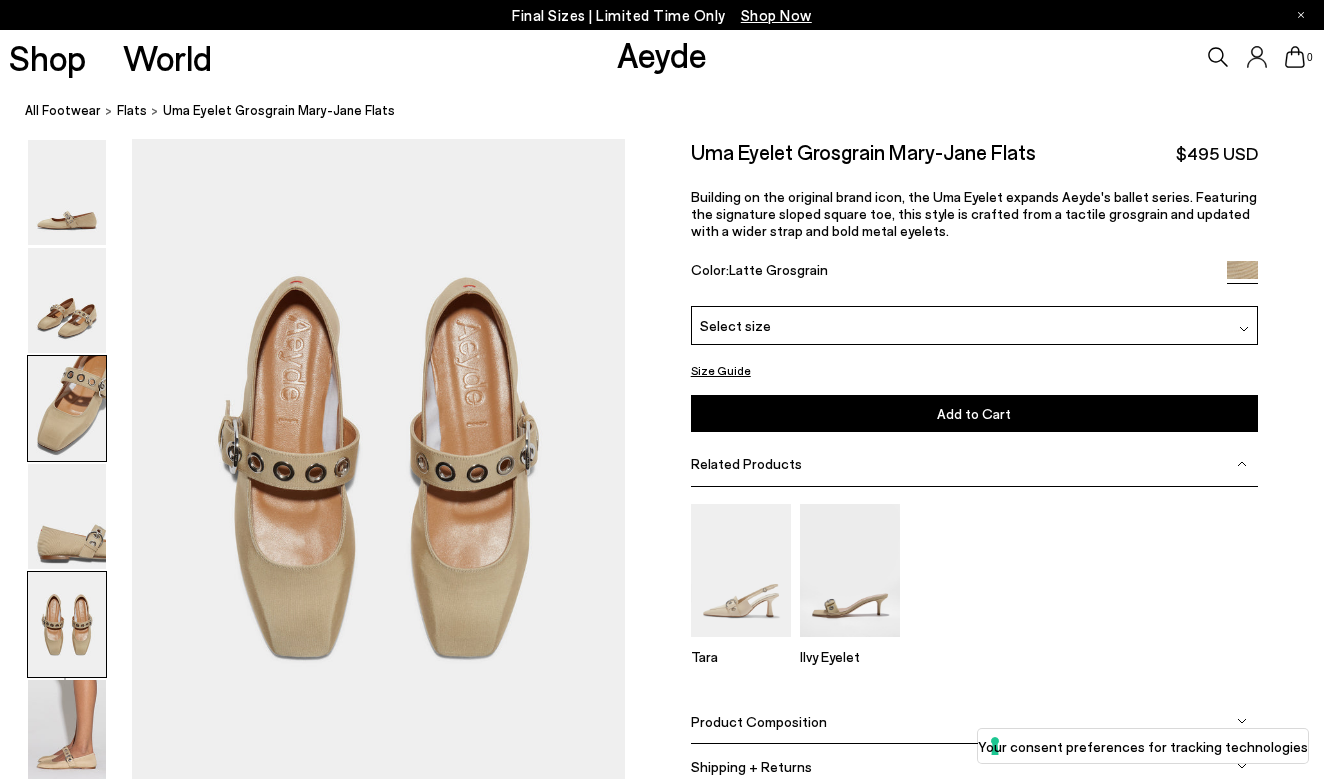click at bounding box center (67, 408) 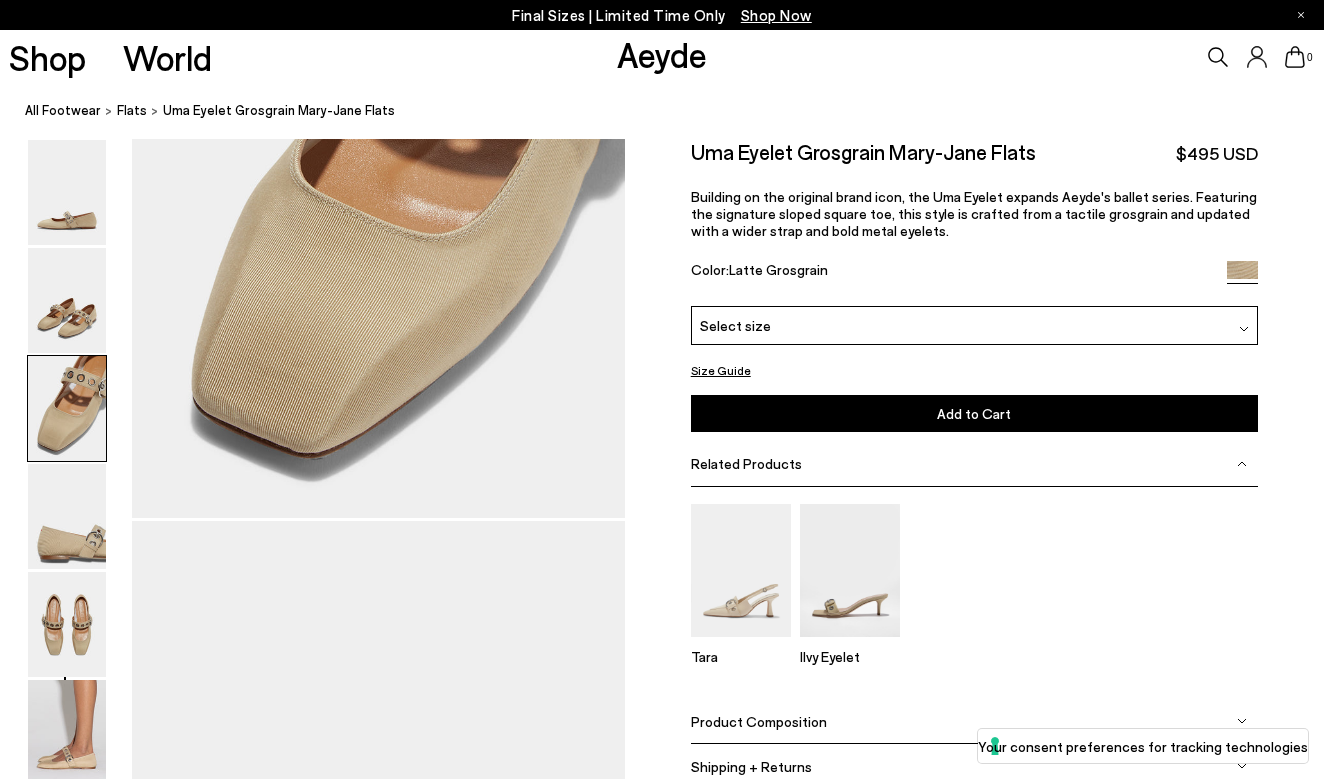 scroll, scrollTop: 1304, scrollLeft: 0, axis: vertical 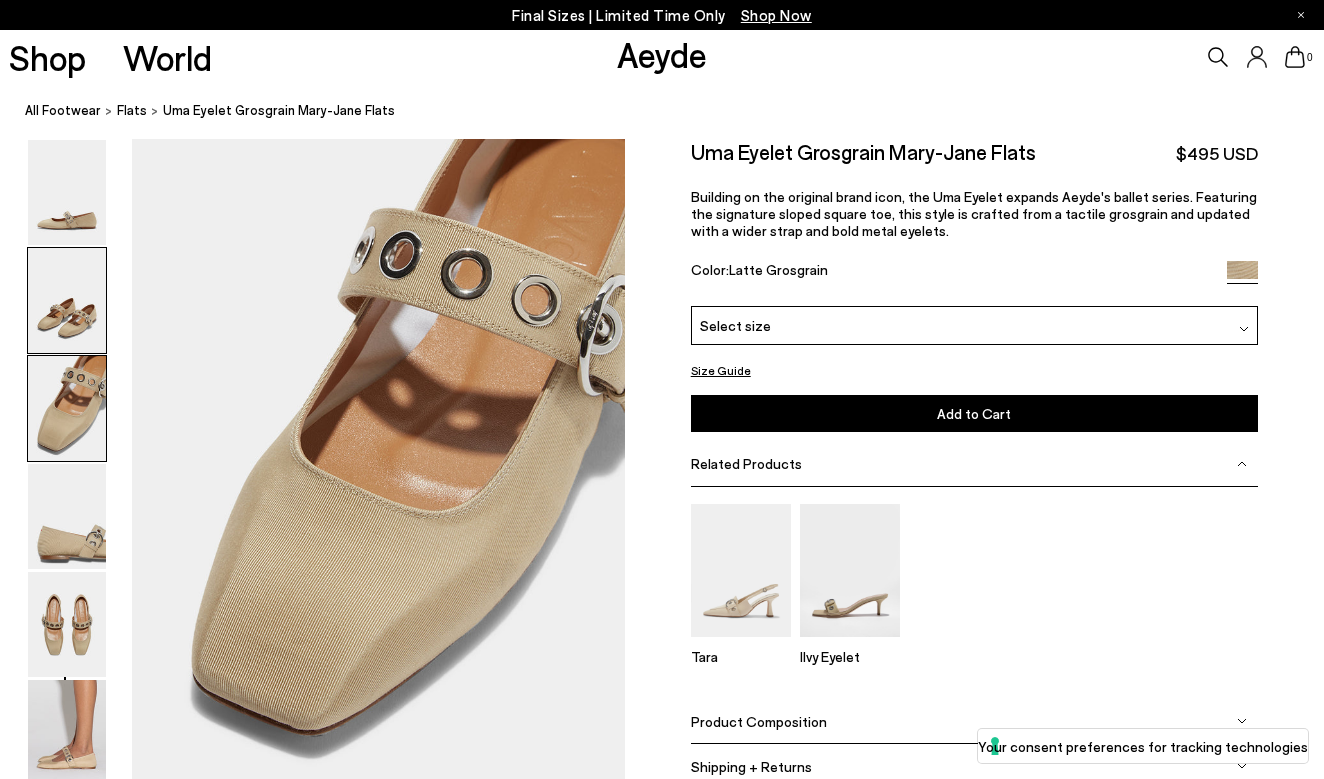click at bounding box center (67, 300) 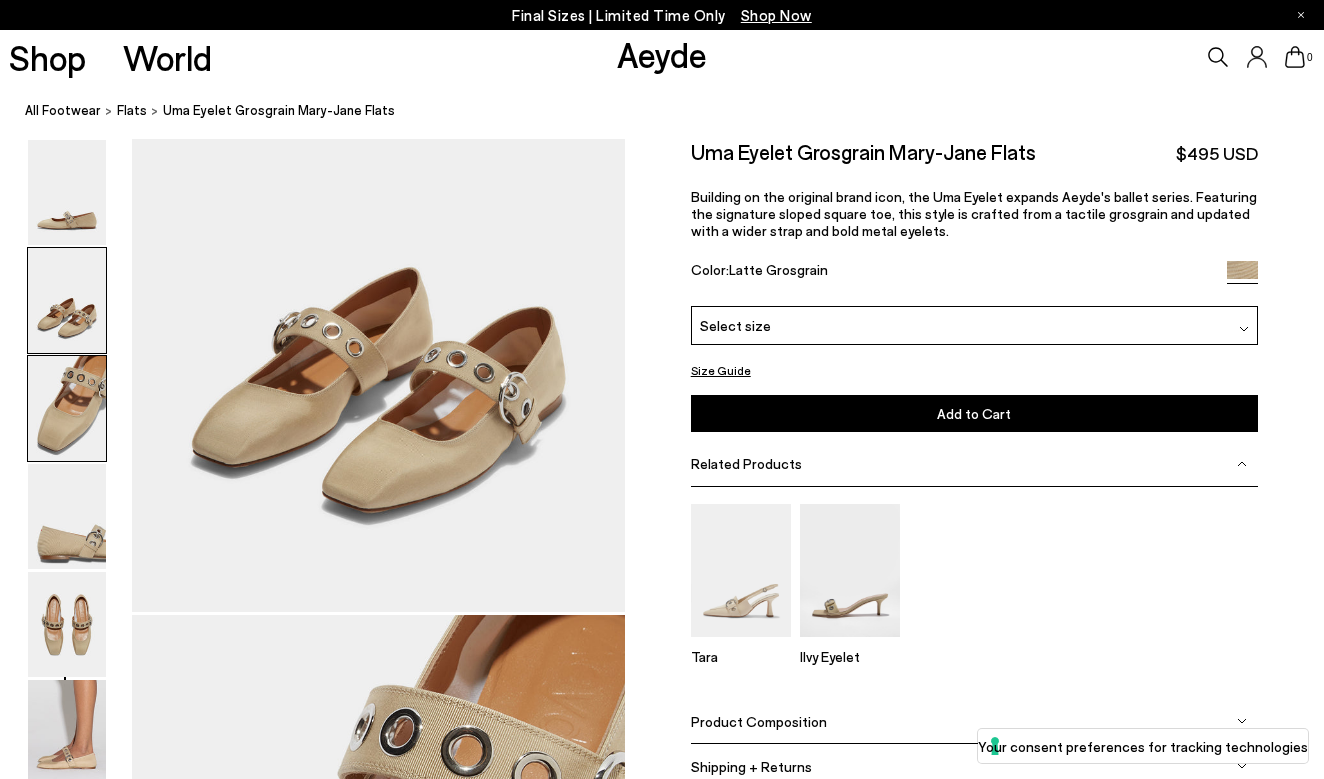 scroll, scrollTop: 644, scrollLeft: 0, axis: vertical 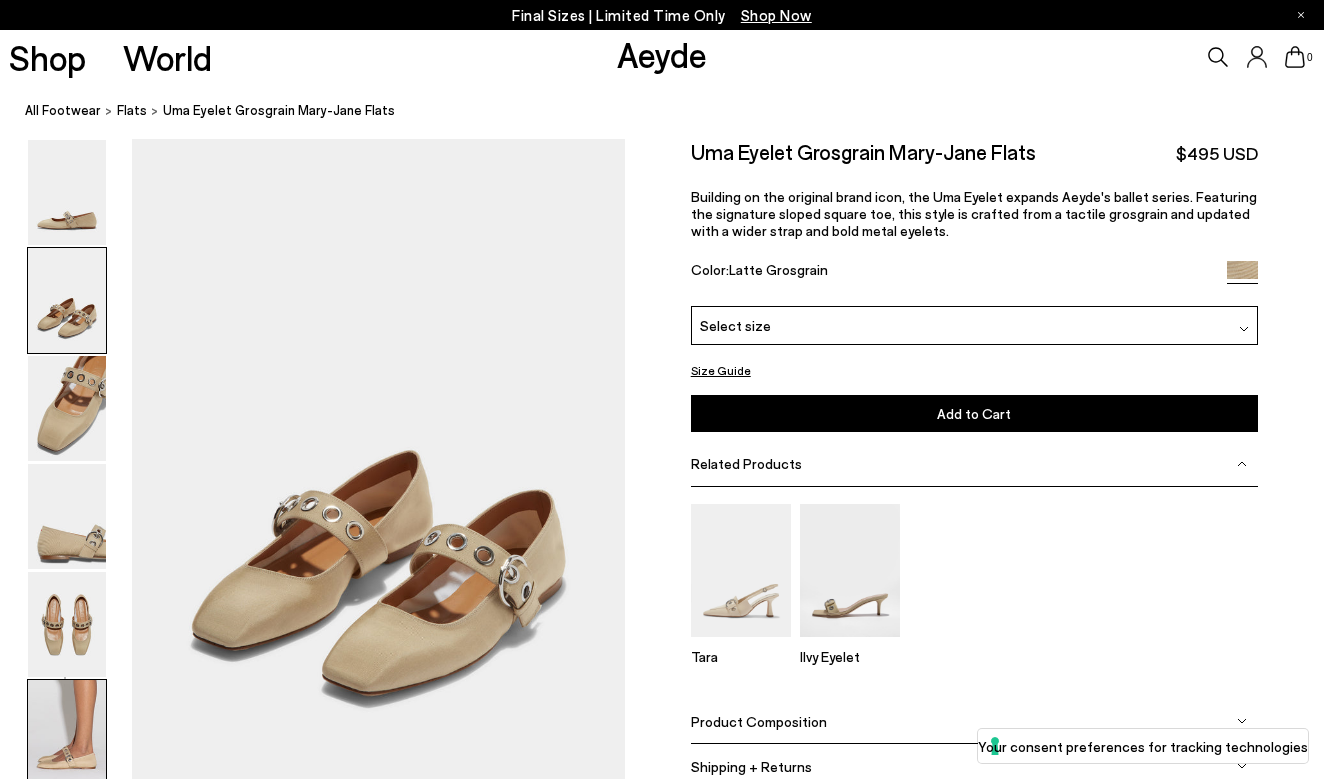 click at bounding box center [67, 732] 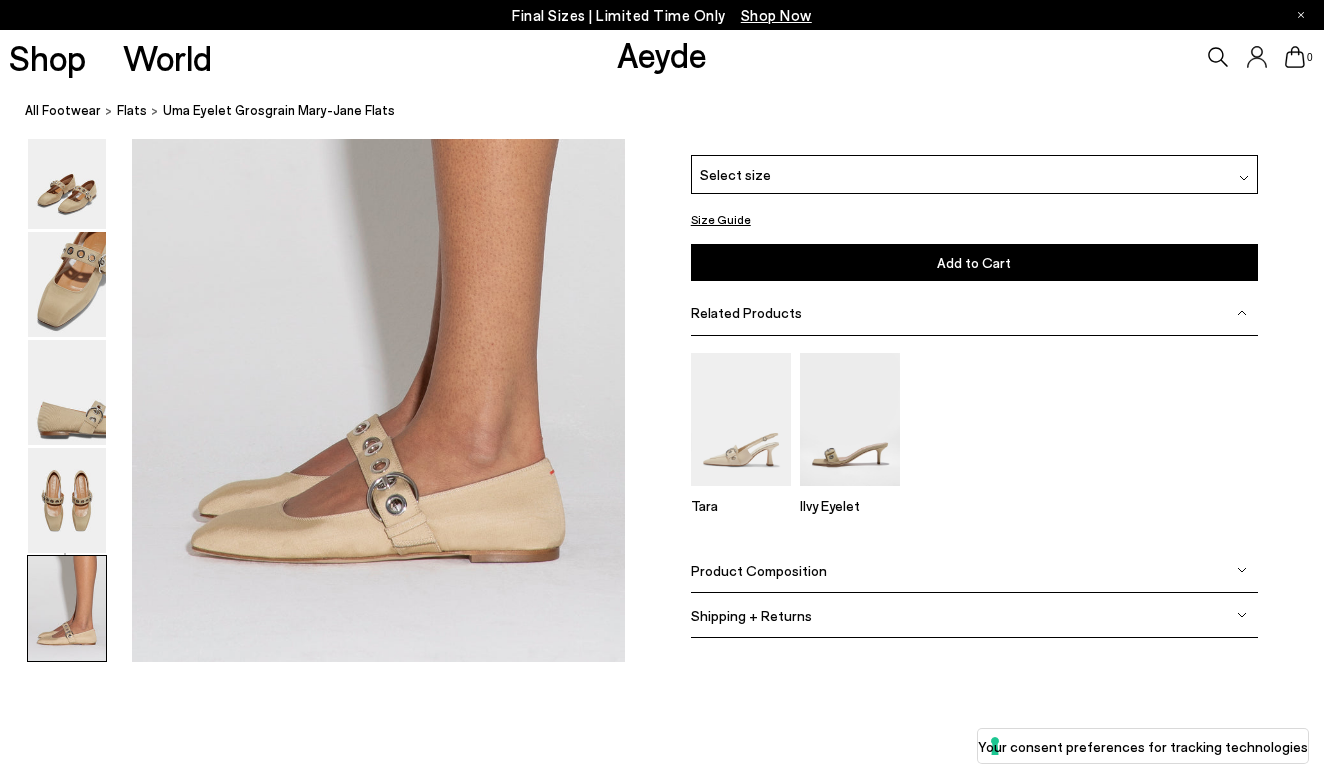 scroll, scrollTop: 3420, scrollLeft: 0, axis: vertical 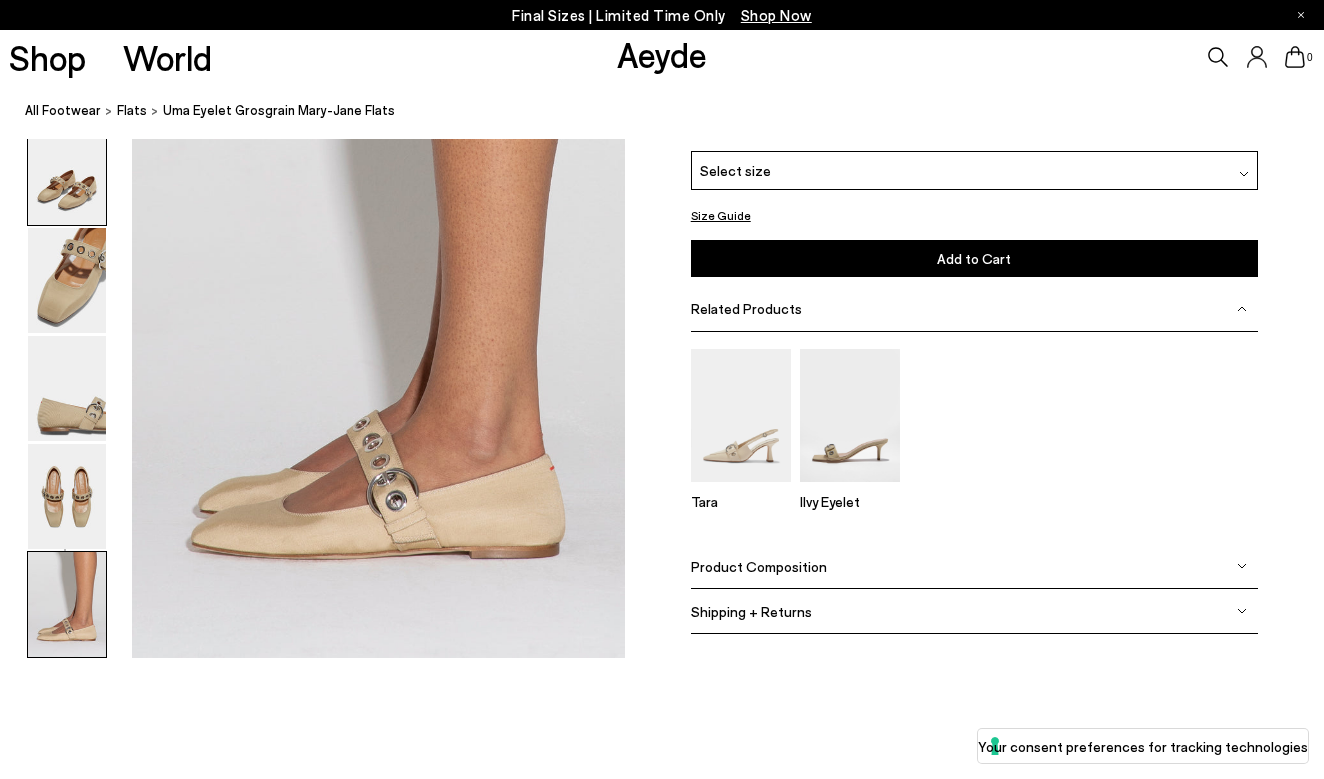 click at bounding box center [67, 172] 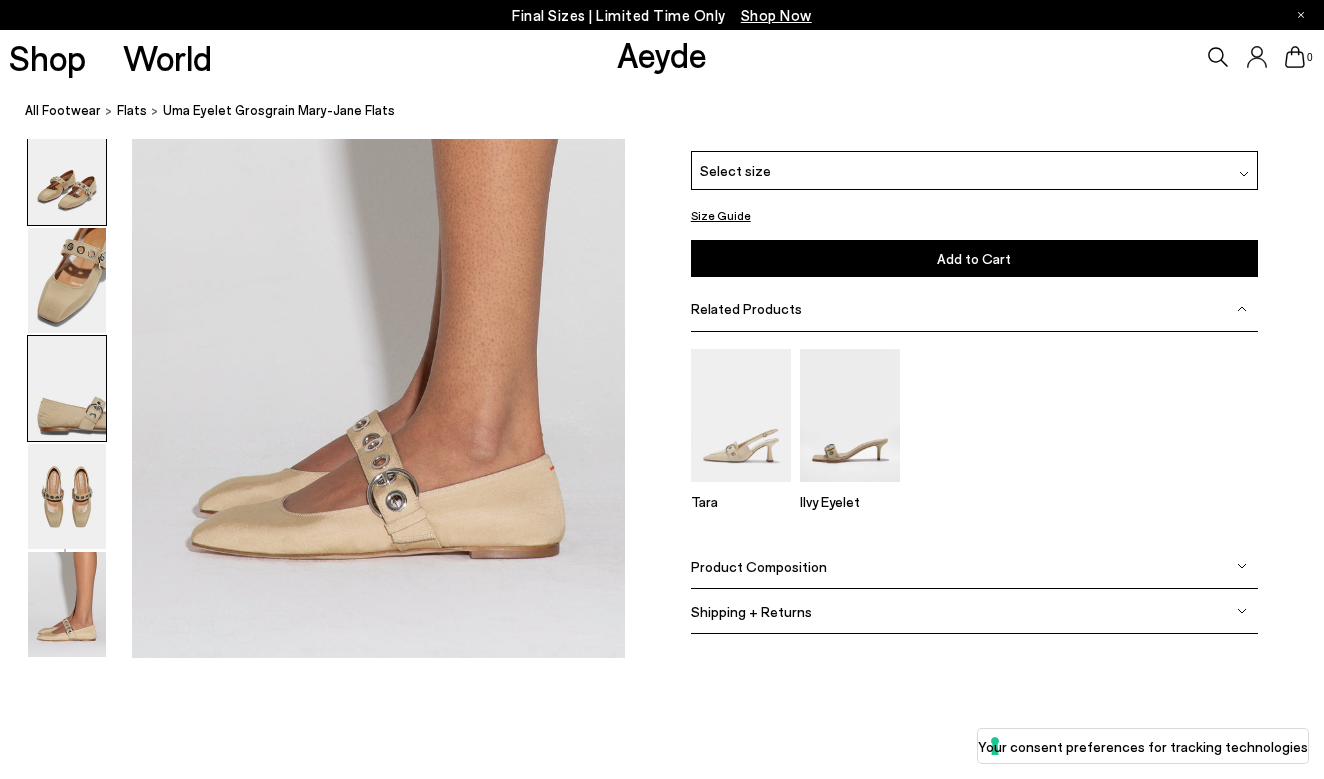 scroll, scrollTop: 644, scrollLeft: 0, axis: vertical 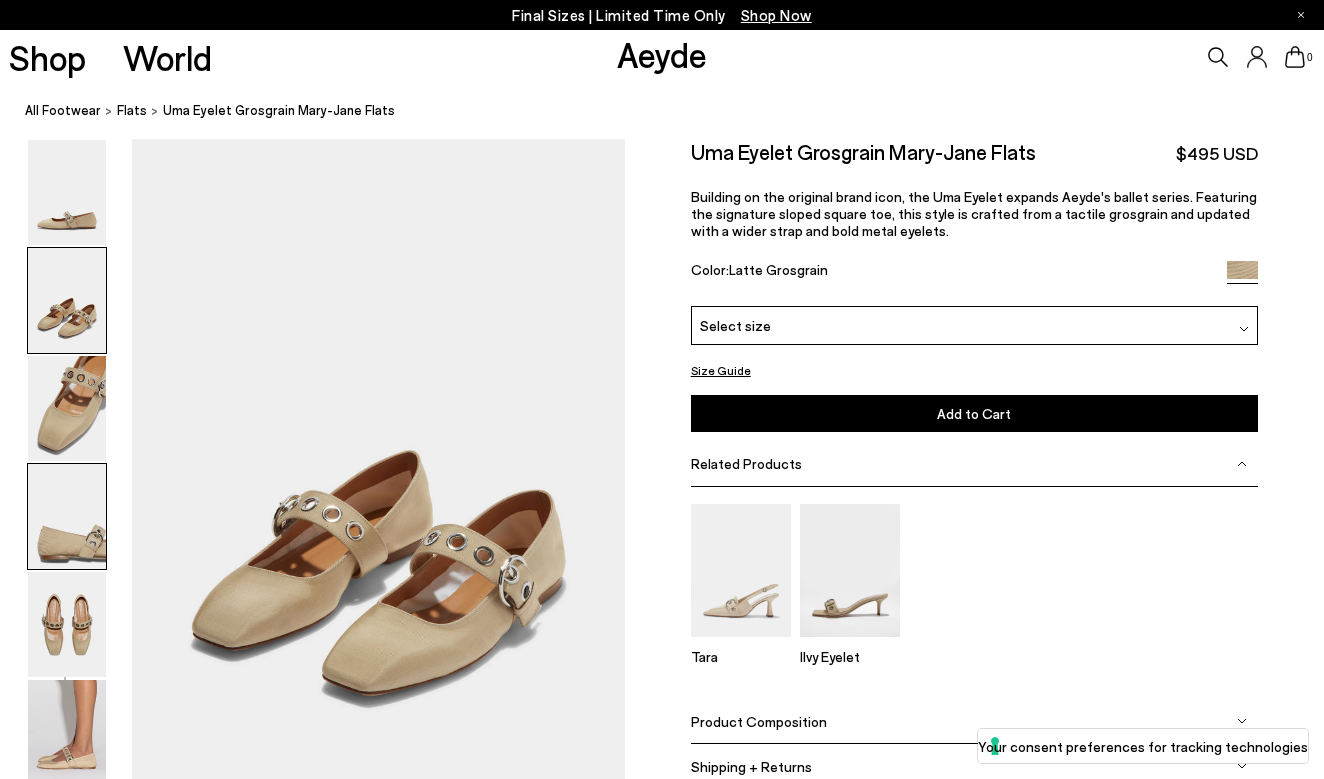 click at bounding box center [67, 516] 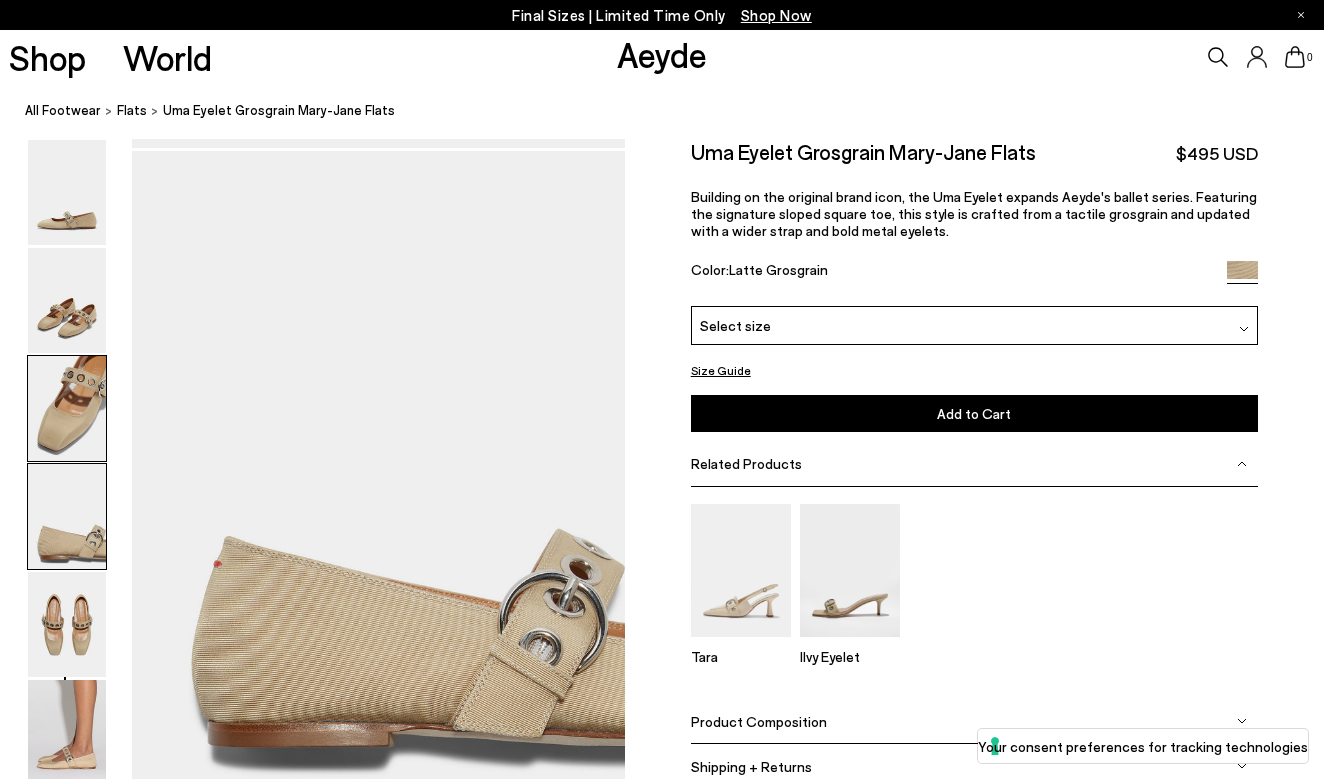 scroll, scrollTop: 1963, scrollLeft: 0, axis: vertical 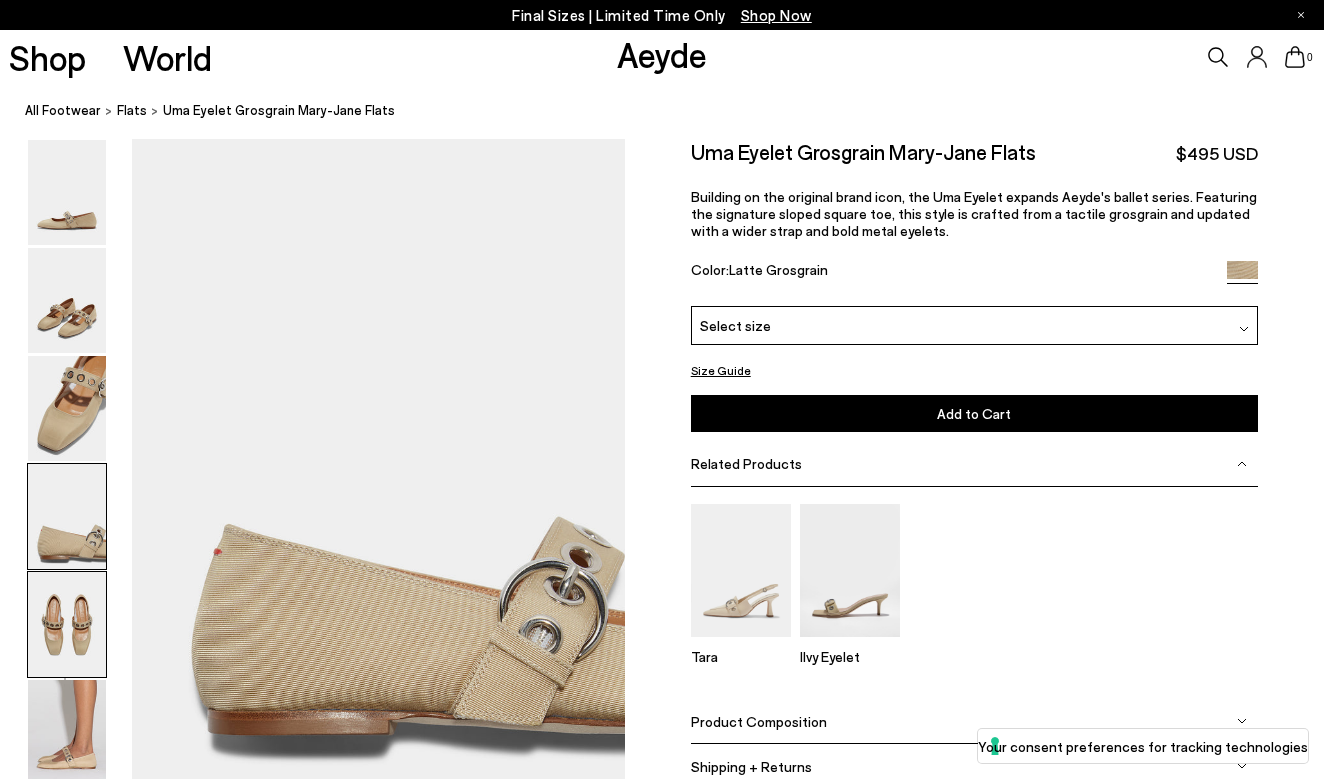 click at bounding box center [67, 624] 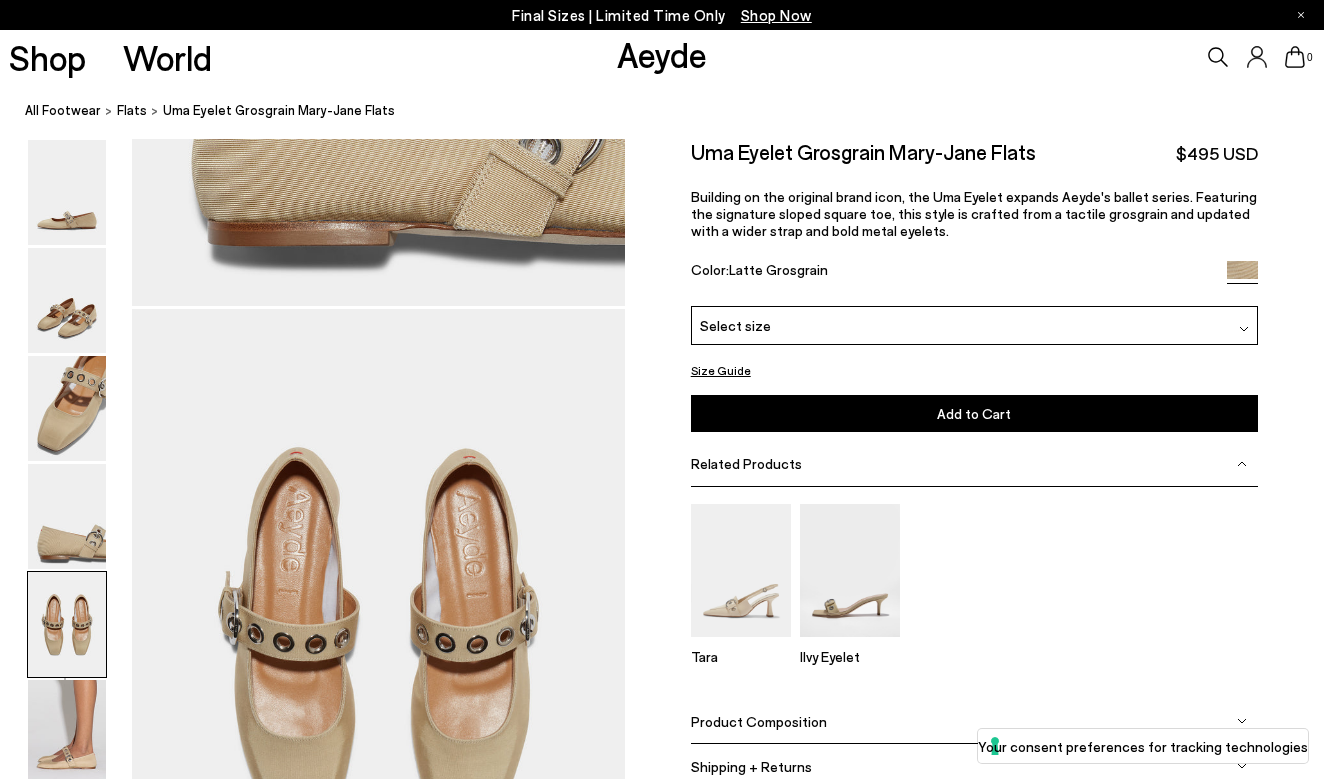 scroll, scrollTop: 2623, scrollLeft: 0, axis: vertical 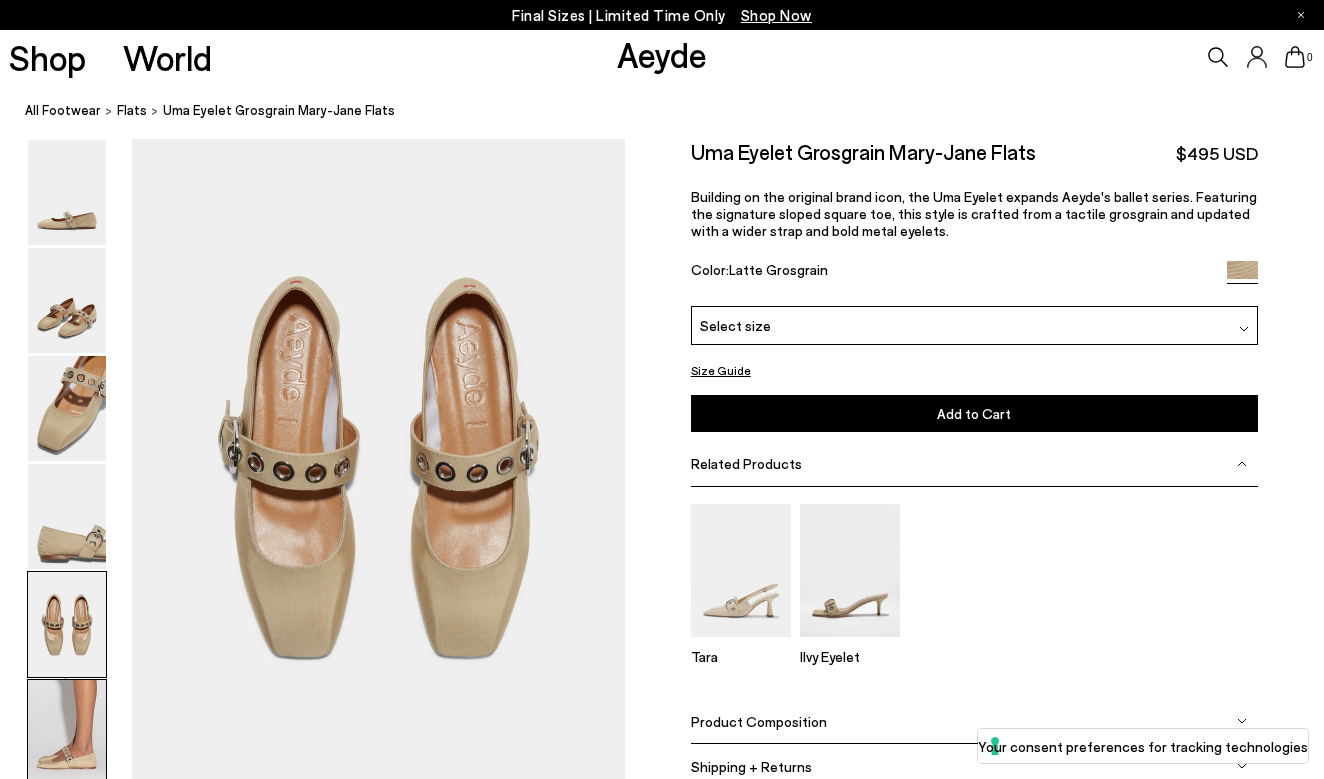 click at bounding box center [67, 732] 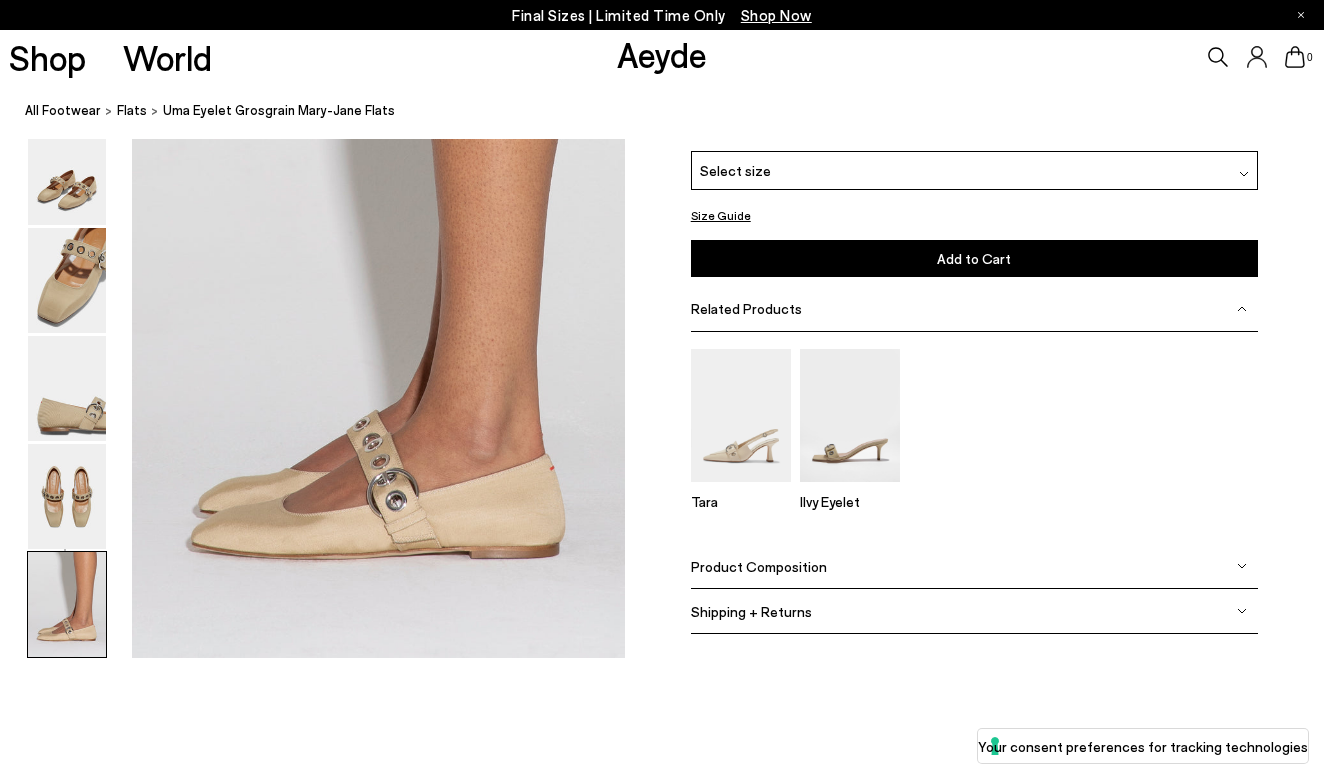 scroll, scrollTop: 3410, scrollLeft: 0, axis: vertical 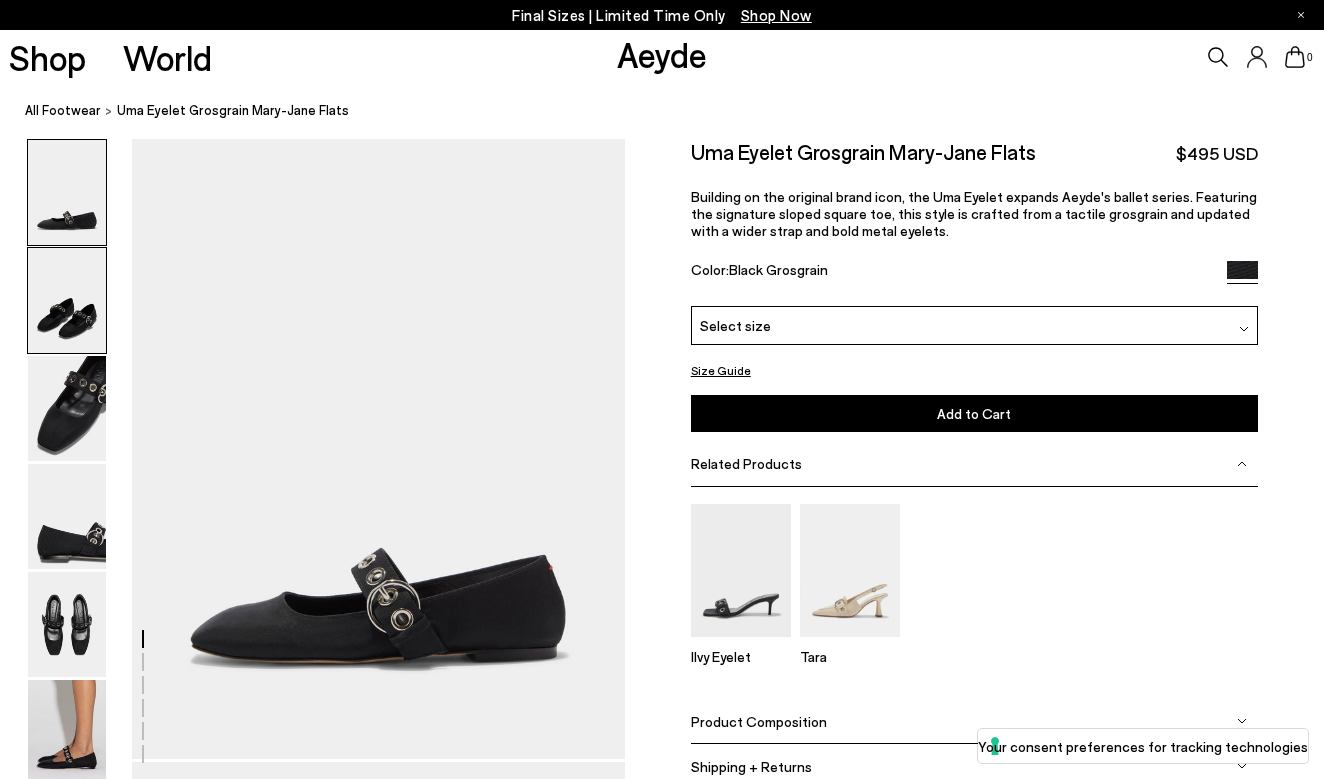 click at bounding box center [67, 300] 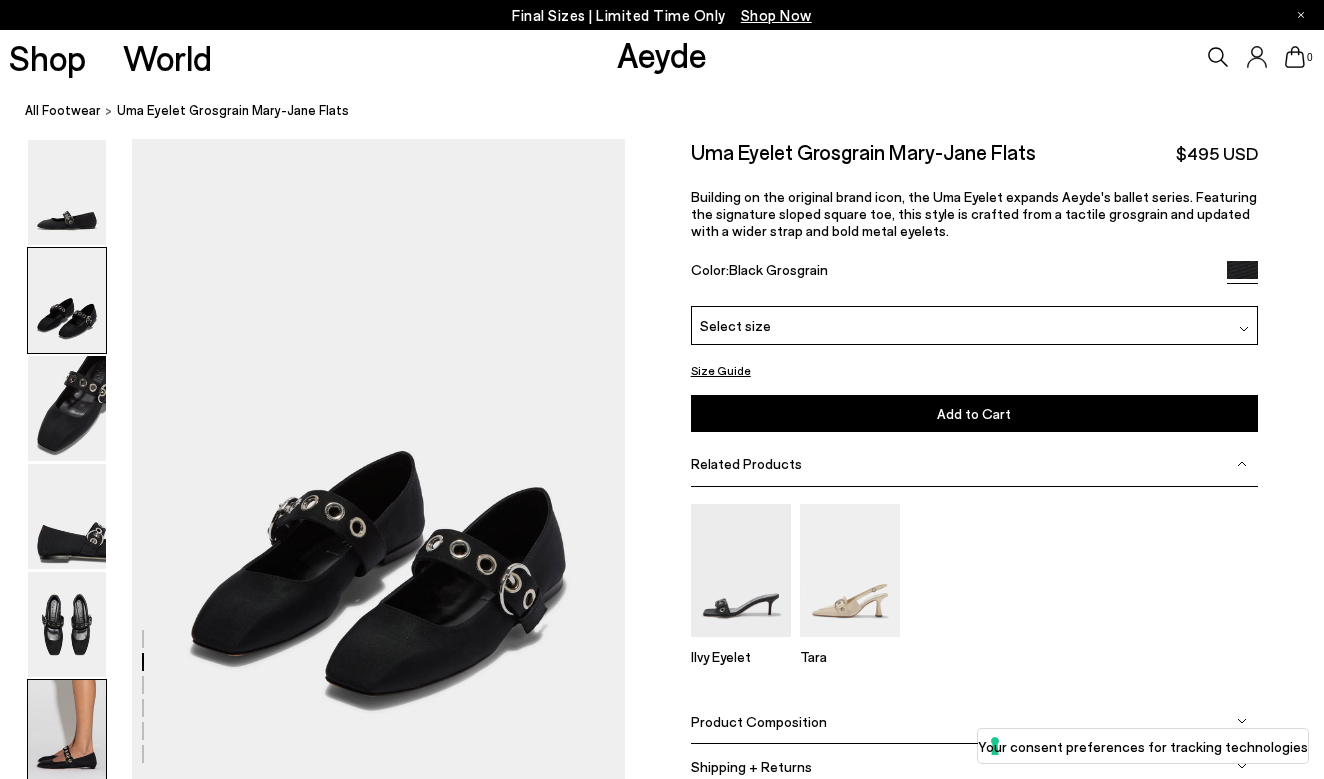 click at bounding box center (67, 732) 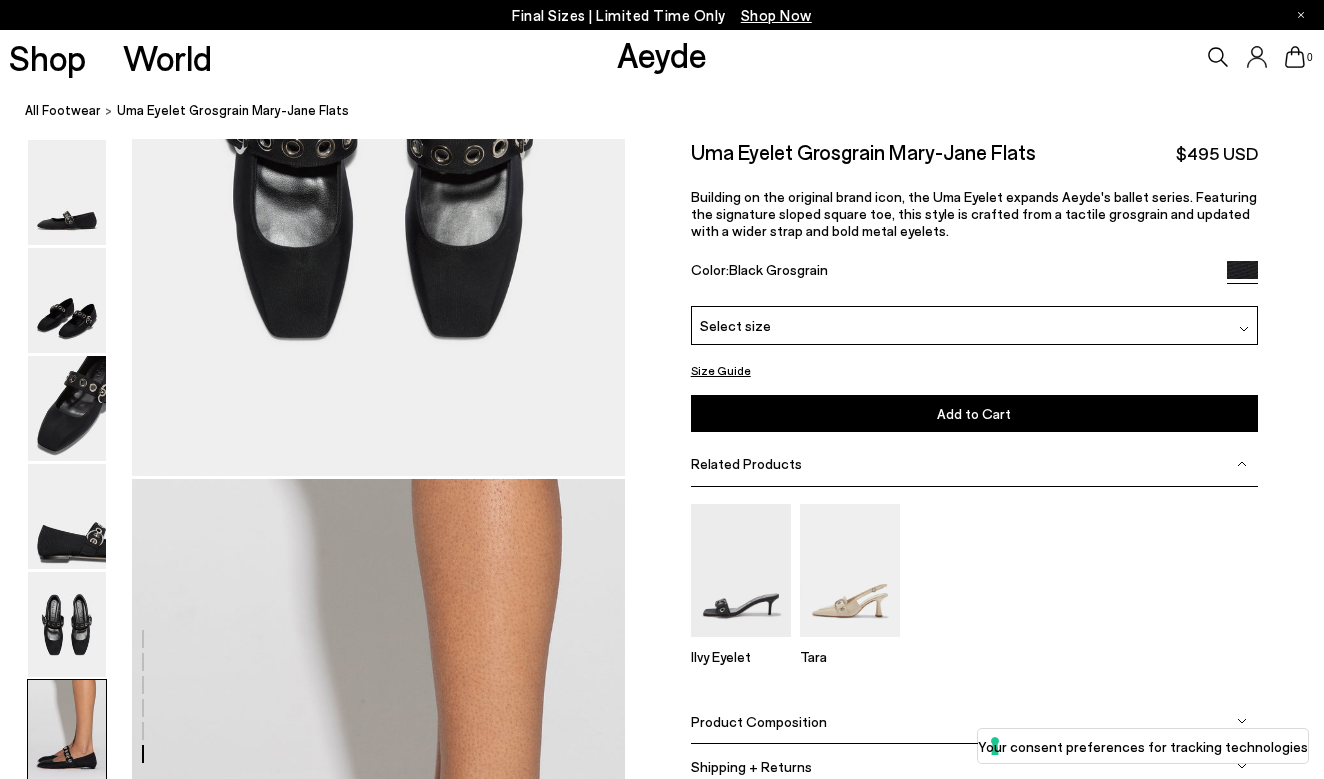 scroll, scrollTop: 3420, scrollLeft: 0, axis: vertical 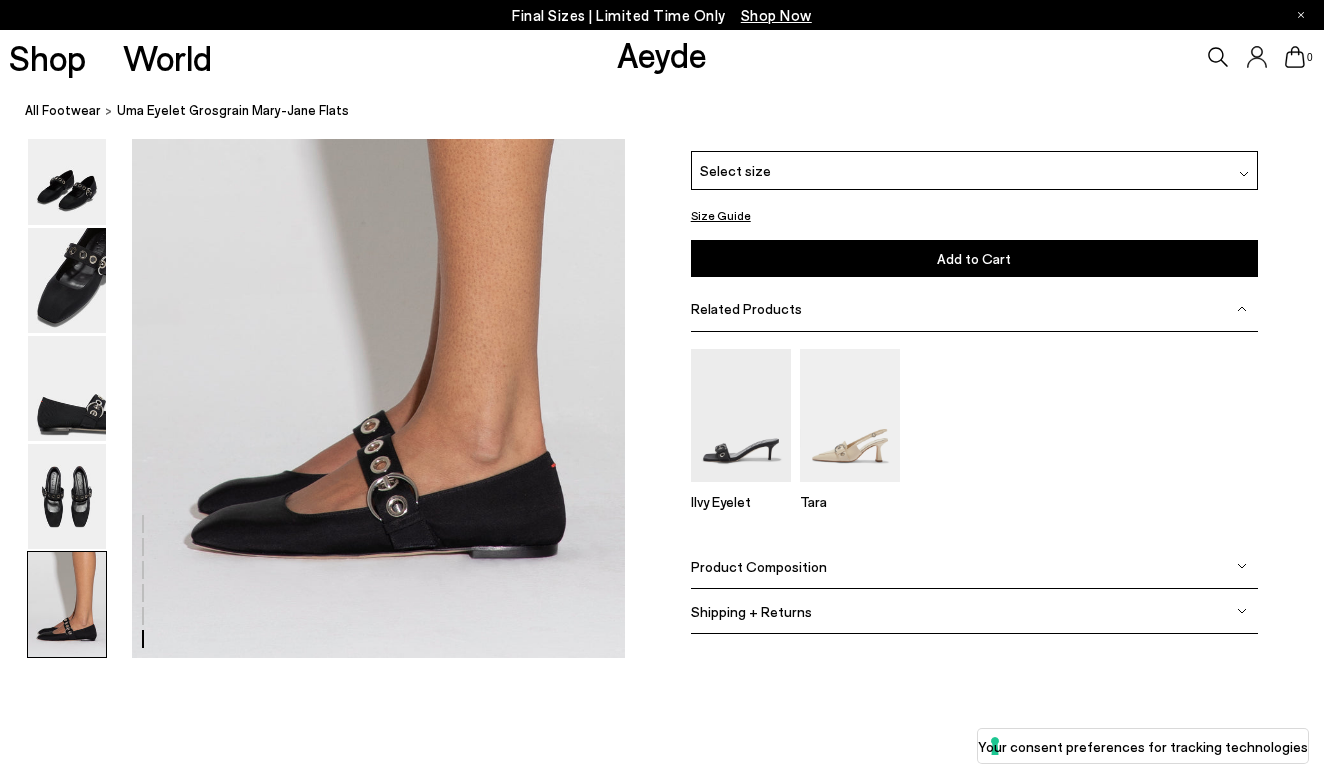 click at bounding box center (67, 604) 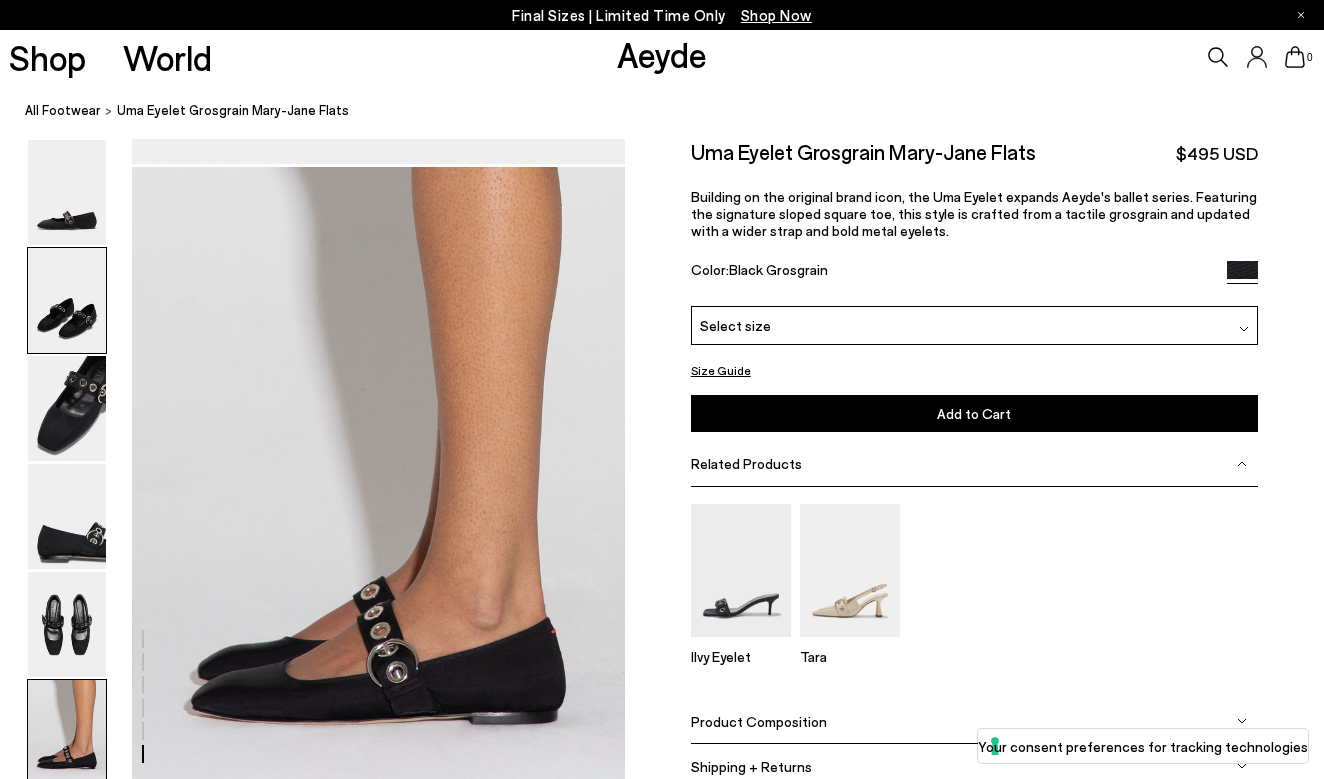 click at bounding box center (67, 300) 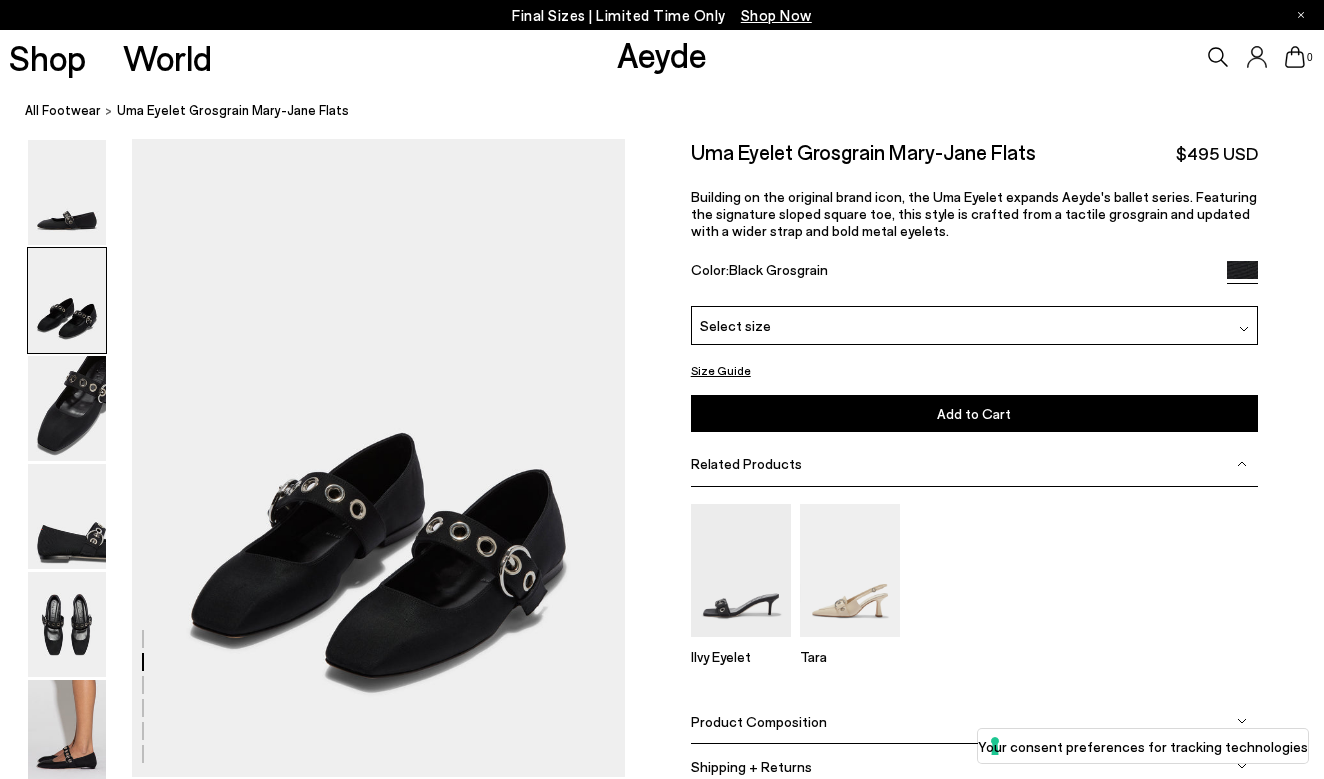 scroll, scrollTop: 662, scrollLeft: 0, axis: vertical 